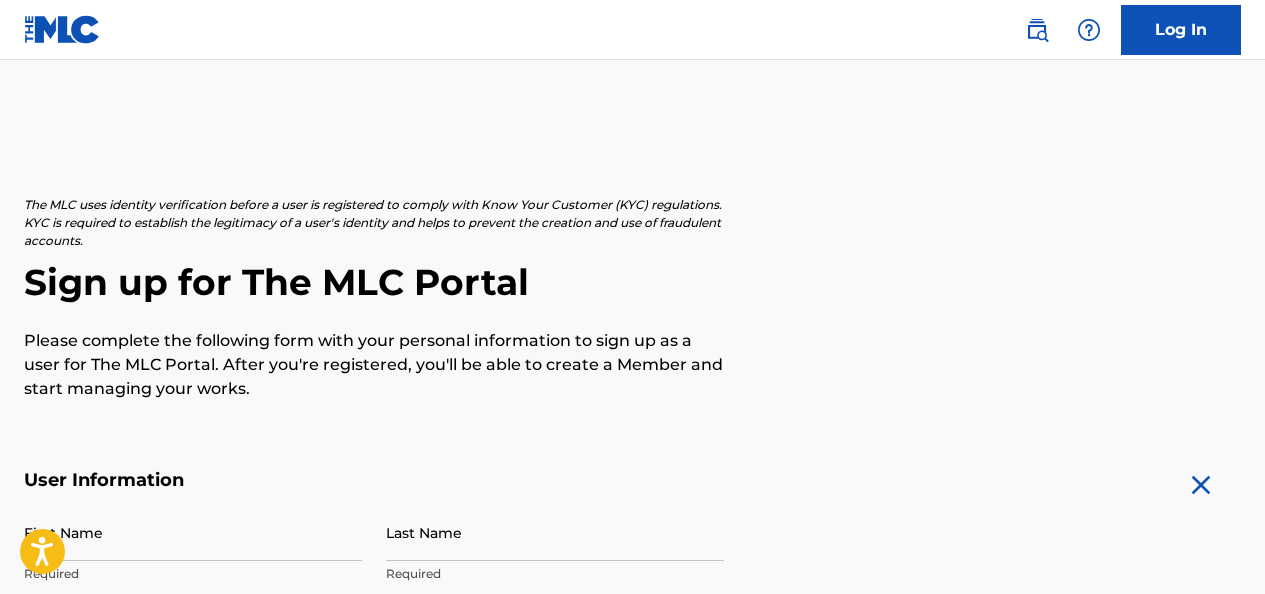 scroll, scrollTop: 0, scrollLeft: 0, axis: both 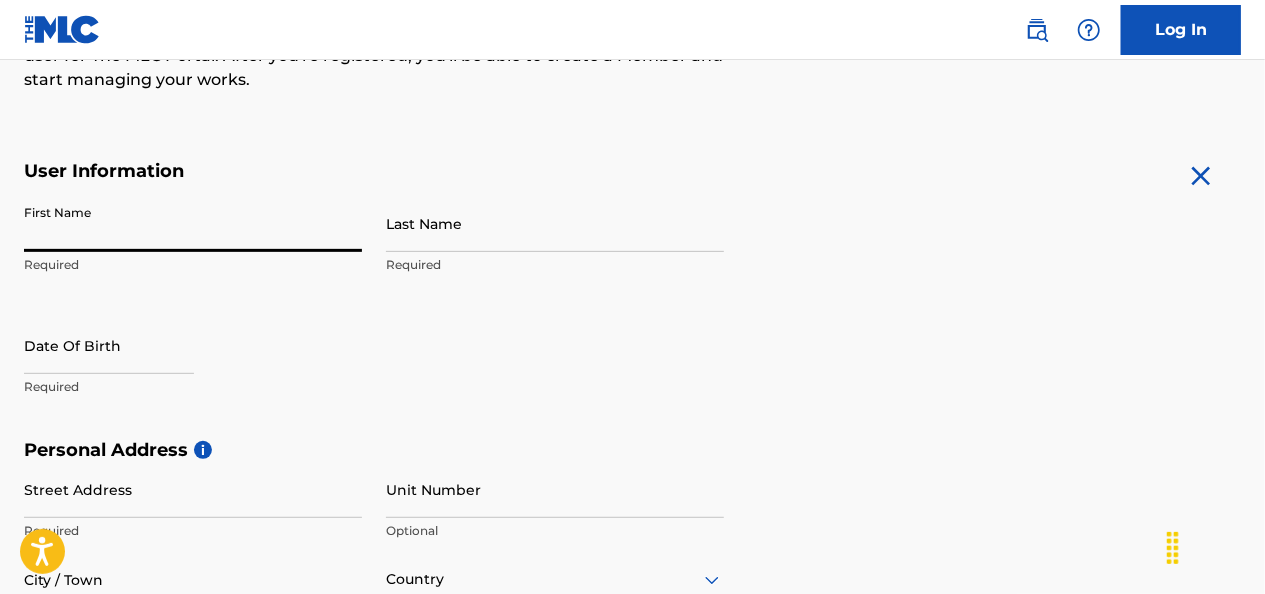 click on "First Name" at bounding box center [193, 223] 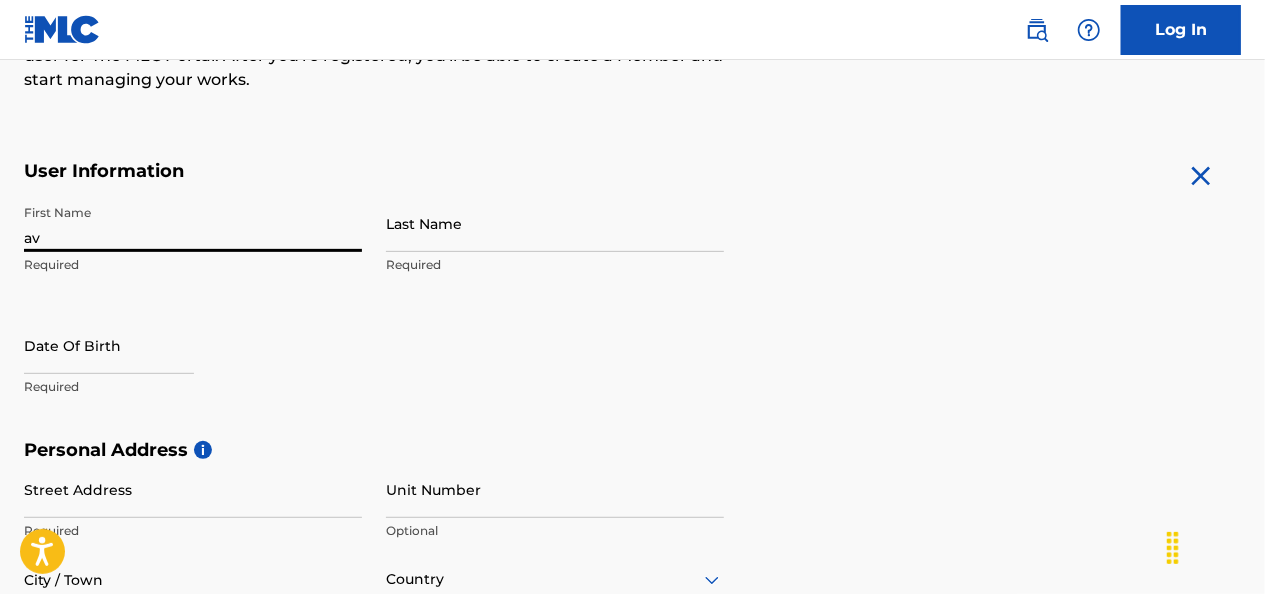 type on "v" 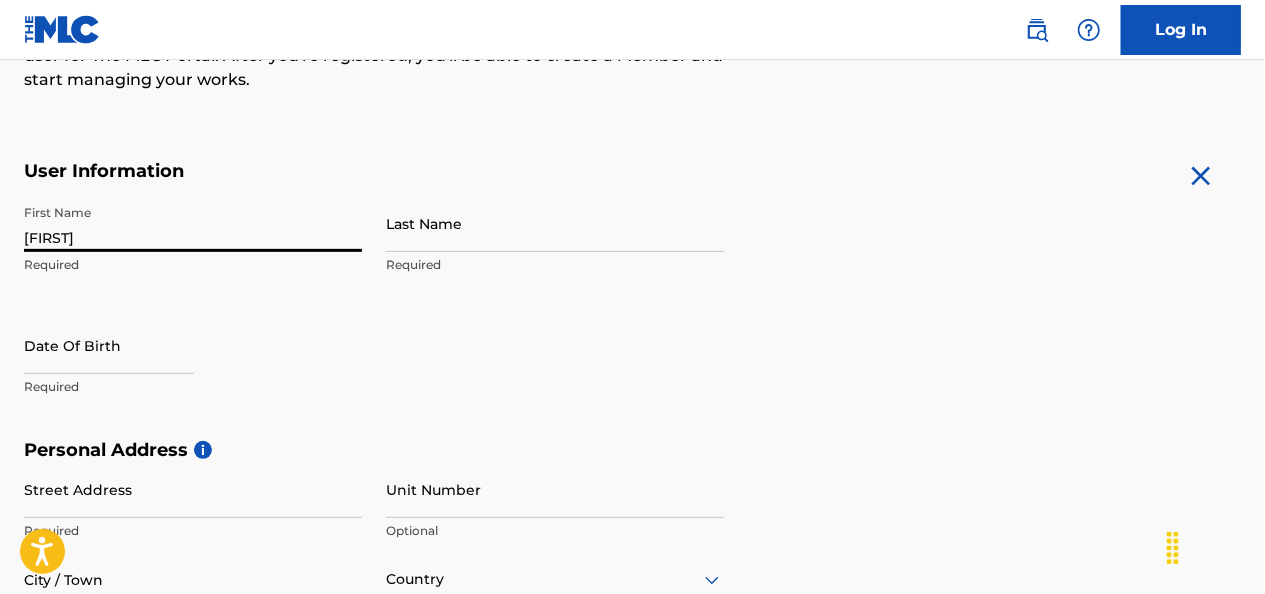 type on "[FIRST]" 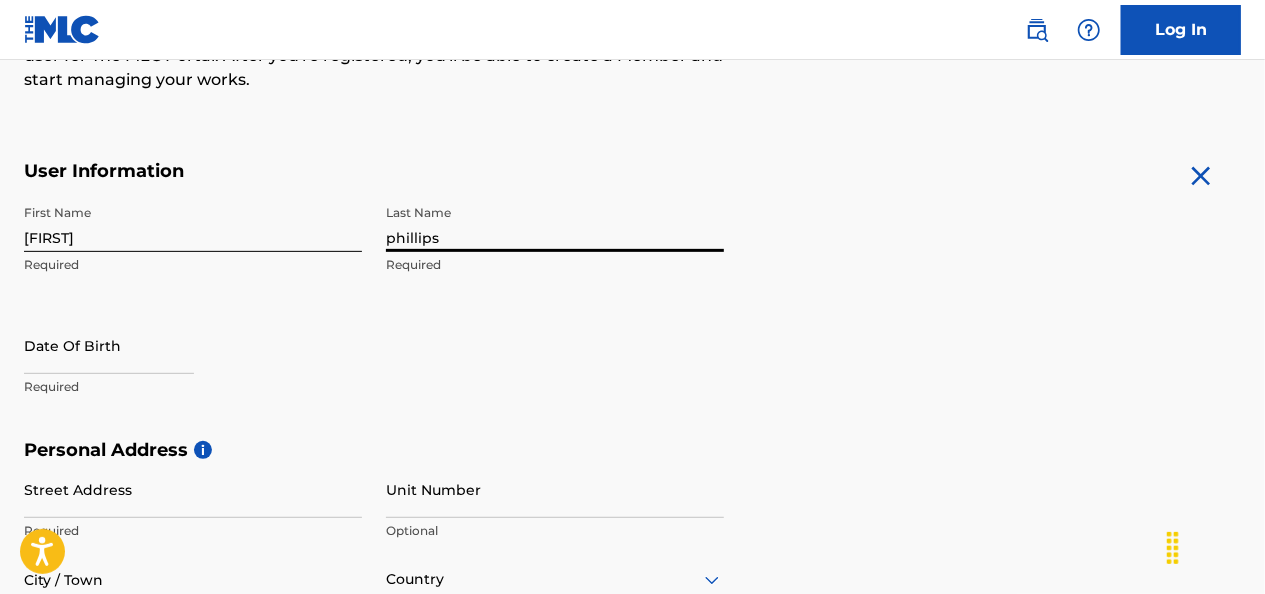type on "phillips" 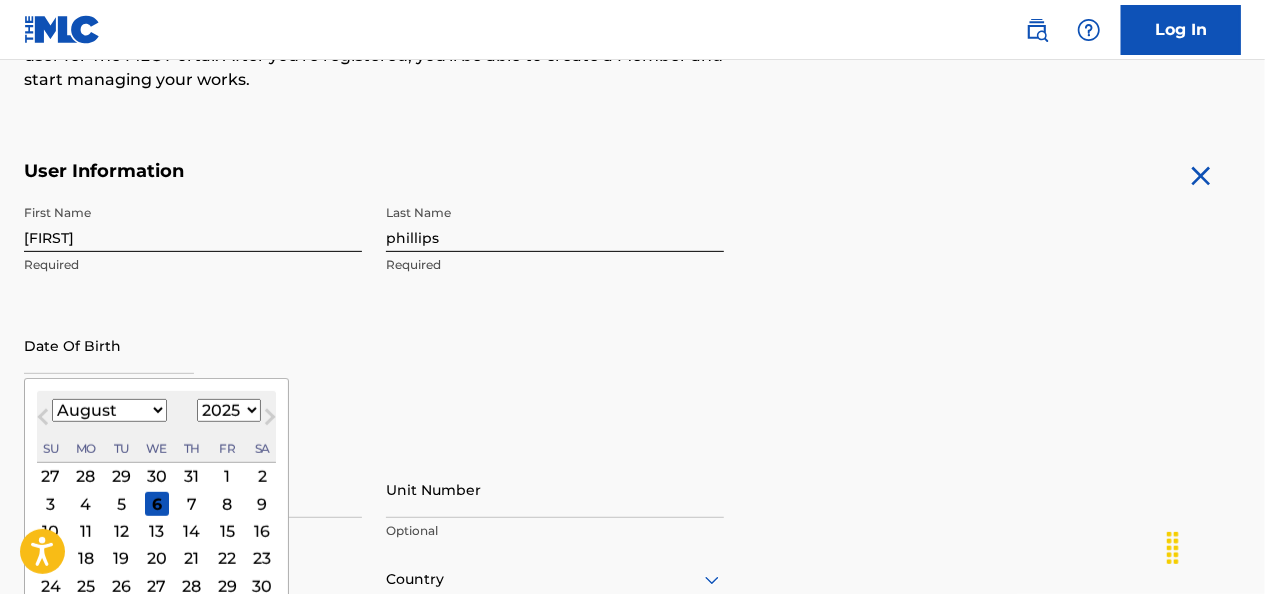 click on "January February March April May June July August September October November December" at bounding box center [109, 410] 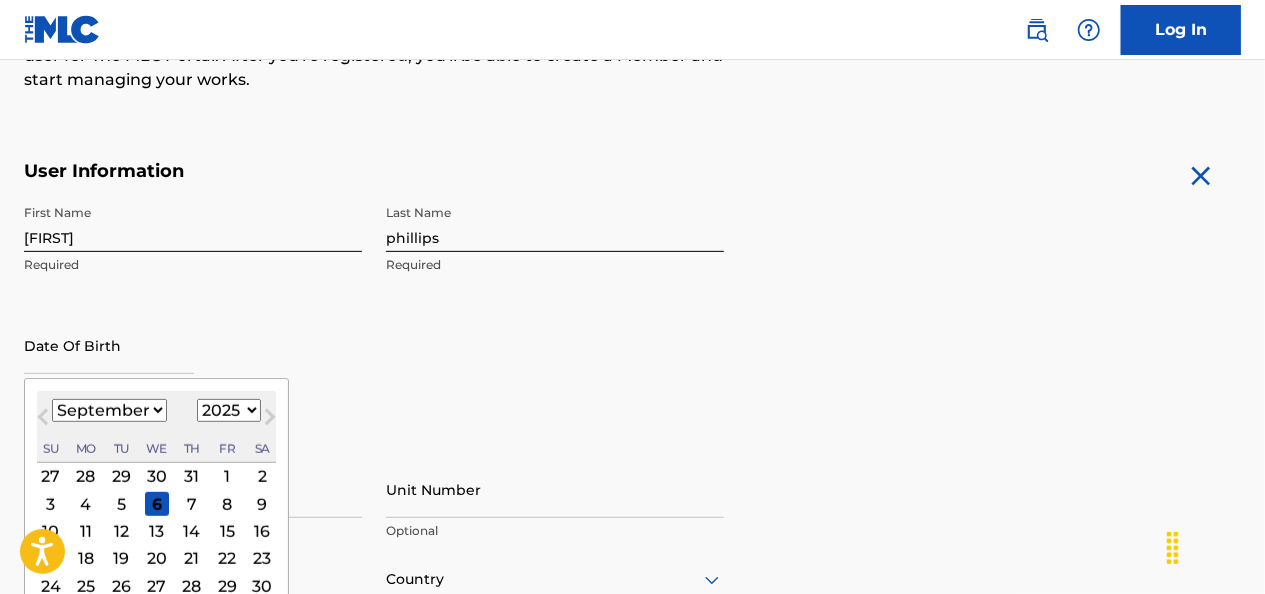 click on "January February March April May June July August September October November December" at bounding box center (109, 410) 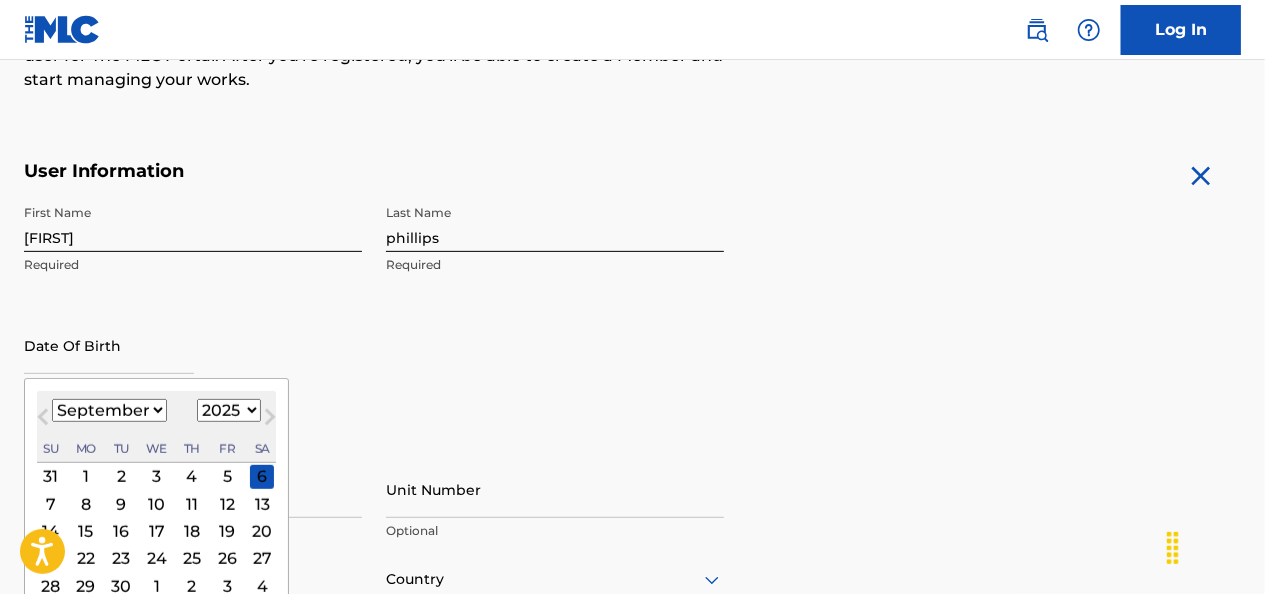 click on "1899 1900 1901 1902 1903 1904 1905 1906 1907 1908 1909 1910 1911 1912 1913 1914 1915 1916 1917 1918 1919 1920 1921 1922 1923 1924 1925 1926 1927 1928 1929 1930 1931 1932 1933 1934 1935 1936 1937 1938 1939 1940 1941 1942 1943 1944 1945 1946 1947 1948 1949 1950 1951 1952 1953 1954 1955 1956 1957 1958 1959 1960 1961 1962 1963 1964 1965 1966 1967 1968 1969 1970 1971 1972 1973 1974 1975 1976 1977 1978 1979 1980 1981 1982 1983 1984 1985 1986 1987 1988 1989 1990 1991 1992 1993 1994 1995 1996 1997 1998 1999 2000 2001 2002 2003 2004 2005 2006 2007 2008 2009 2010 2011 2012 2013 2014 2015 2016 2017 2018 2019 2020 2021 2022 2023 2024 2025 2026 2027 2028 2029 2030 2031 2032 2033 2034 2035 2036 2037 2038 2039 2040 2041 2042 2043 2044 2045 2046 2047 2048 2049 2050 2051 2052 2053 2054 2055 2056 2057 2058 2059 2060 2061 2062 2063 2064 2065 2066 2067 2068 2069 2070 2071 2072 2073 2074 2075 2076 2077 2078 2079 2080 2081 2082 2083 2084 2085 2086 2087 2088 2089 2090 2091 2092 2093 2094 2095 2096 2097 2098 2099 2100" at bounding box center [229, 410] 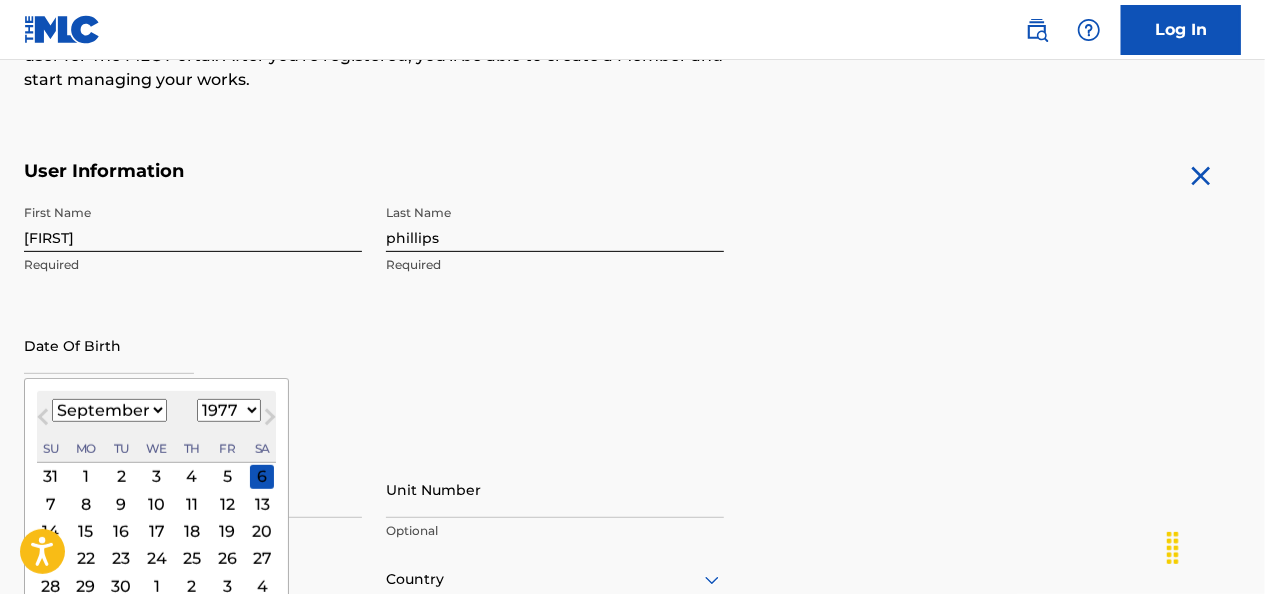 click on "1899 1900 1901 1902 1903 1904 1905 1906 1907 1908 1909 1910 1911 1912 1913 1914 1915 1916 1917 1918 1919 1920 1921 1922 1923 1924 1925 1926 1927 1928 1929 1930 1931 1932 1933 1934 1935 1936 1937 1938 1939 1940 1941 1942 1943 1944 1945 1946 1947 1948 1949 1950 1951 1952 1953 1954 1955 1956 1957 1958 1959 1960 1961 1962 1963 1964 1965 1966 1967 1968 1969 1970 1971 1972 1973 1974 1975 1976 1977 1978 1979 1980 1981 1982 1983 1984 1985 1986 1987 1988 1989 1990 1991 1992 1993 1994 1995 1996 1997 1998 1999 2000 2001 2002 2003 2004 2005 2006 2007 2008 2009 2010 2011 2012 2013 2014 2015 2016 2017 2018 2019 2020 2021 2022 2023 2024 2025 2026 2027 2028 2029 2030 2031 2032 2033 2034 2035 2036 2037 2038 2039 2040 2041 2042 2043 2044 2045 2046 2047 2048 2049 2050 2051 2052 2053 2054 2055 2056 2057 2058 2059 2060 2061 2062 2063 2064 2065 2066 2067 2068 2069 2070 2071 2072 2073 2074 2075 2076 2077 2078 2079 2080 2081 2082 2083 2084 2085 2086 2087 2088 2089 2090 2091 2092 2093 2094 2095 2096 2097 2098 2099 2100" at bounding box center [229, 410] 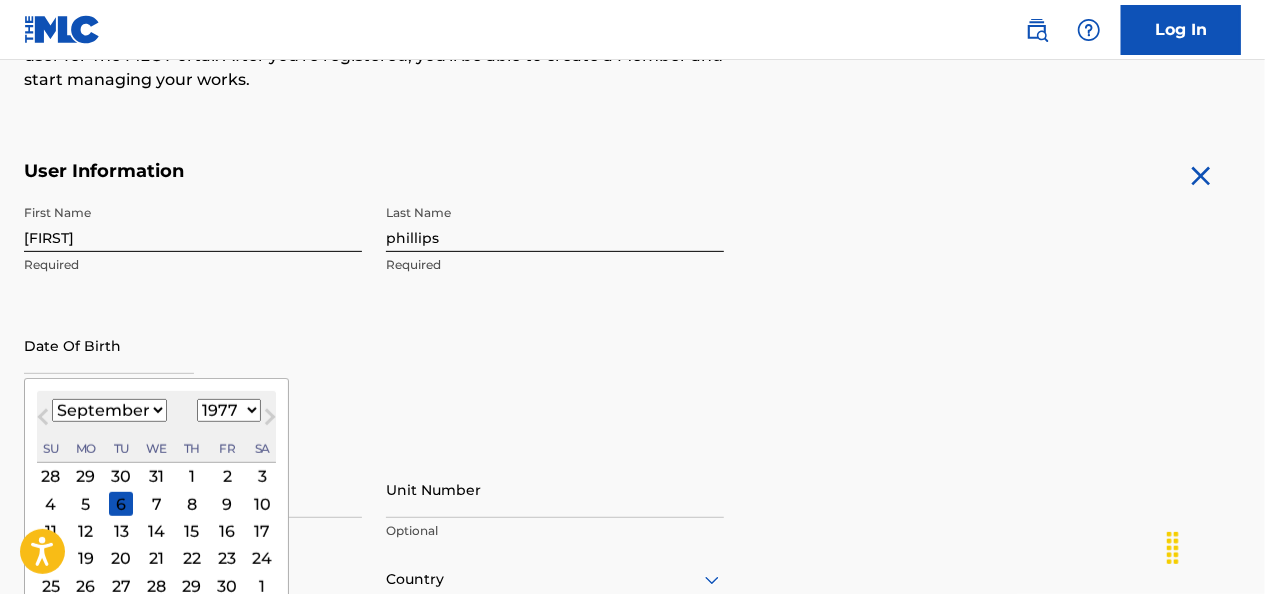 click on "26" at bounding box center (86, 586) 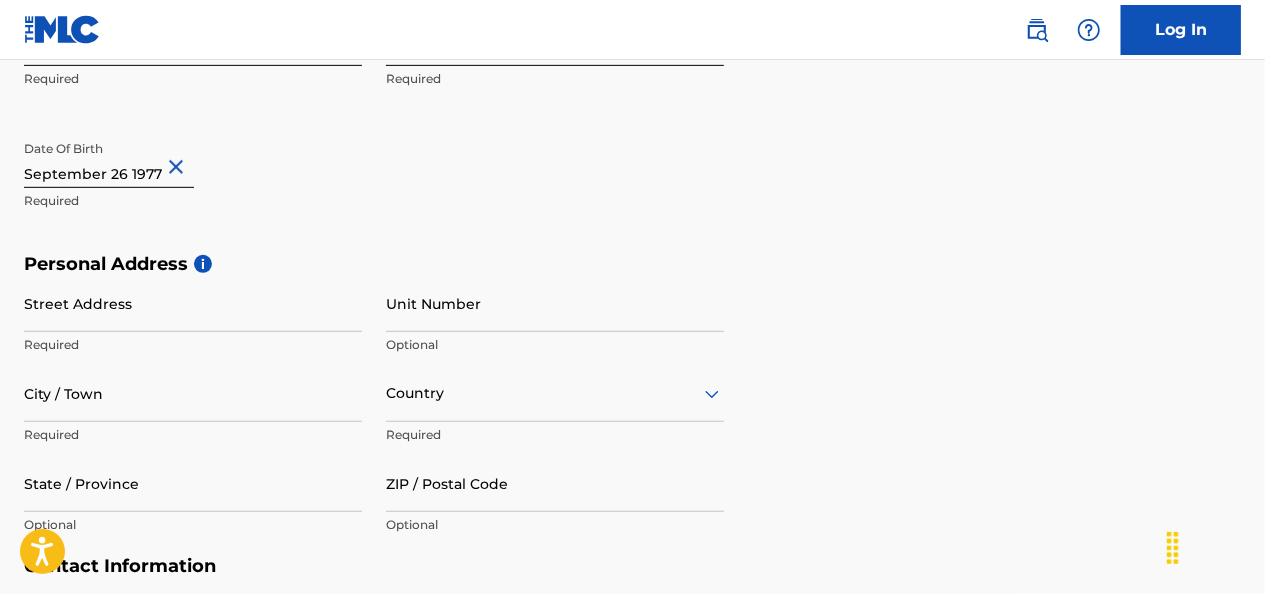 scroll, scrollTop: 518, scrollLeft: 0, axis: vertical 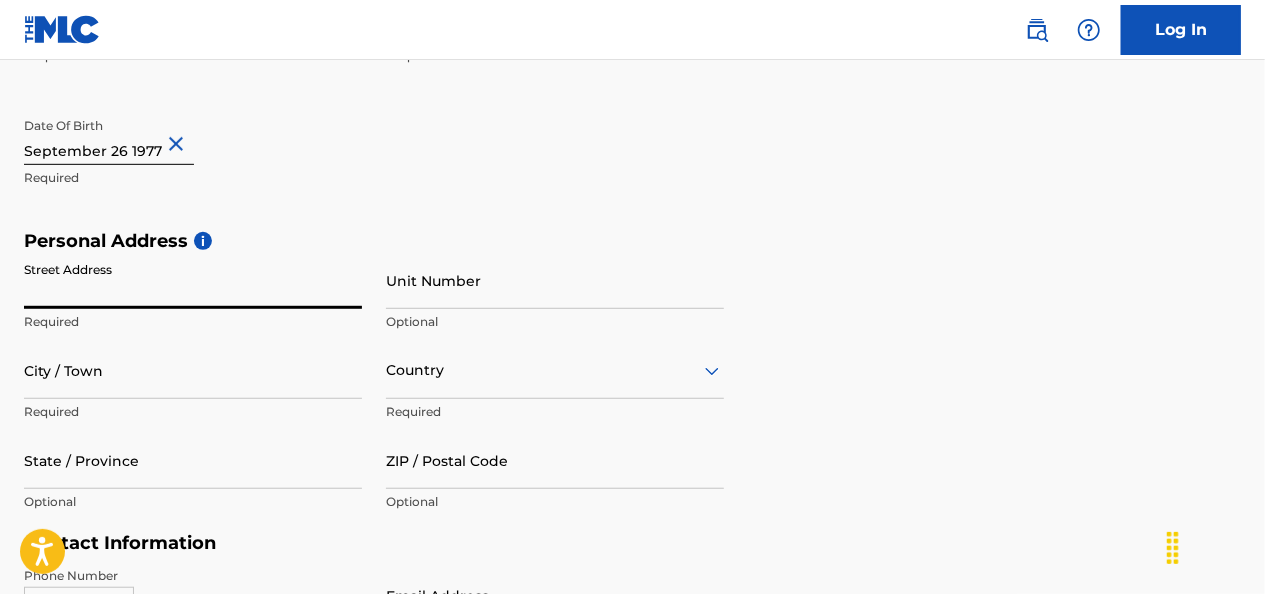 click on "Street Address" at bounding box center (193, 280) 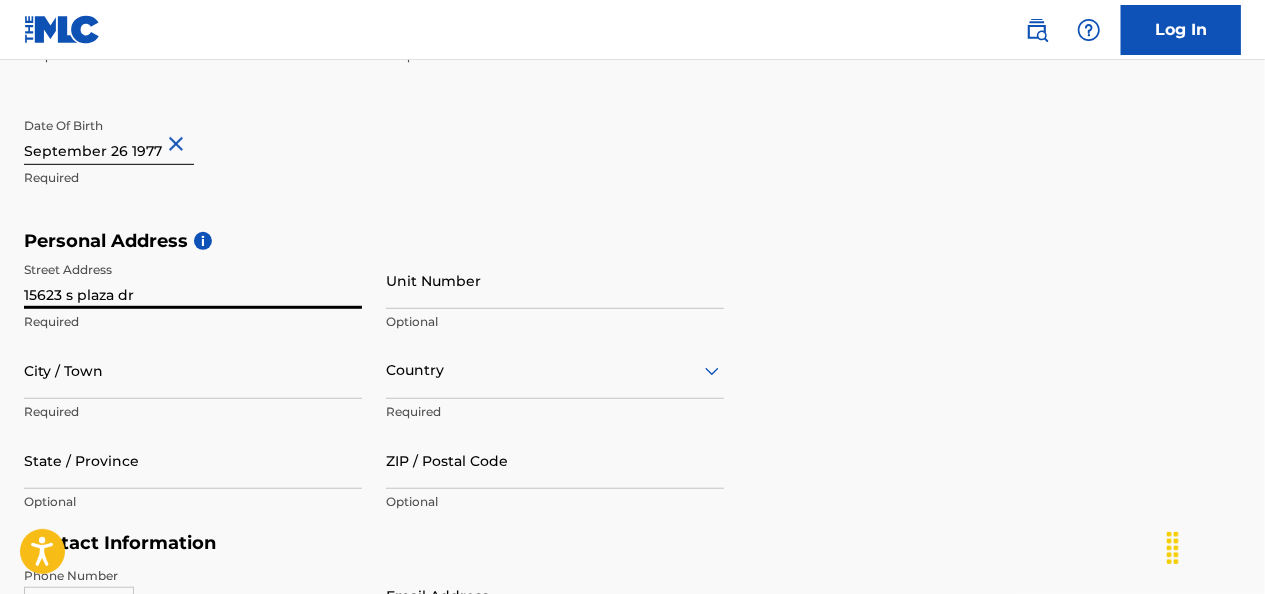 type on "15623 s plaza dr" 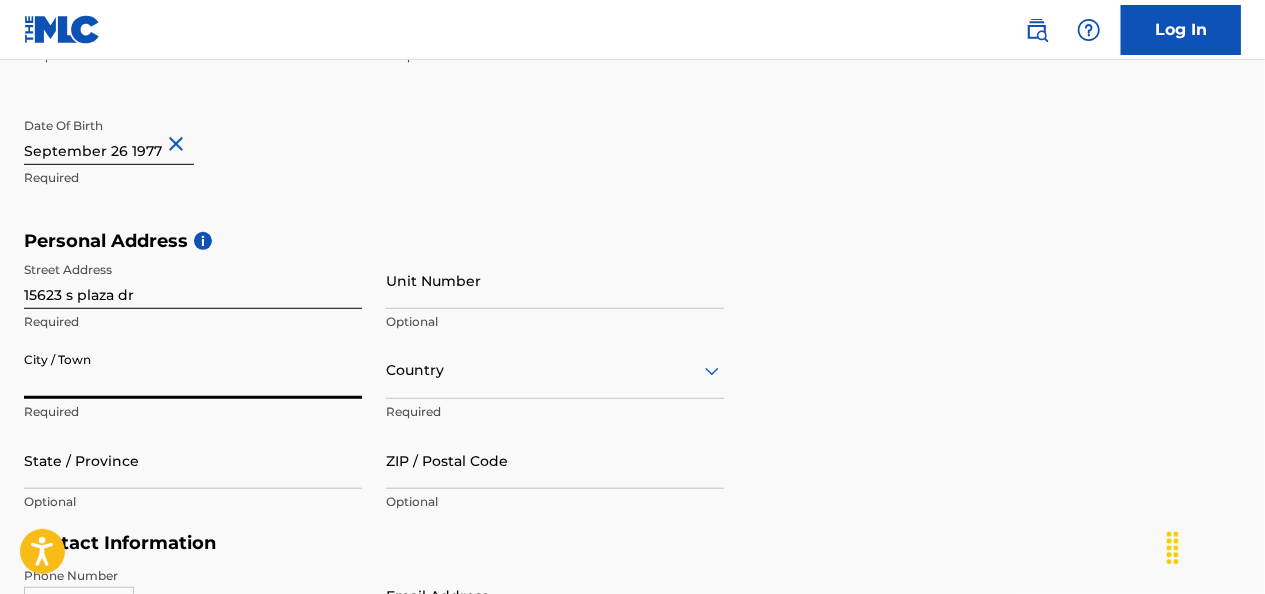 click on "City / Town" at bounding box center (193, 370) 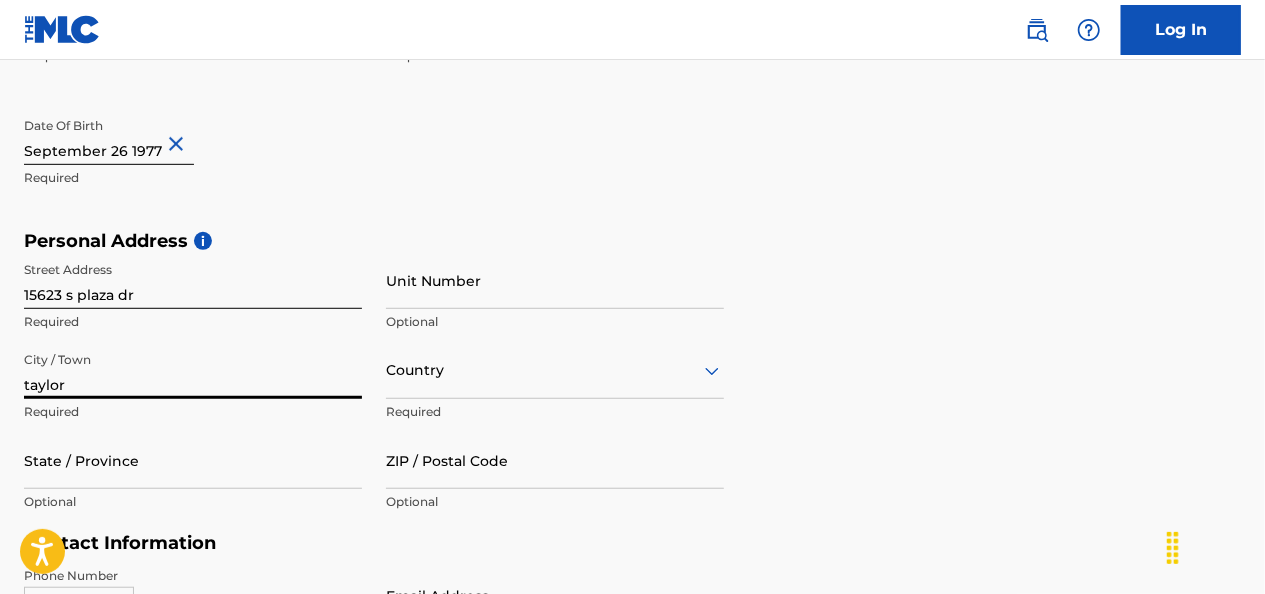 type on "taylor" 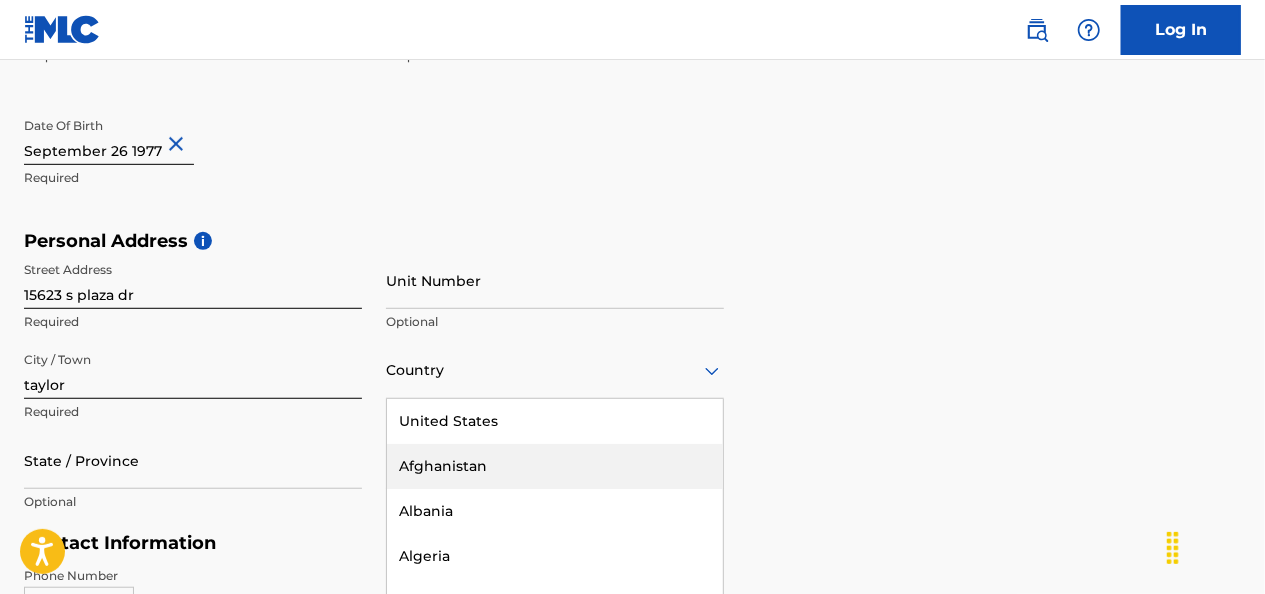 scroll, scrollTop: 624, scrollLeft: 0, axis: vertical 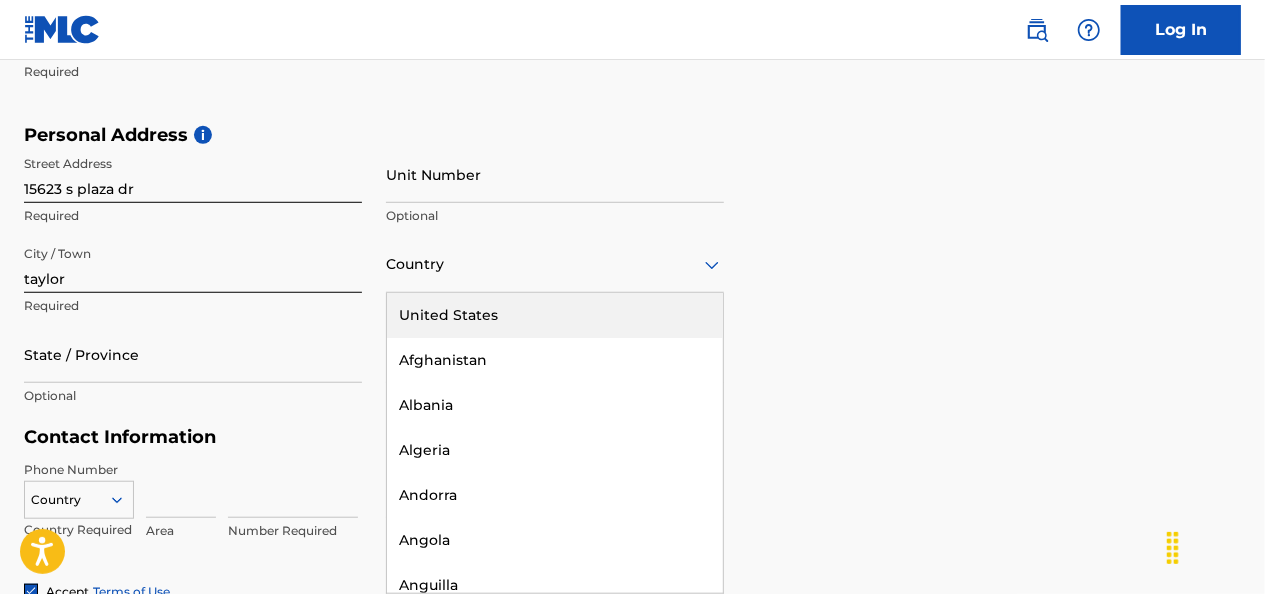 click on "United States" at bounding box center (555, 315) 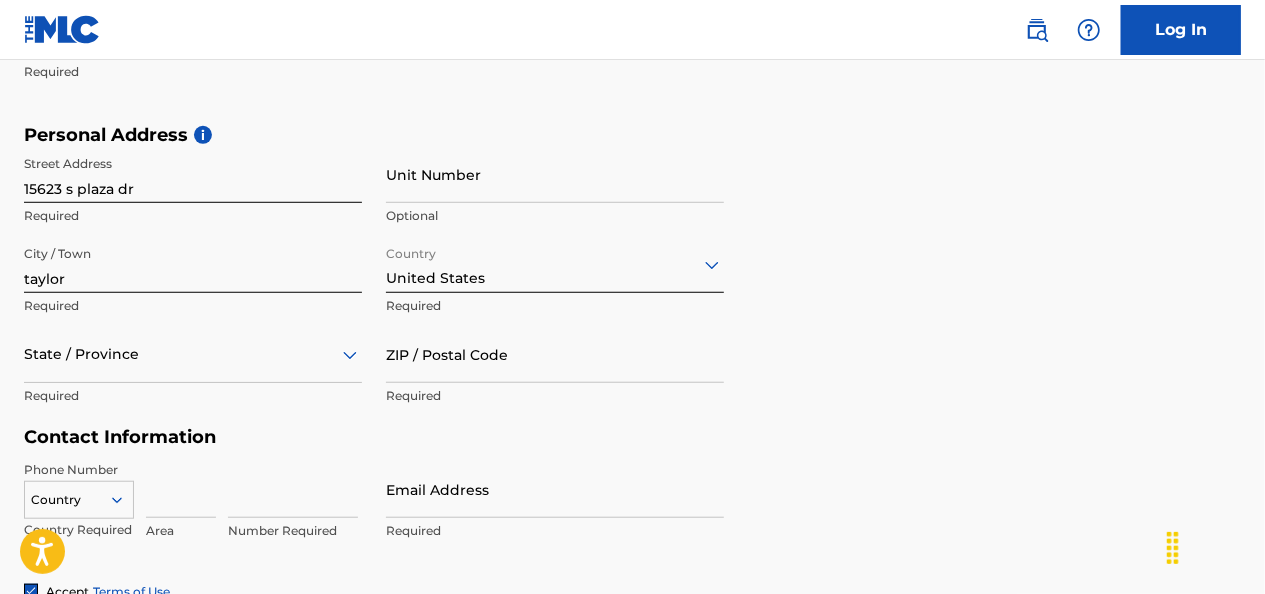 click on "ZIP / Postal Code" at bounding box center [555, 354] 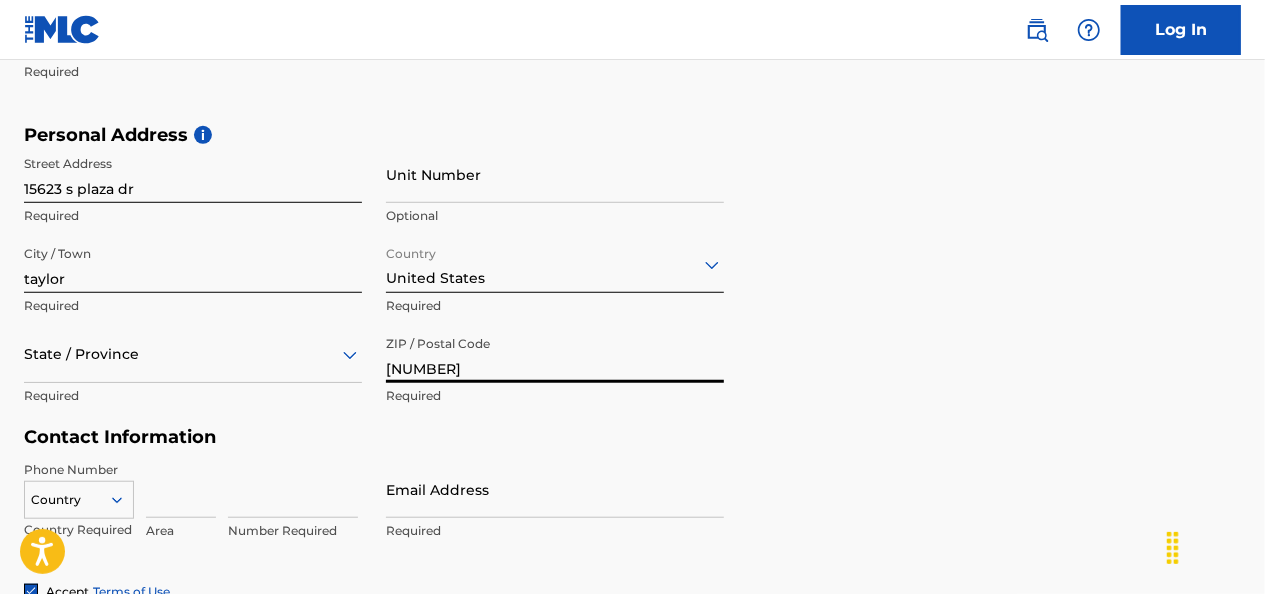 type on "[NUMBER]" 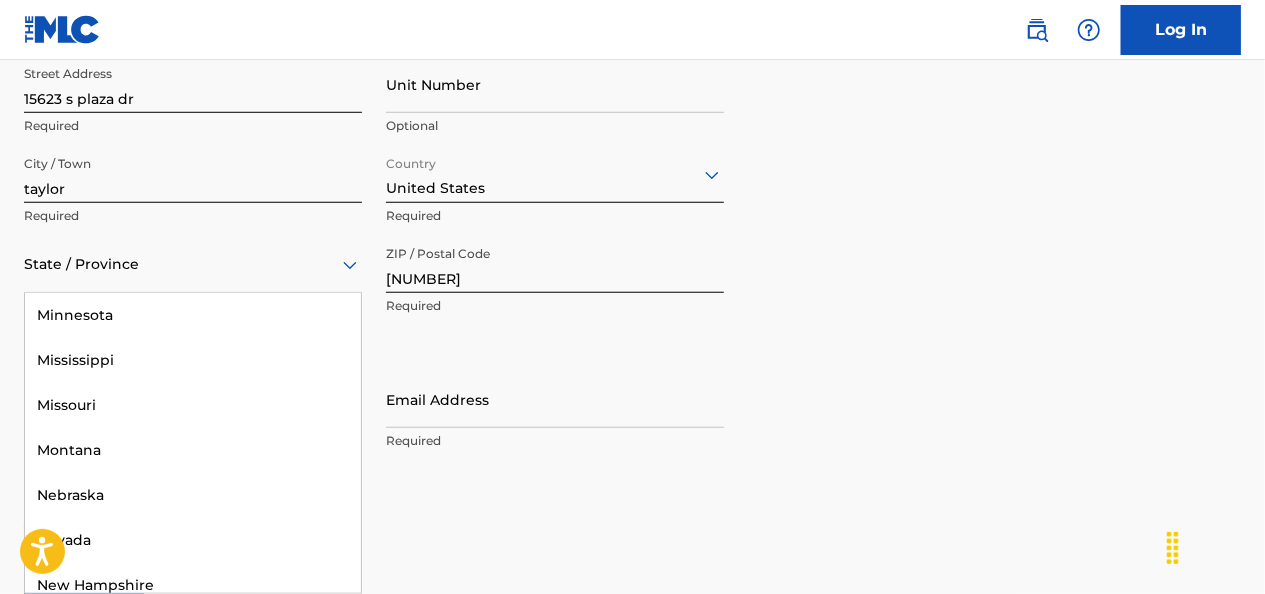 scroll, scrollTop: 1118, scrollLeft: 0, axis: vertical 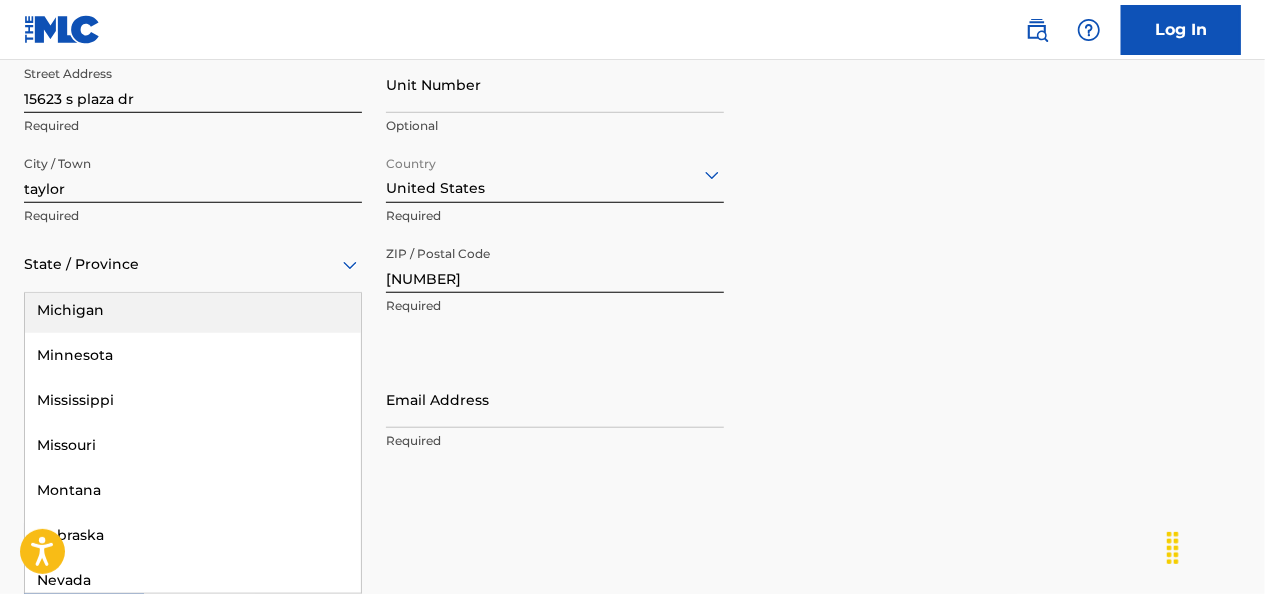 click on "Michigan" at bounding box center (193, 310) 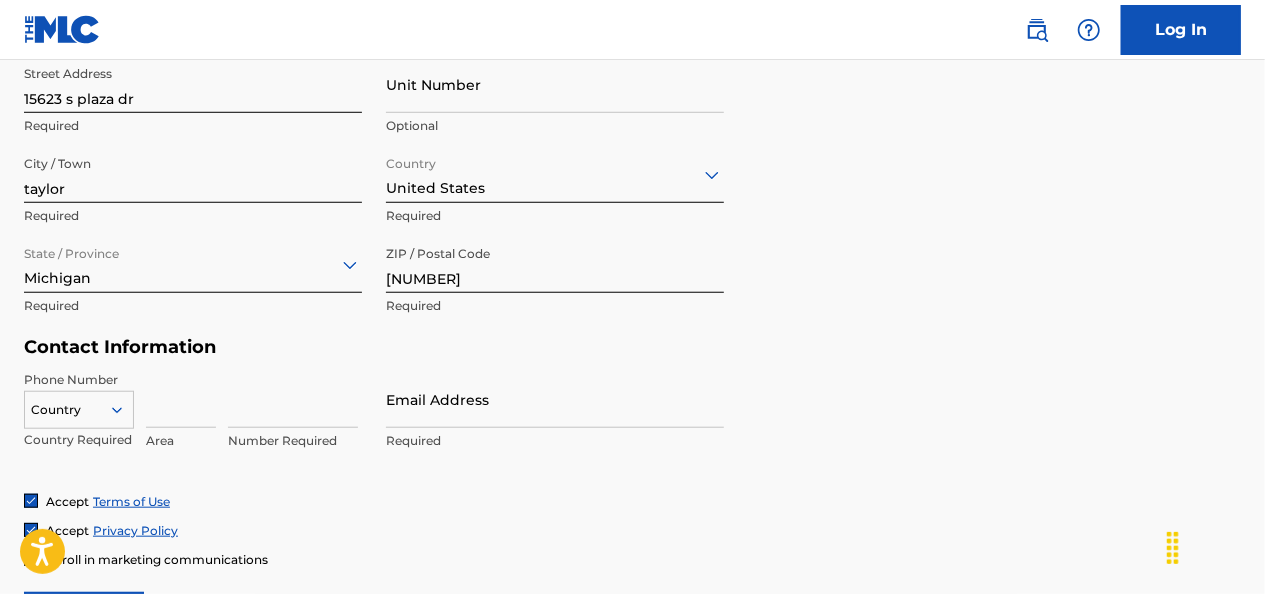 click on "Country" at bounding box center (79, 406) 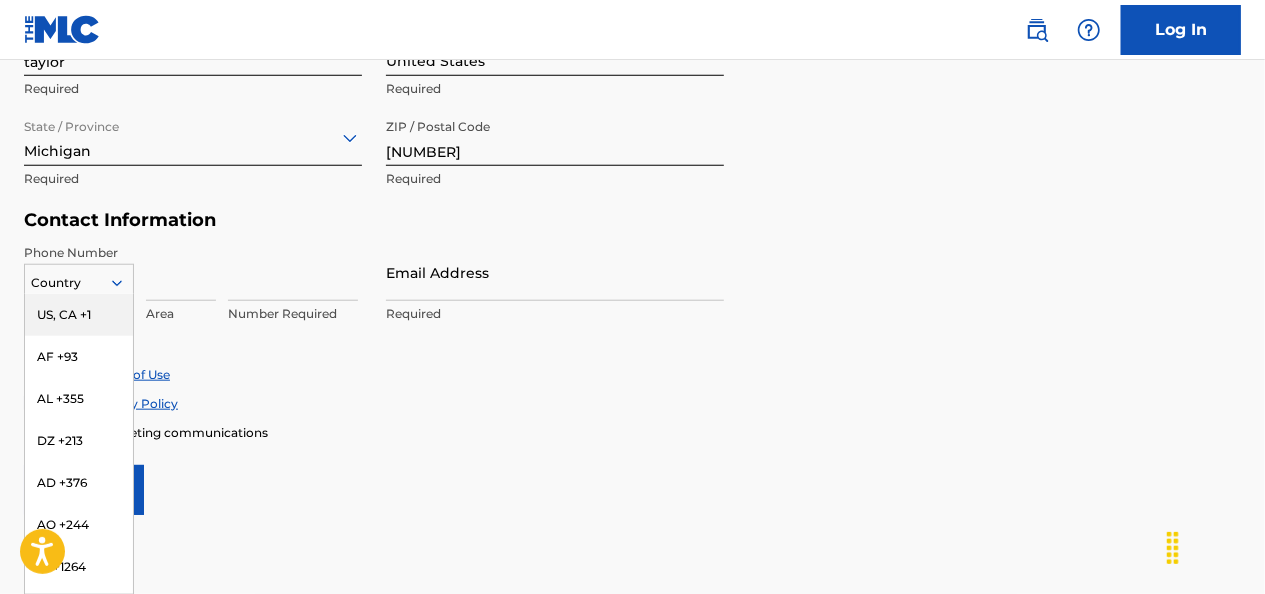 click on "US, CA +1" at bounding box center [79, 315] 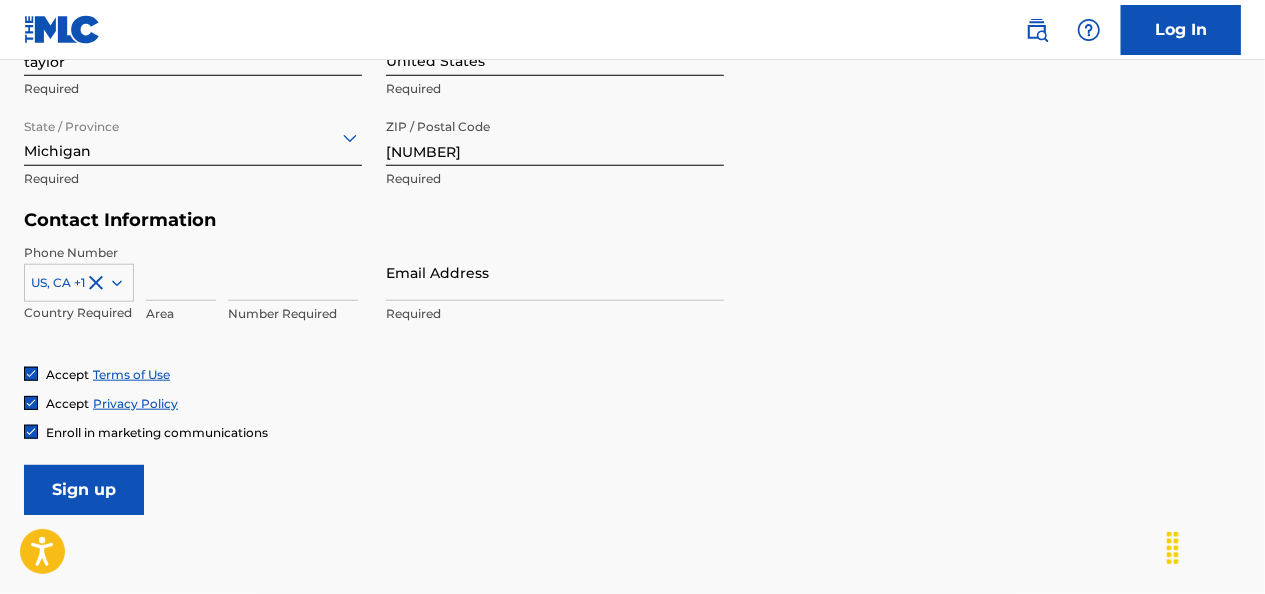 click at bounding box center [181, 272] 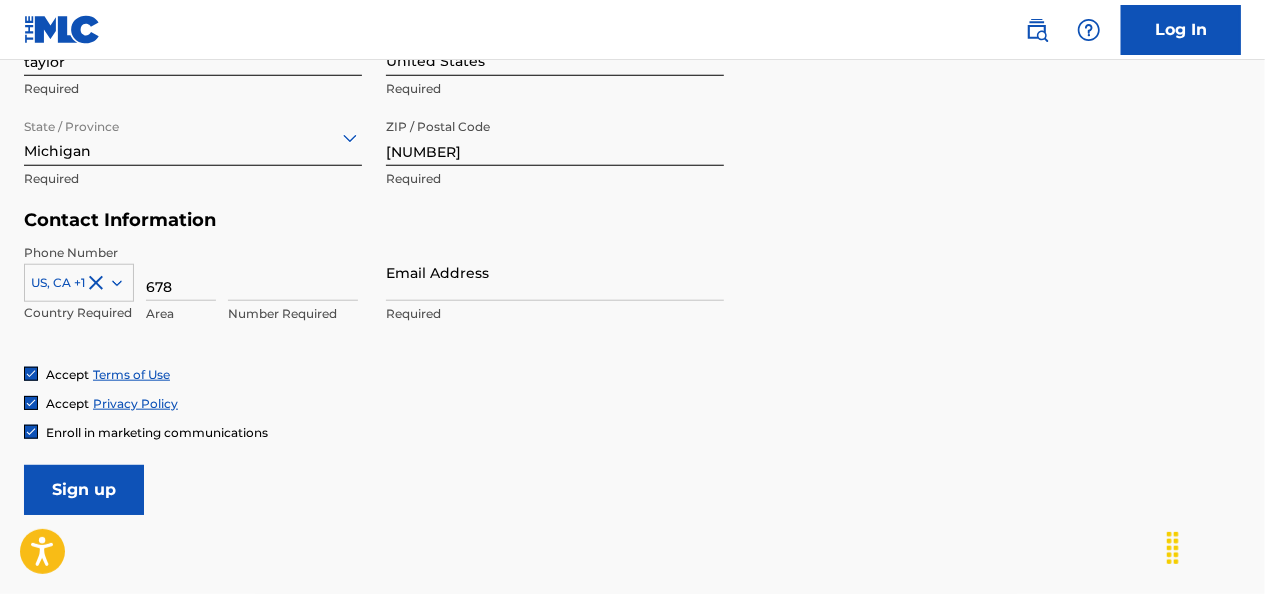 type on "678" 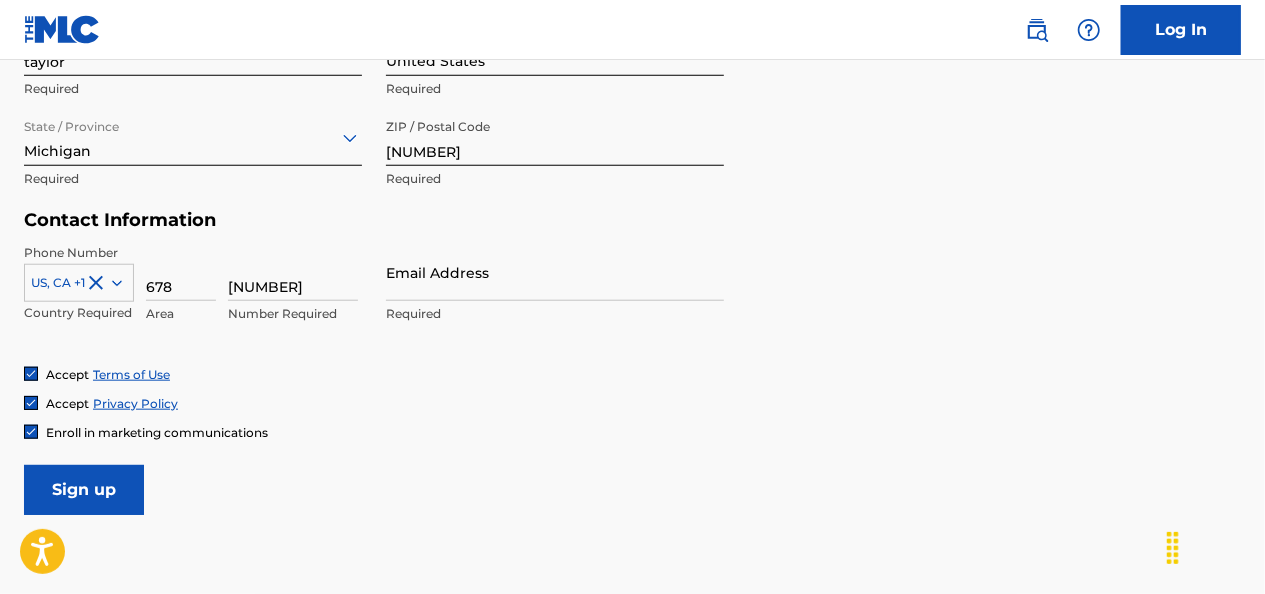 type on "[NUMBER]" 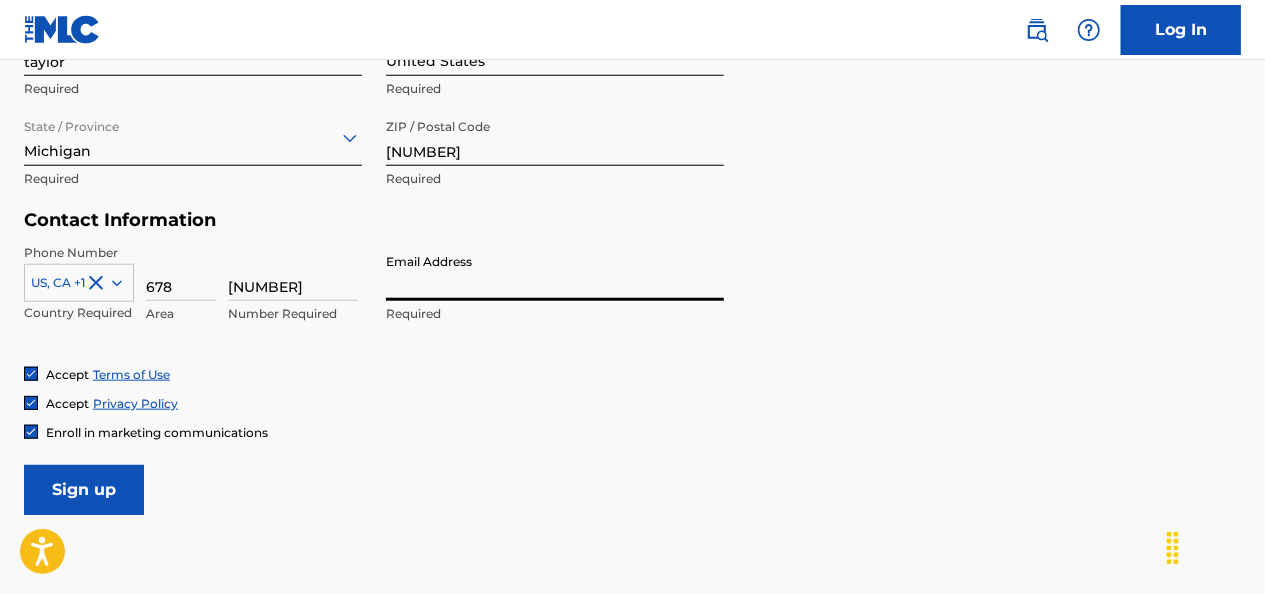 click on "Email Address" at bounding box center [555, 272] 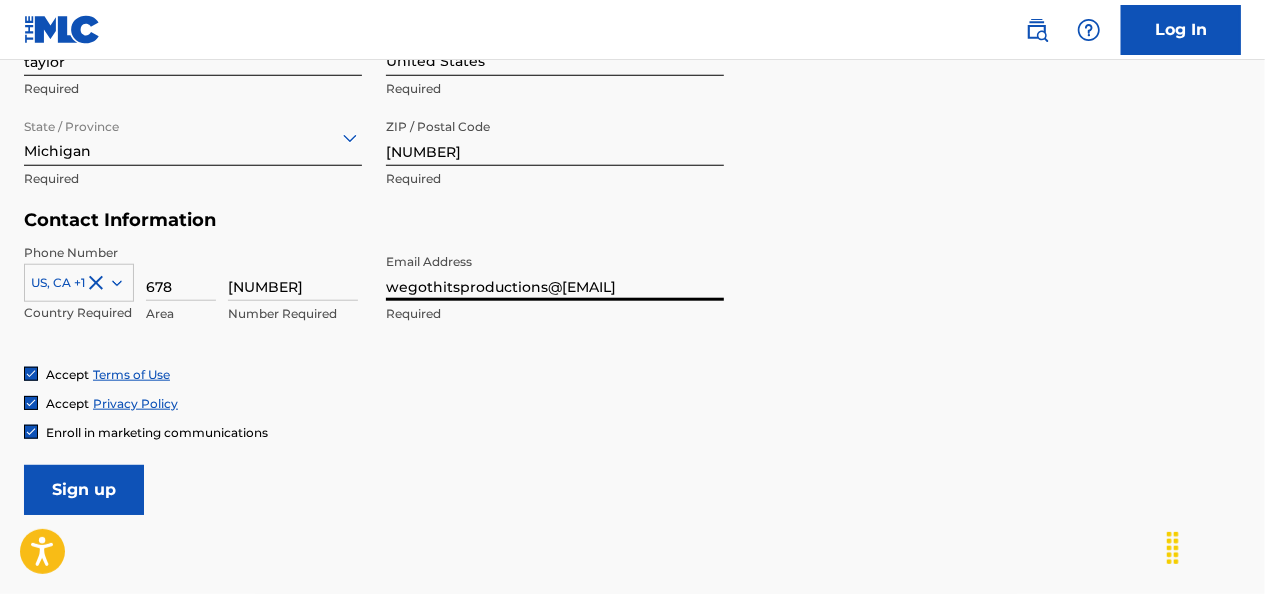 type on "wegothitsproductions@[EMAIL]" 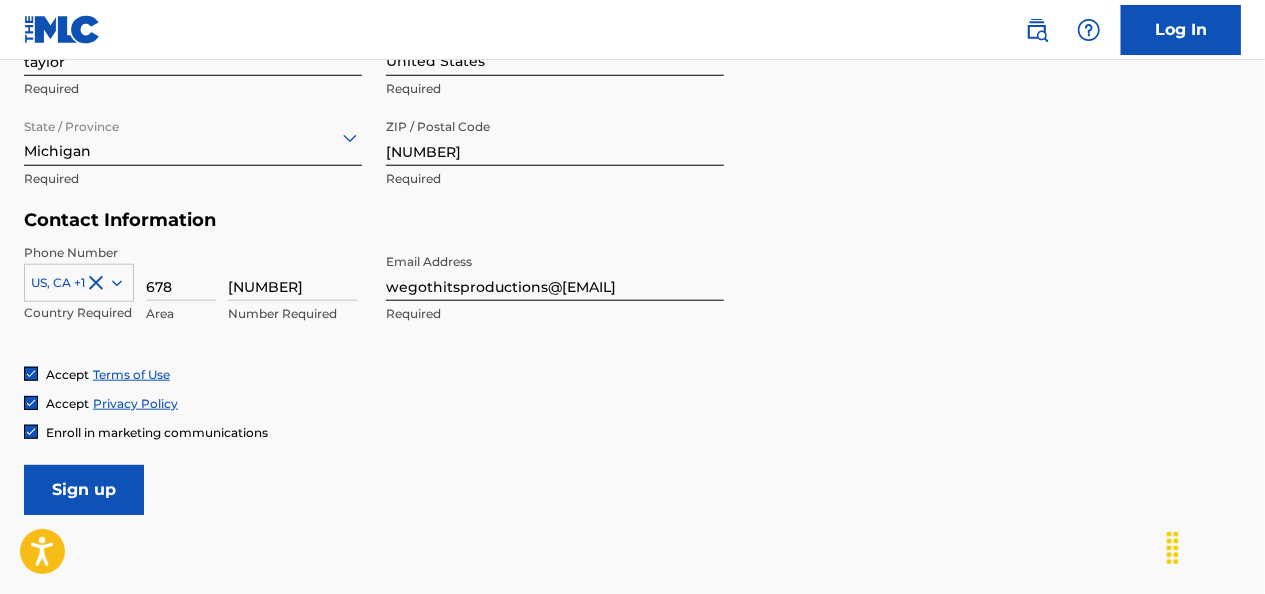 click on "Phone Number US, CA +1 Country Required 678 [PHONE] Number Required Email Address wegothitsproductions@[EMAIL] Required" at bounding box center [374, 305] 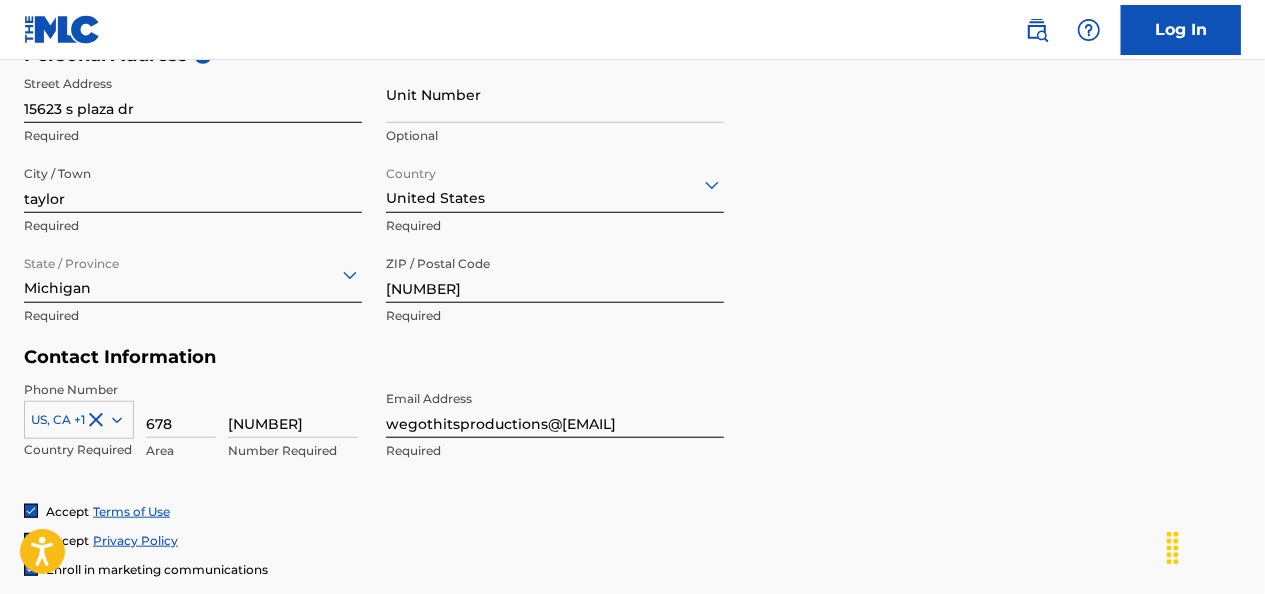 scroll, scrollTop: 708, scrollLeft: 0, axis: vertical 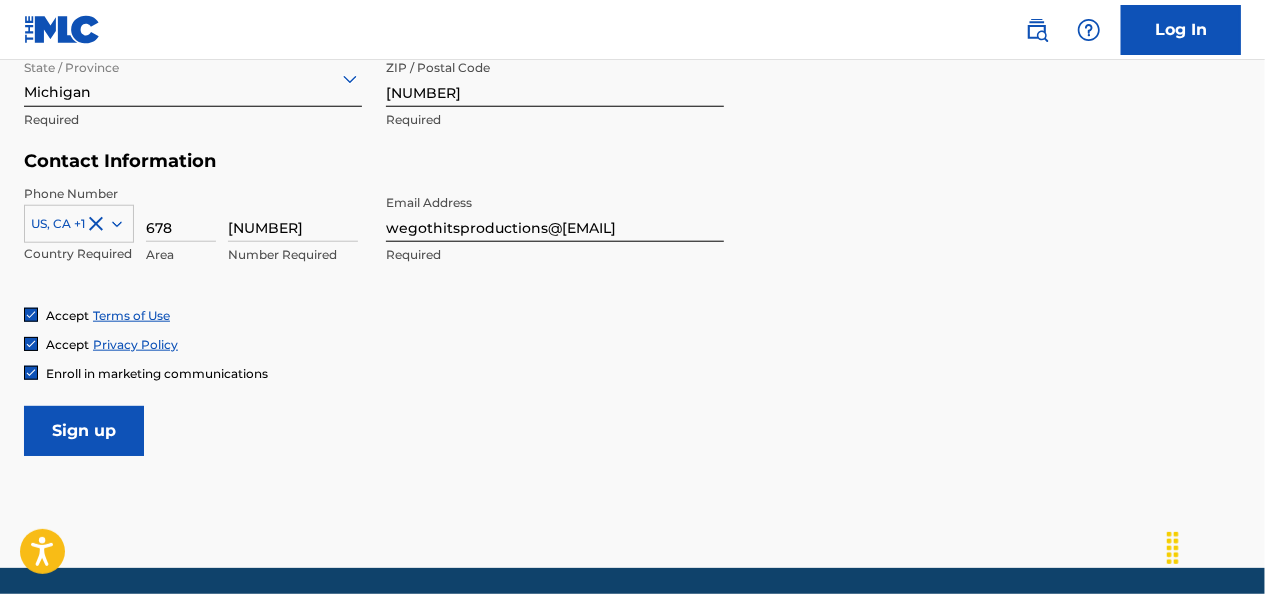click on "Sign up" at bounding box center [84, 431] 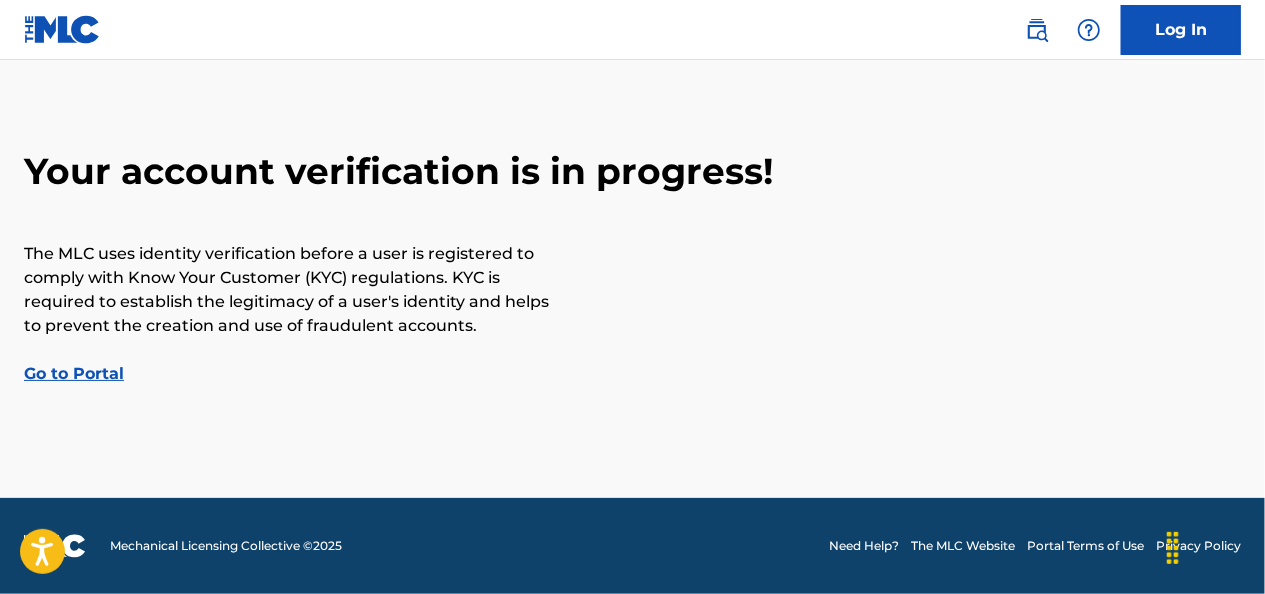scroll, scrollTop: 0, scrollLeft: 0, axis: both 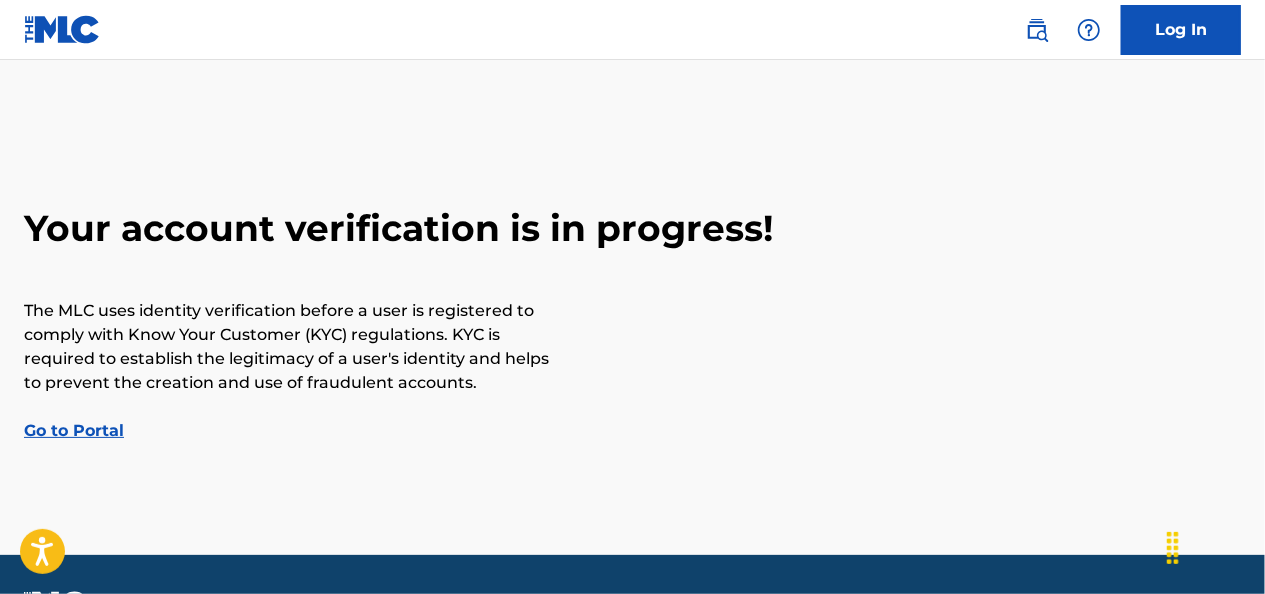click on "Go to Portal" at bounding box center [74, 430] 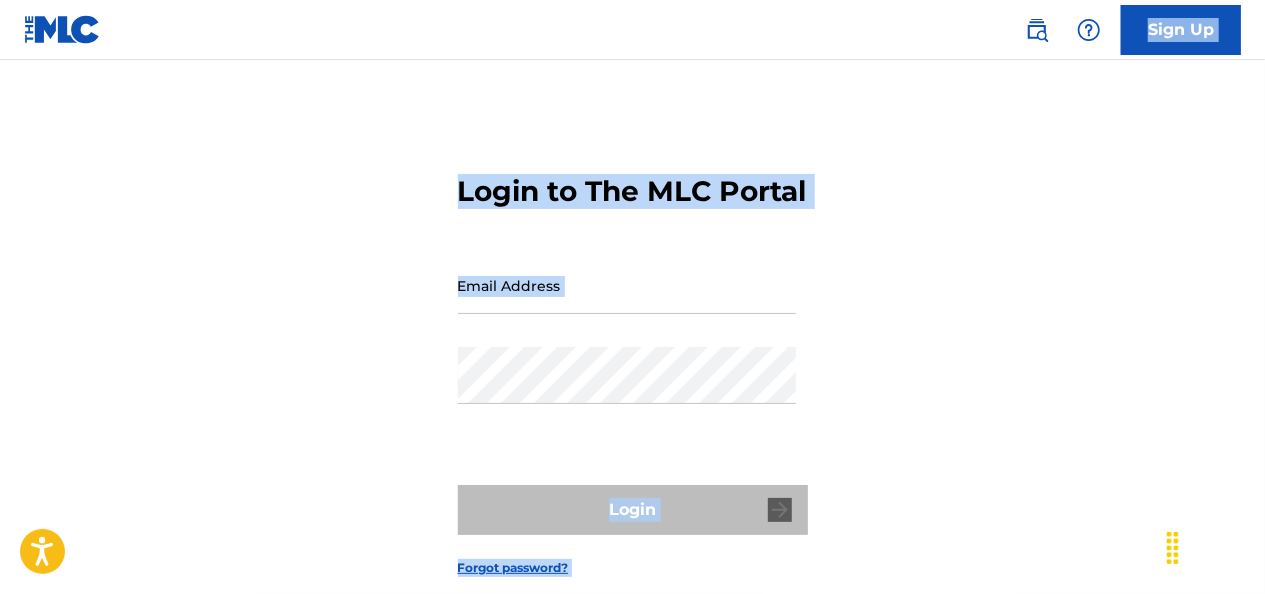 click on "Sign Up Login to The MLC Portal Email Address Password Login Forgot password? Mechanical Licensing Collective © 2025 Need Help? The MLC Website Portal Terms of Use Privacy Policy" at bounding box center (632, 352) 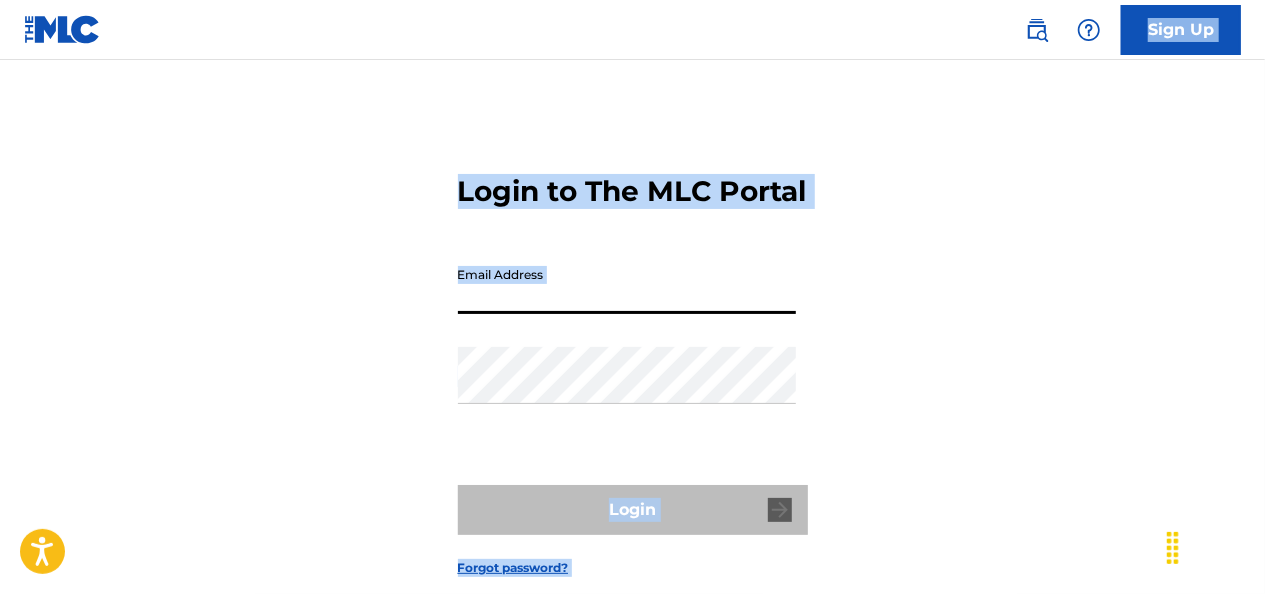 click on "Email Address" at bounding box center [627, 285] 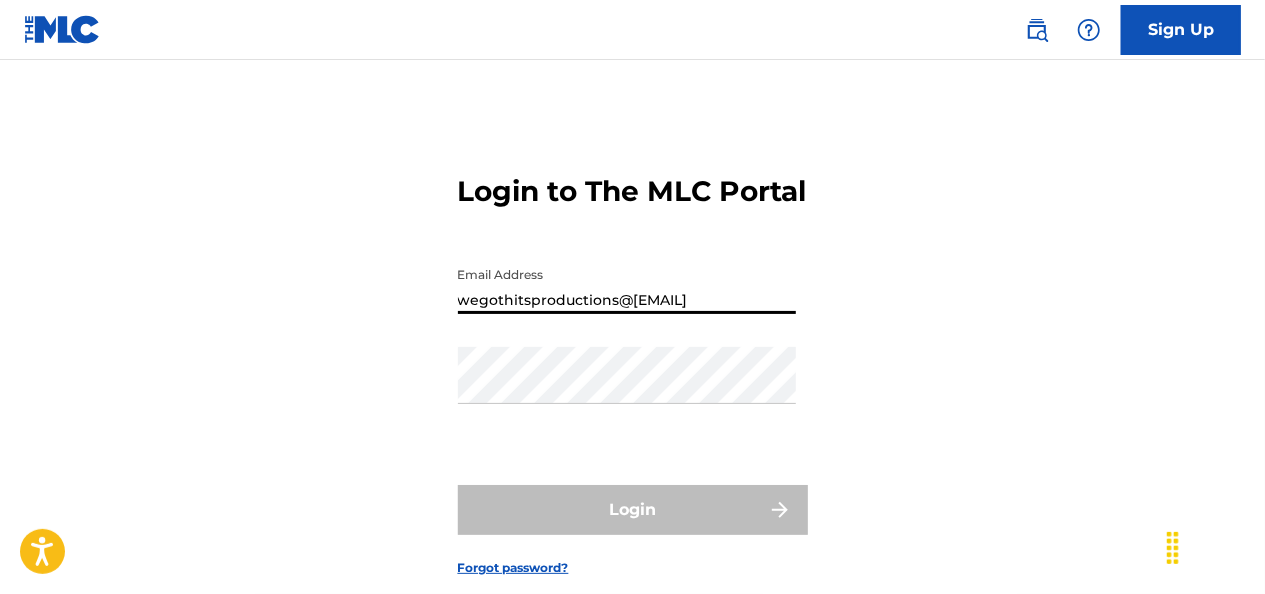 type on "wegothitsproductions@[EMAIL]" 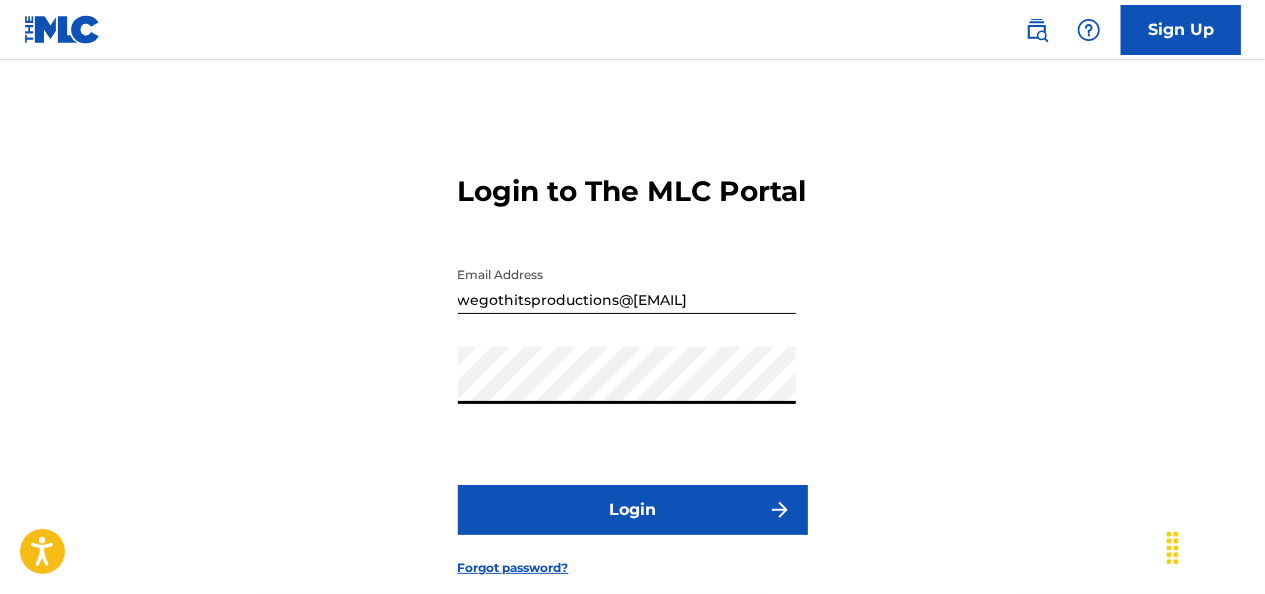 click on "Login" at bounding box center [633, 510] 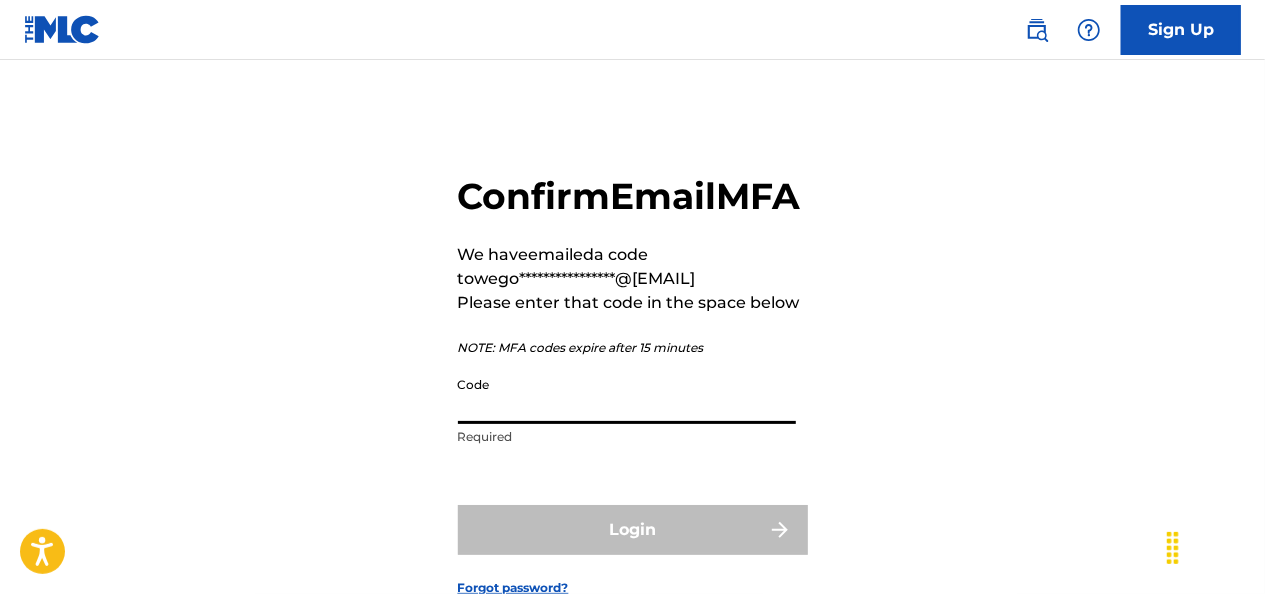 click on "Code" at bounding box center [627, 395] 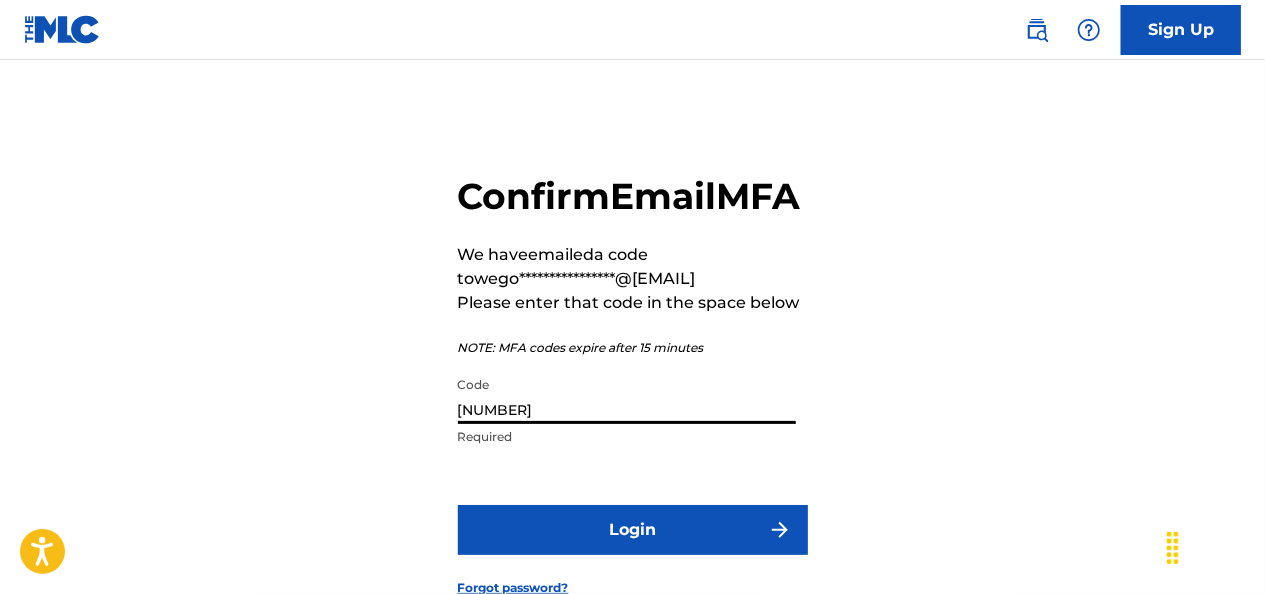 type on "[NUMBER]" 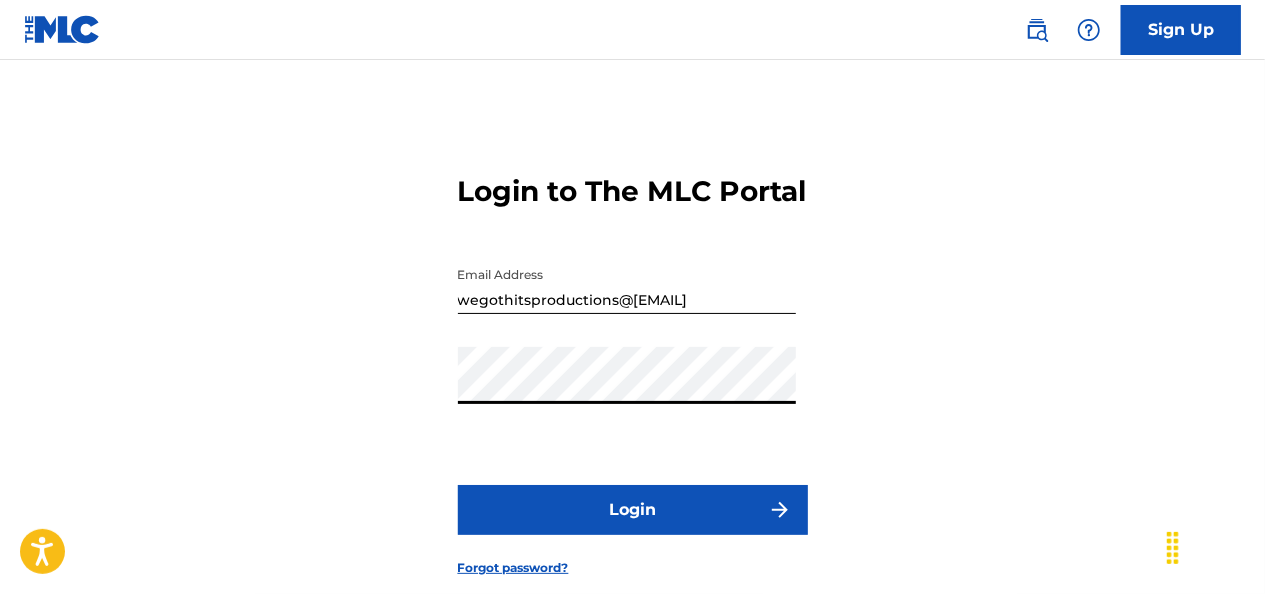 click on "Login" at bounding box center [633, 510] 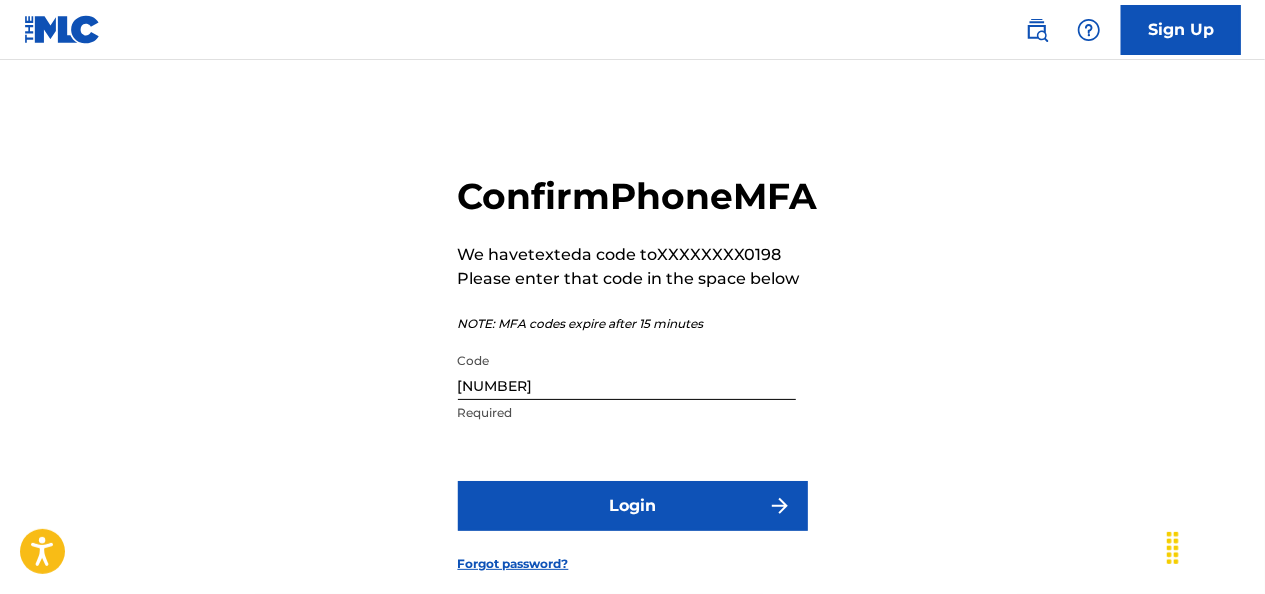 click on "[NUMBER]" at bounding box center [627, 371] 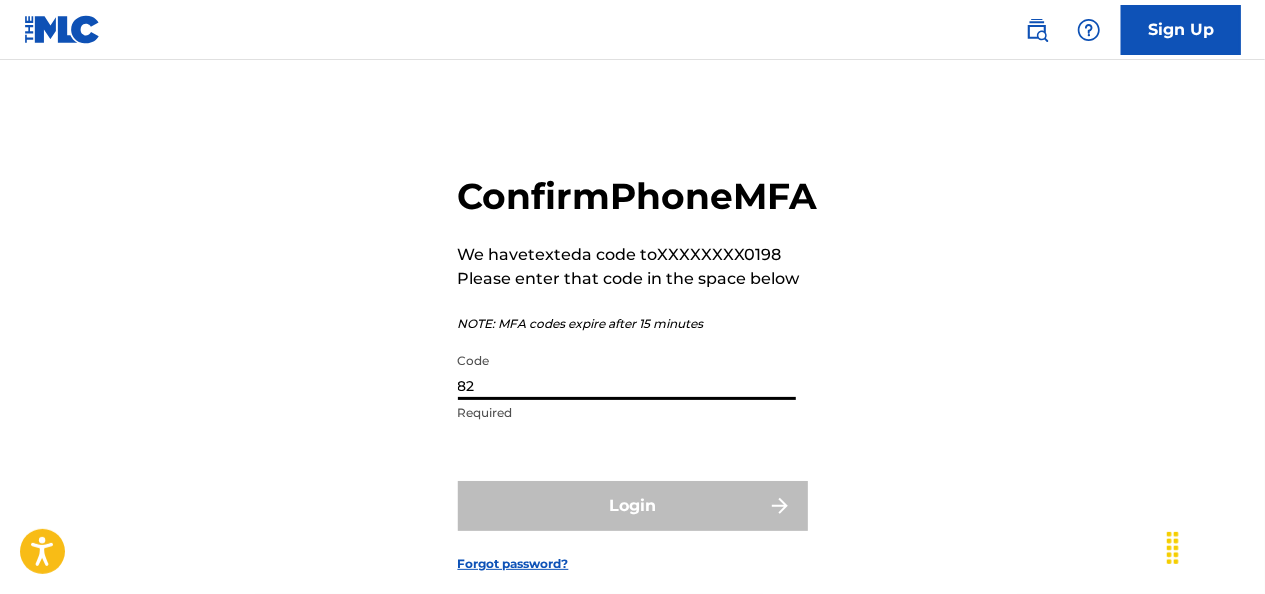 type on "2" 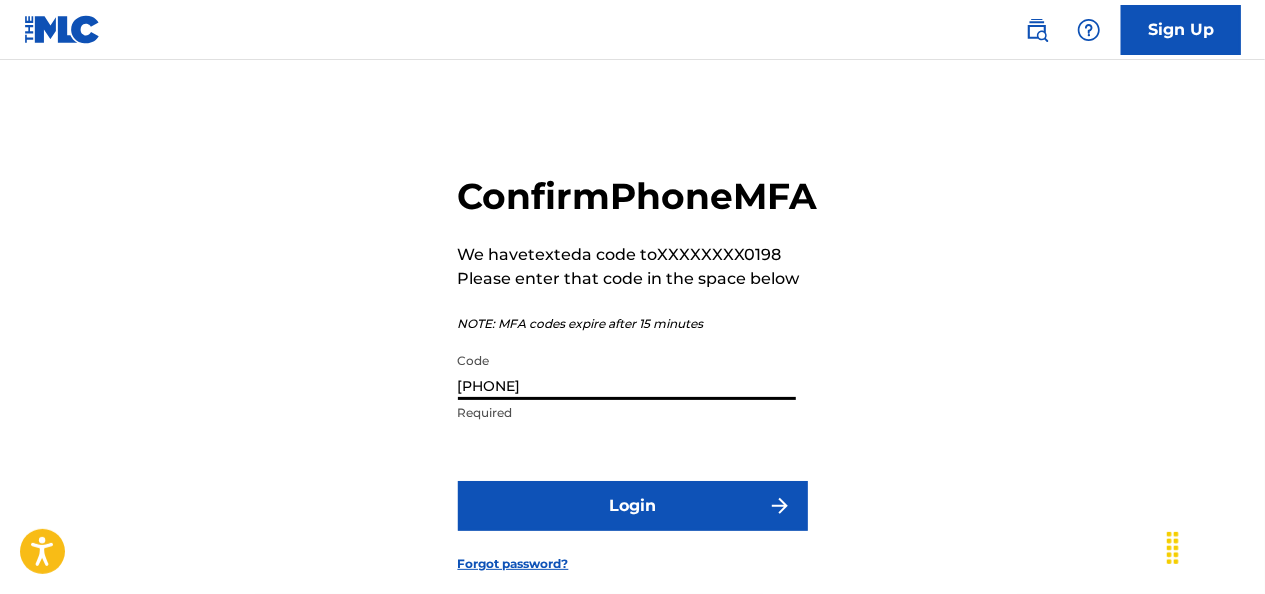 type on "[PHONE]" 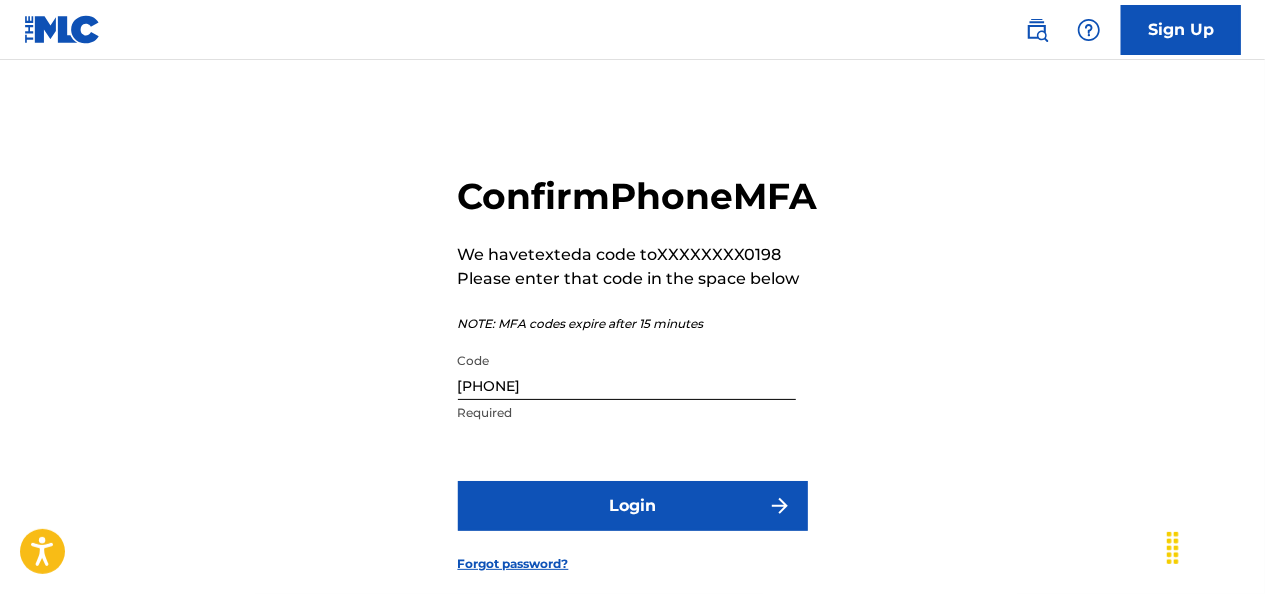 click on "Login" at bounding box center (633, 506) 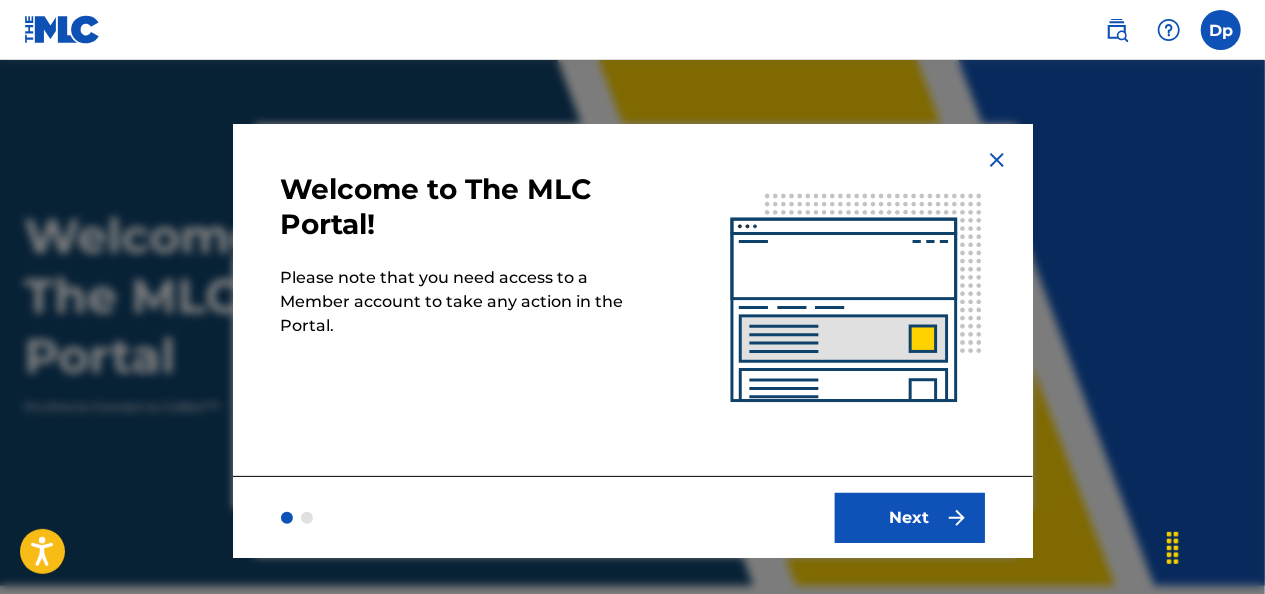 scroll, scrollTop: 0, scrollLeft: 0, axis: both 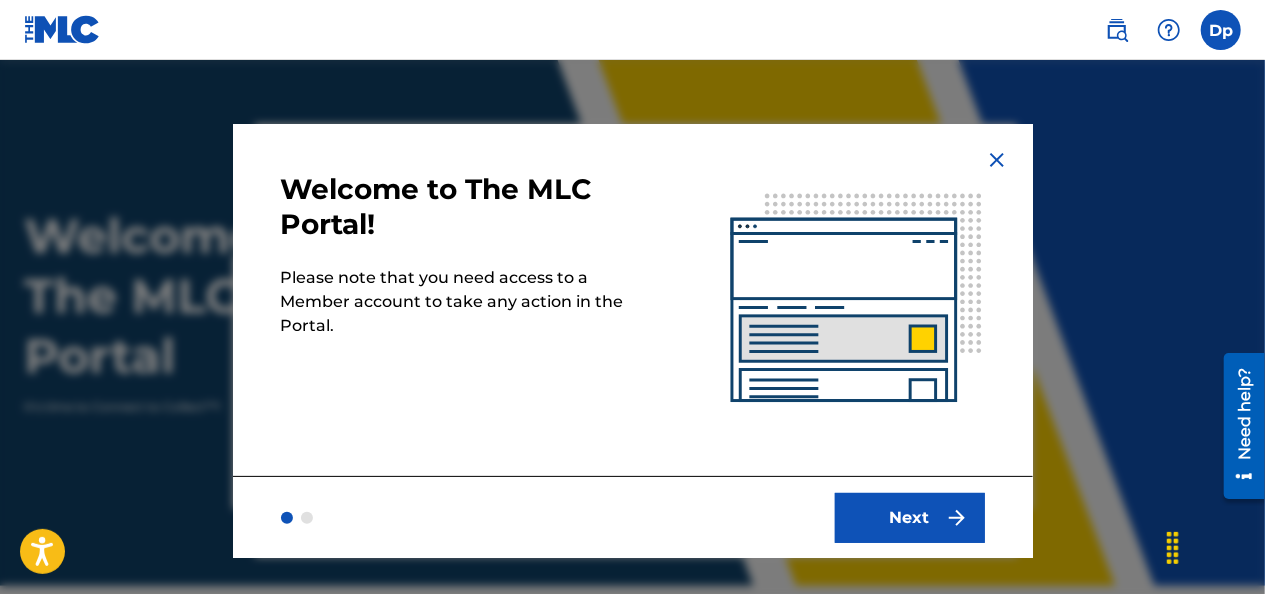 click on "Next" at bounding box center [910, 518] 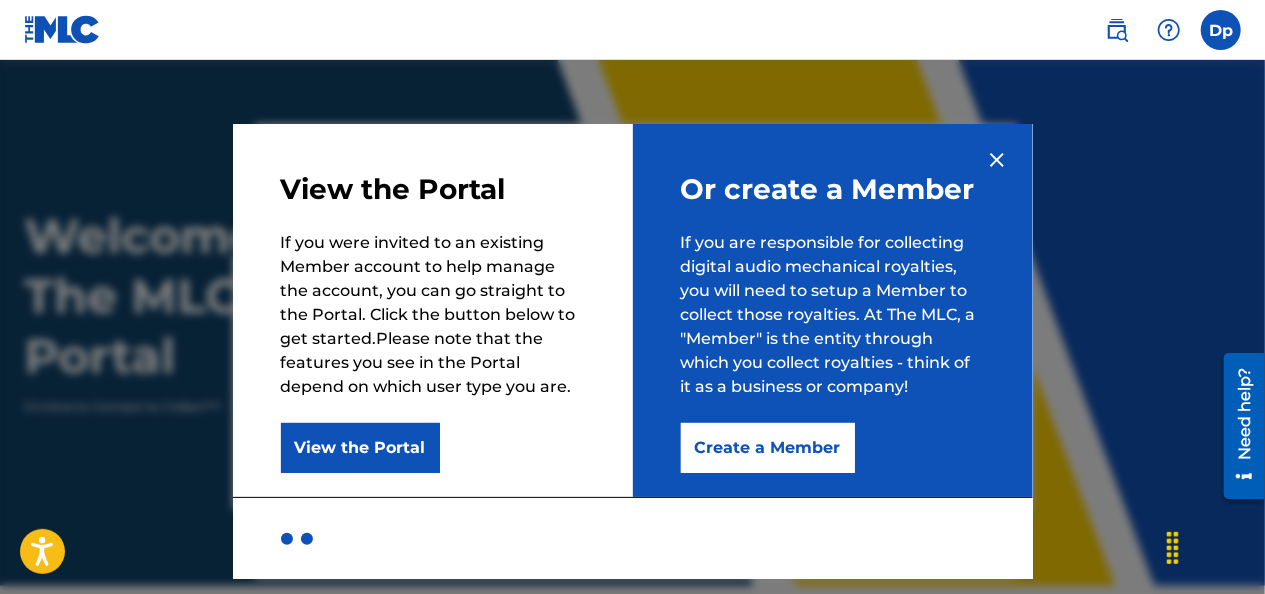 click on "View the Portal" at bounding box center (360, 448) 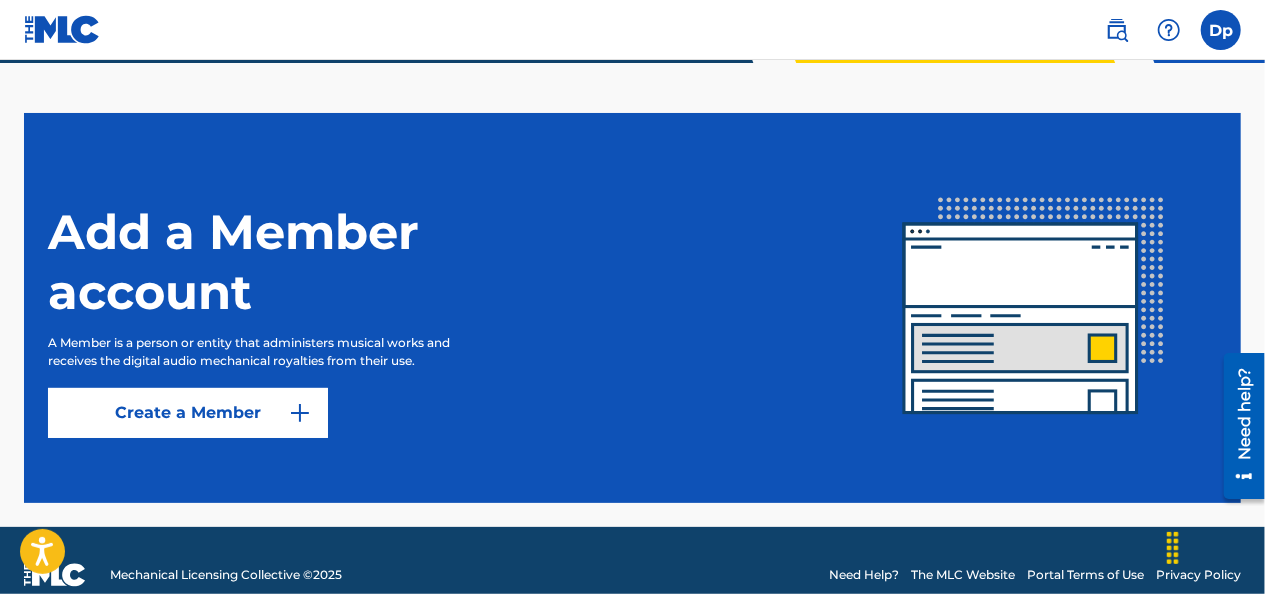 scroll, scrollTop: 552, scrollLeft: 0, axis: vertical 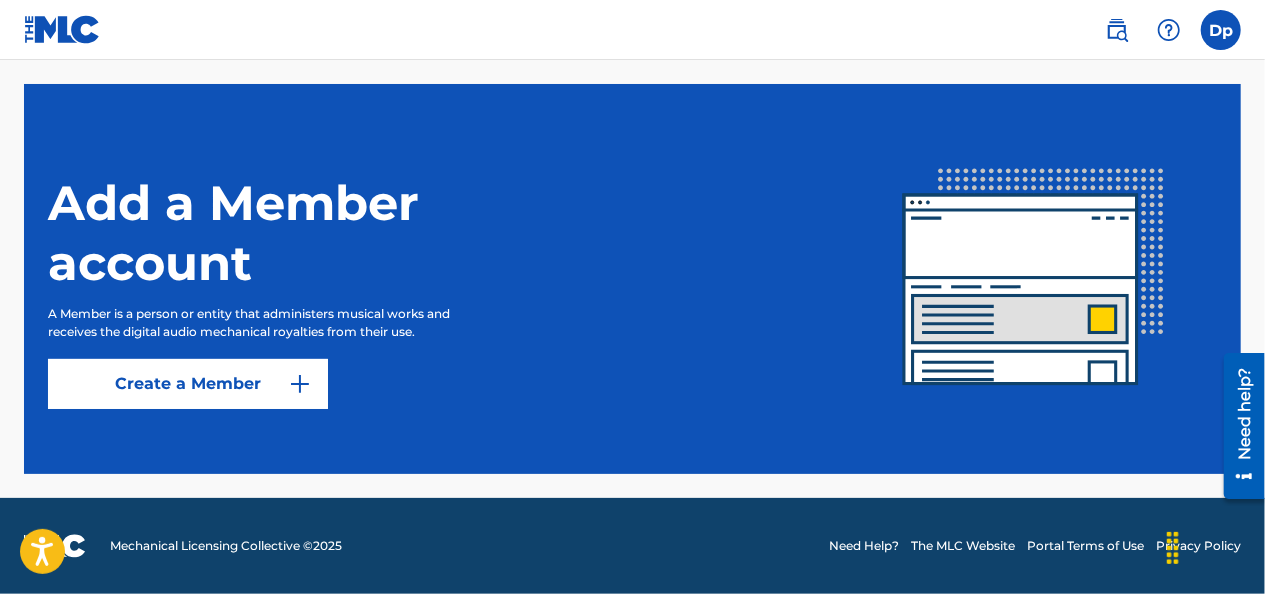 click at bounding box center (1221, 30) 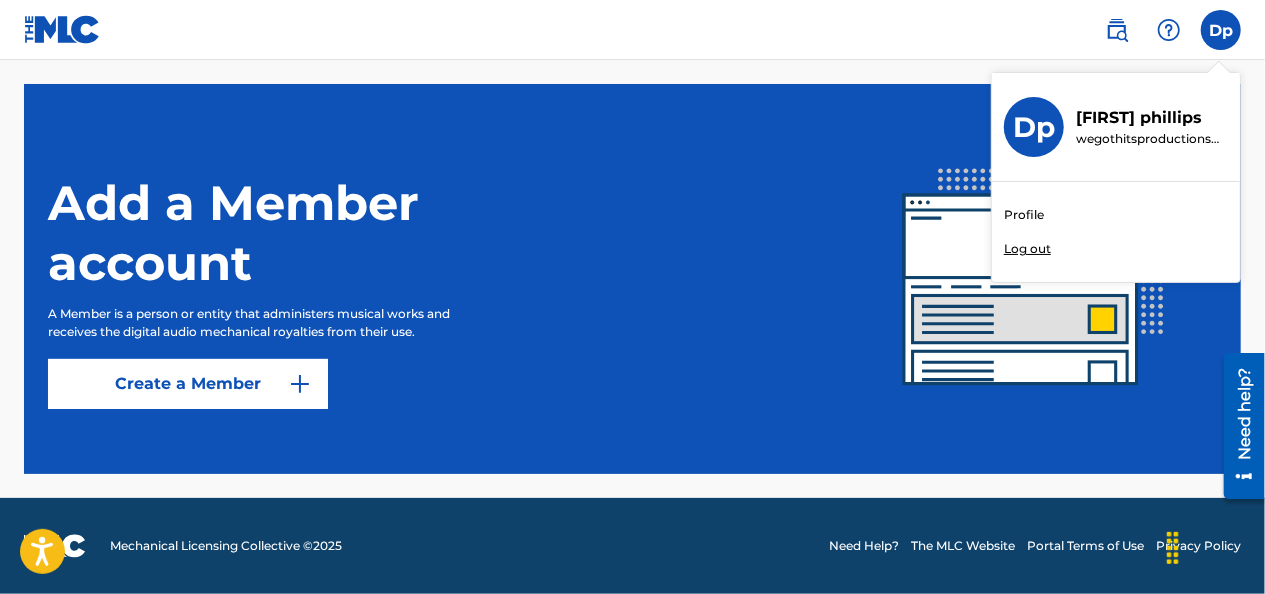click on "Profile" at bounding box center [1024, 215] 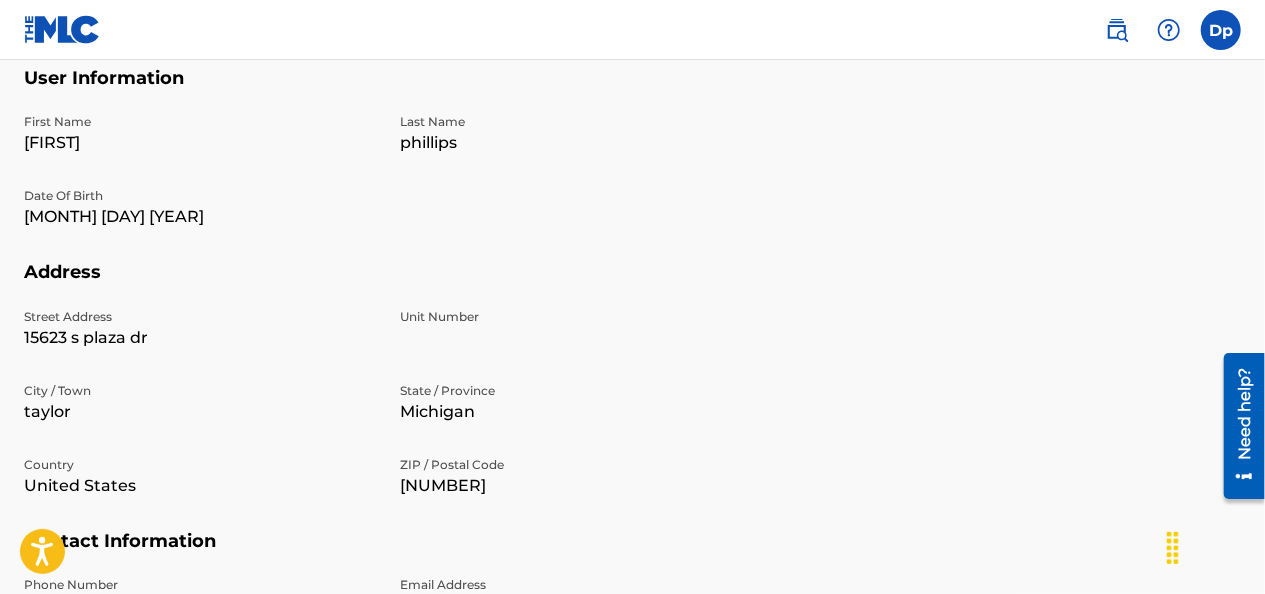 scroll, scrollTop: 0, scrollLeft: 0, axis: both 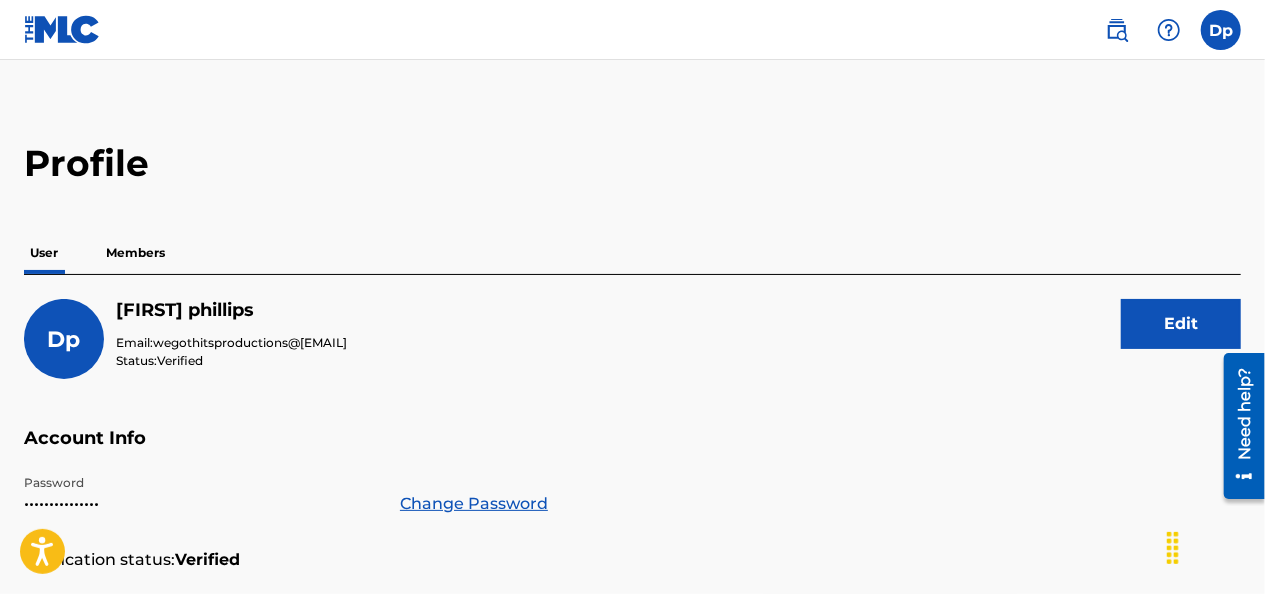 click at bounding box center [1117, 30] 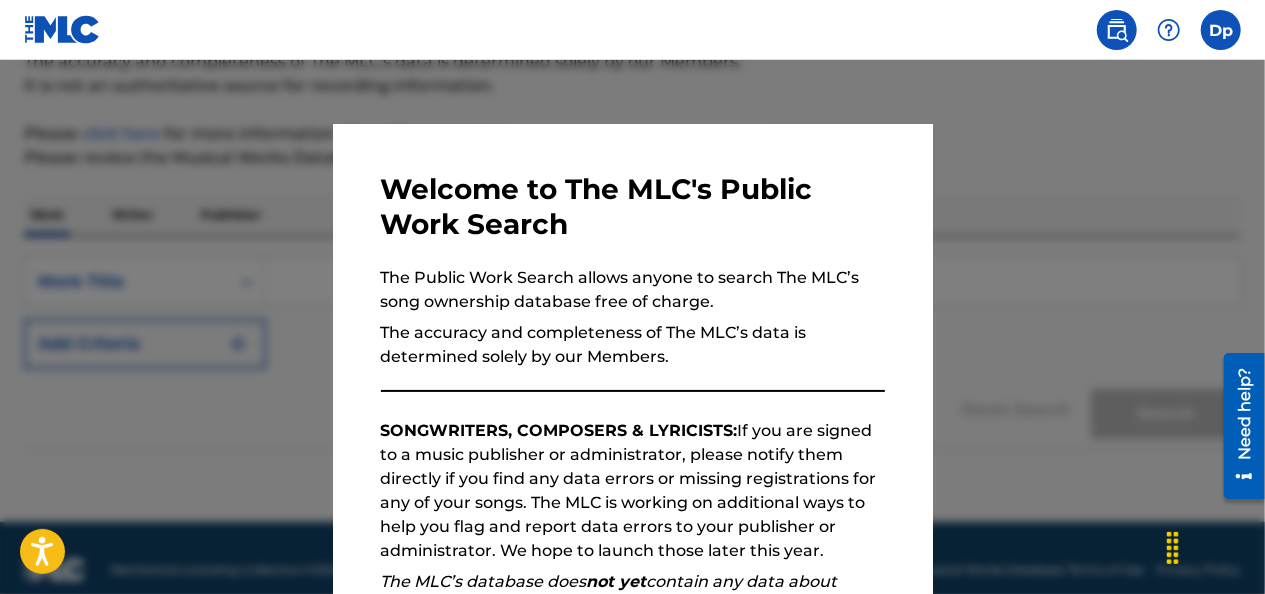 scroll, scrollTop: 211, scrollLeft: 0, axis: vertical 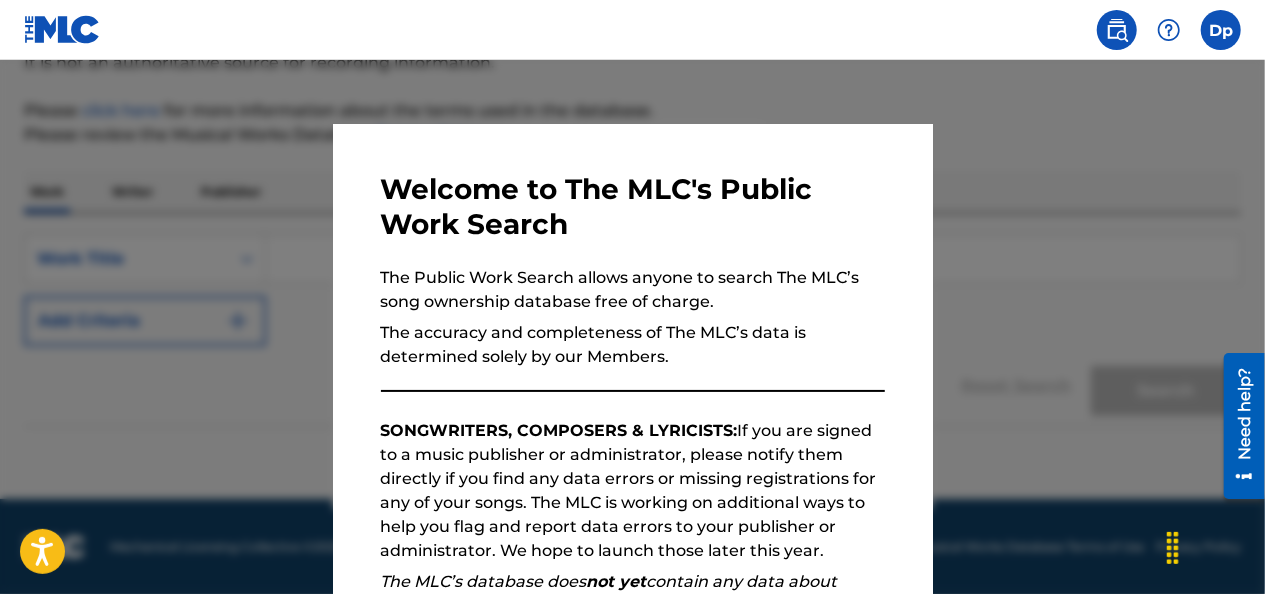 drag, startPoint x: 1268, startPoint y: 214, endPoint x: 50, endPoint y: 131, distance: 1220.8247 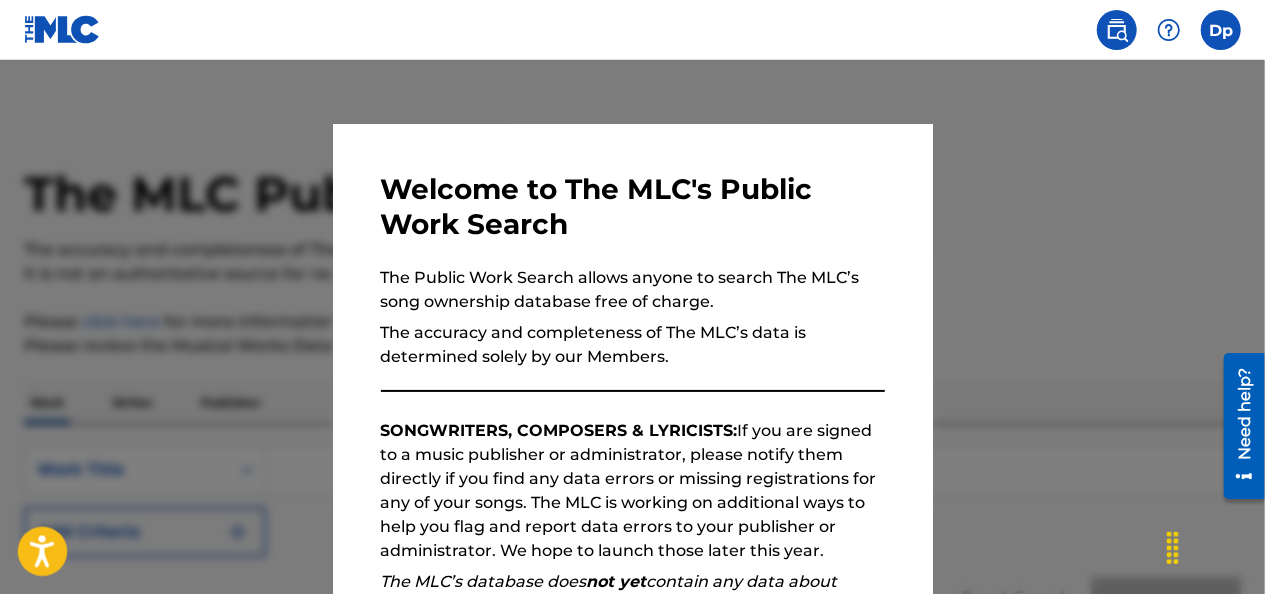 click at bounding box center (43, 552) 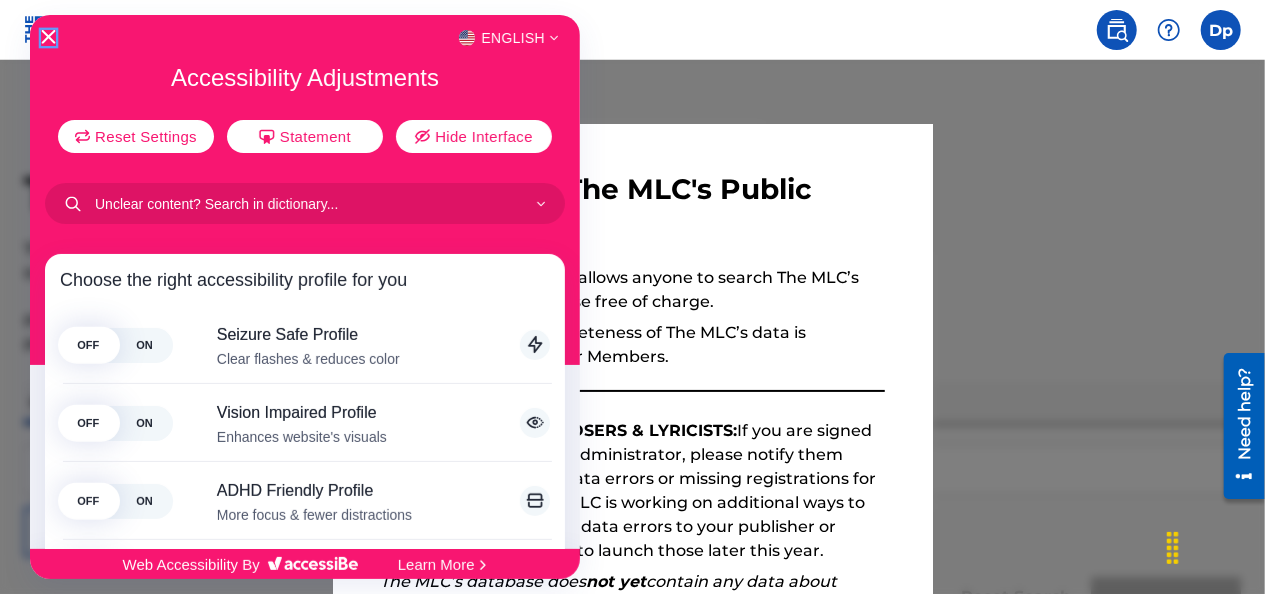 click 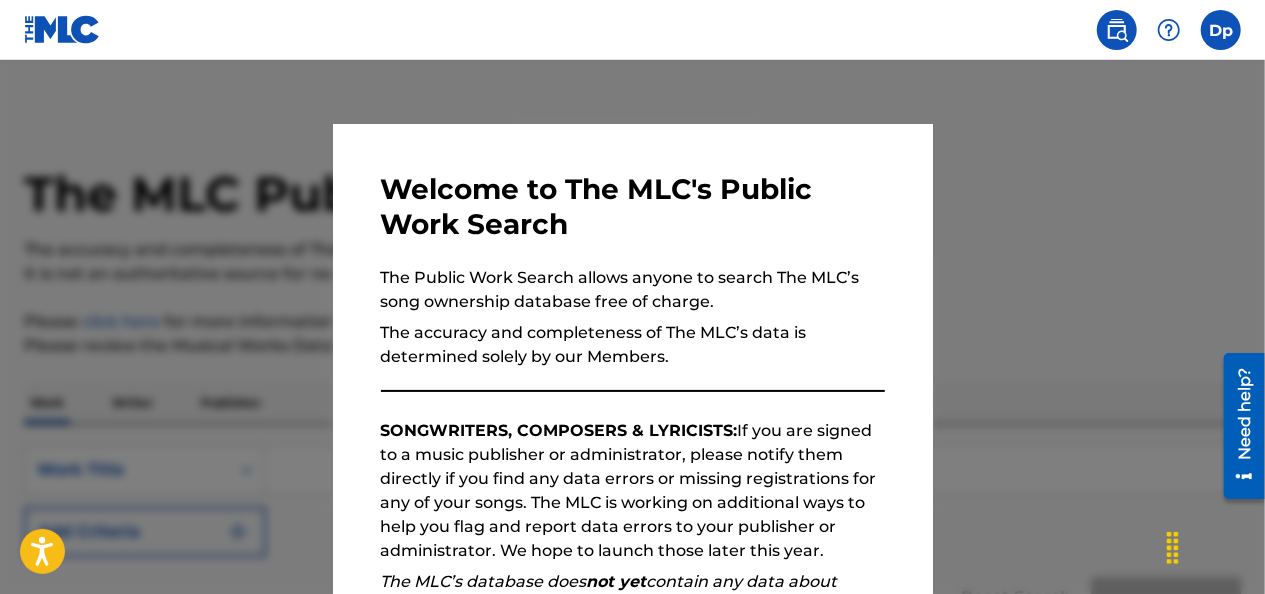 click at bounding box center [1169, 30] 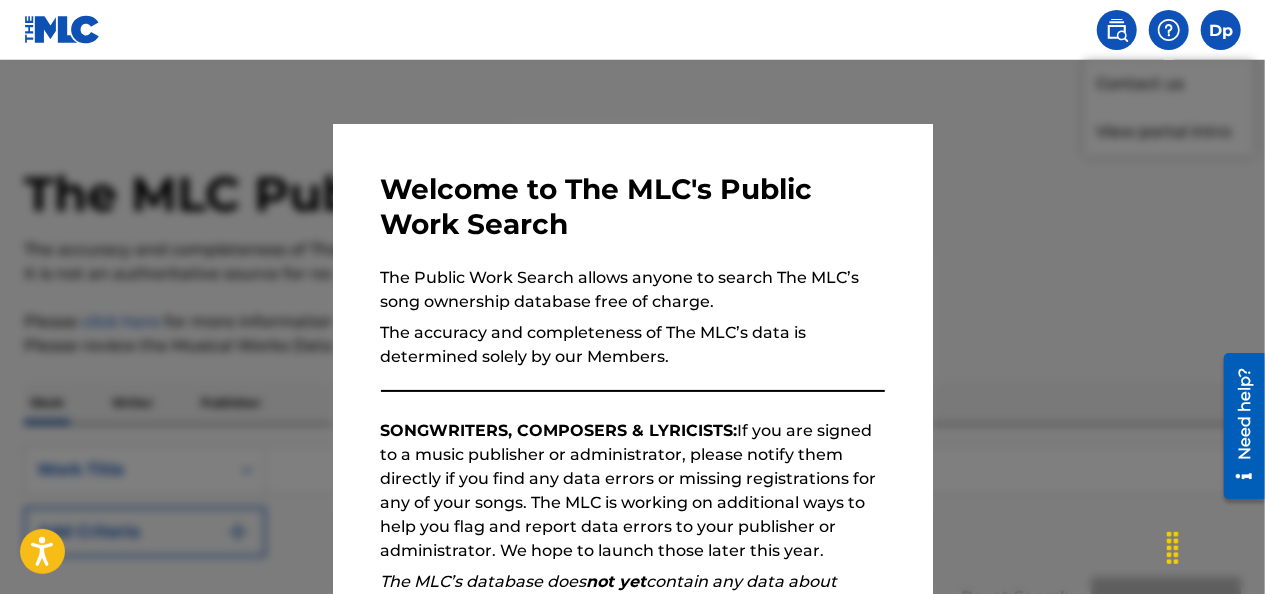 click at bounding box center (632, 357) 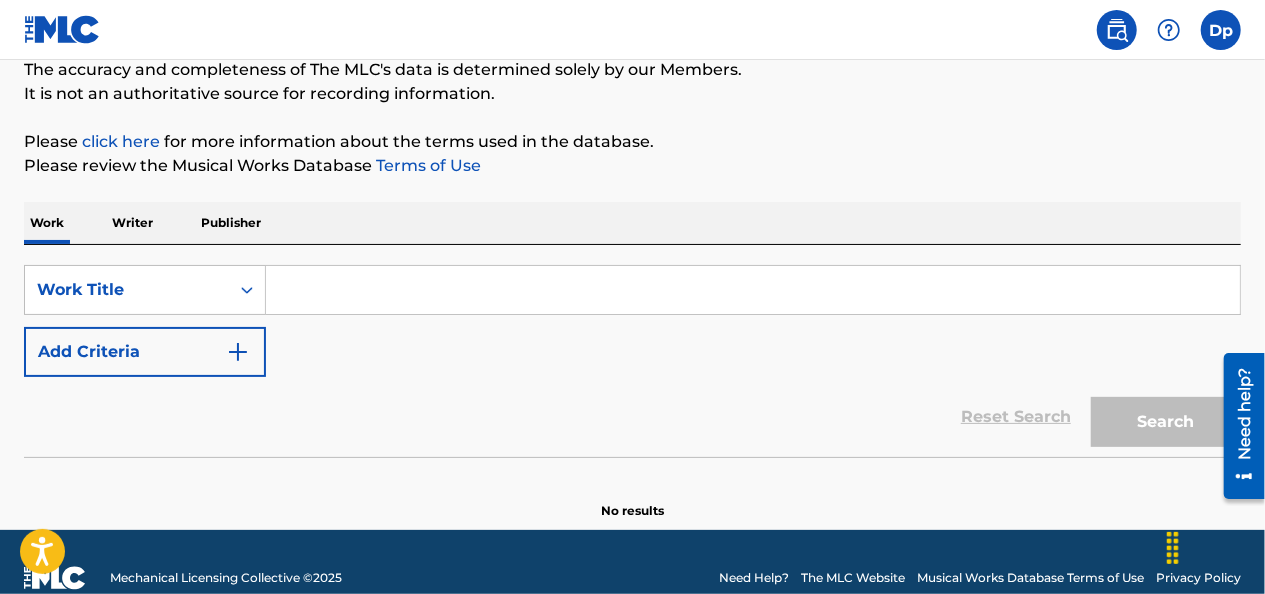 scroll, scrollTop: 211, scrollLeft: 0, axis: vertical 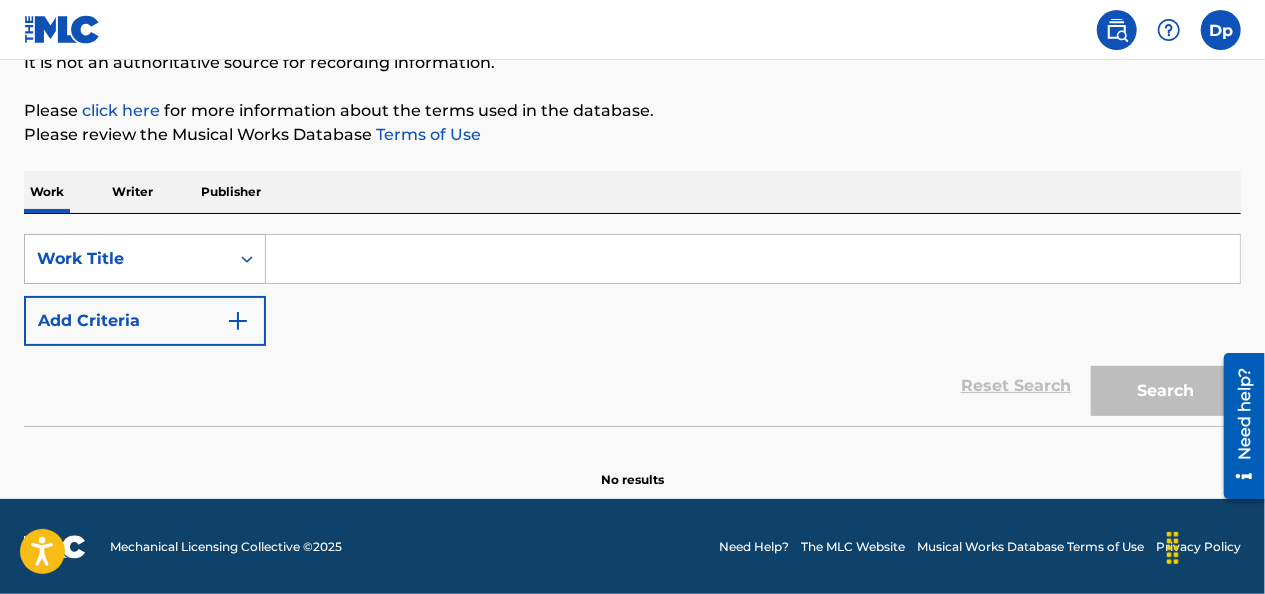 click 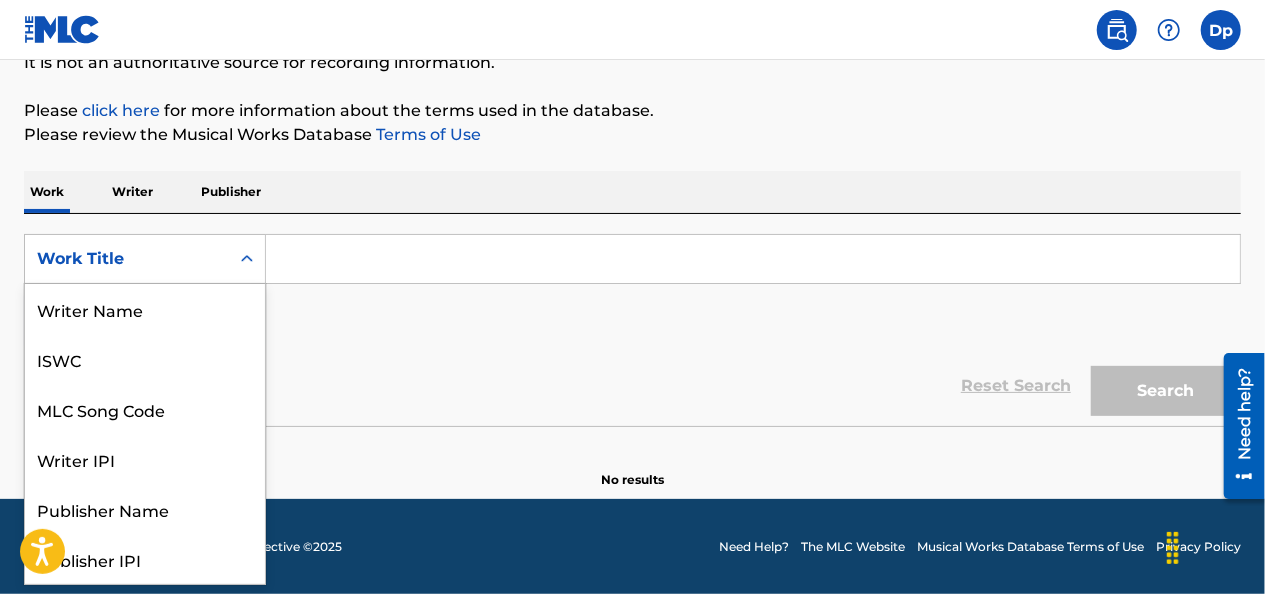 scroll, scrollTop: 100, scrollLeft: 0, axis: vertical 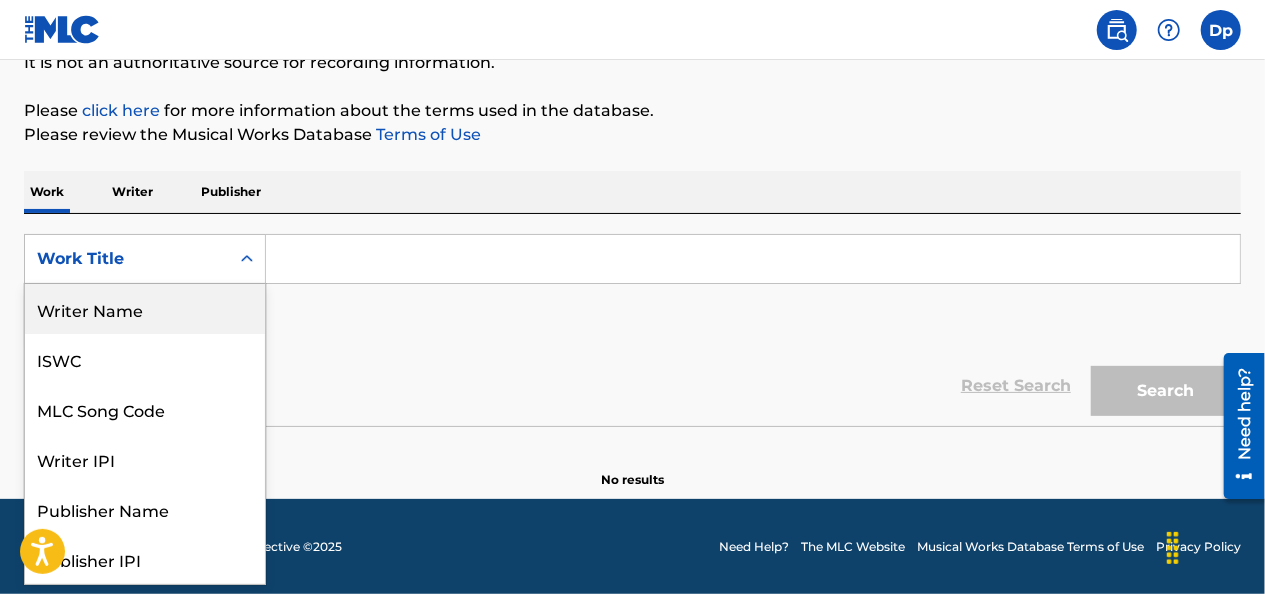 click on "Writer Name" at bounding box center (145, 309) 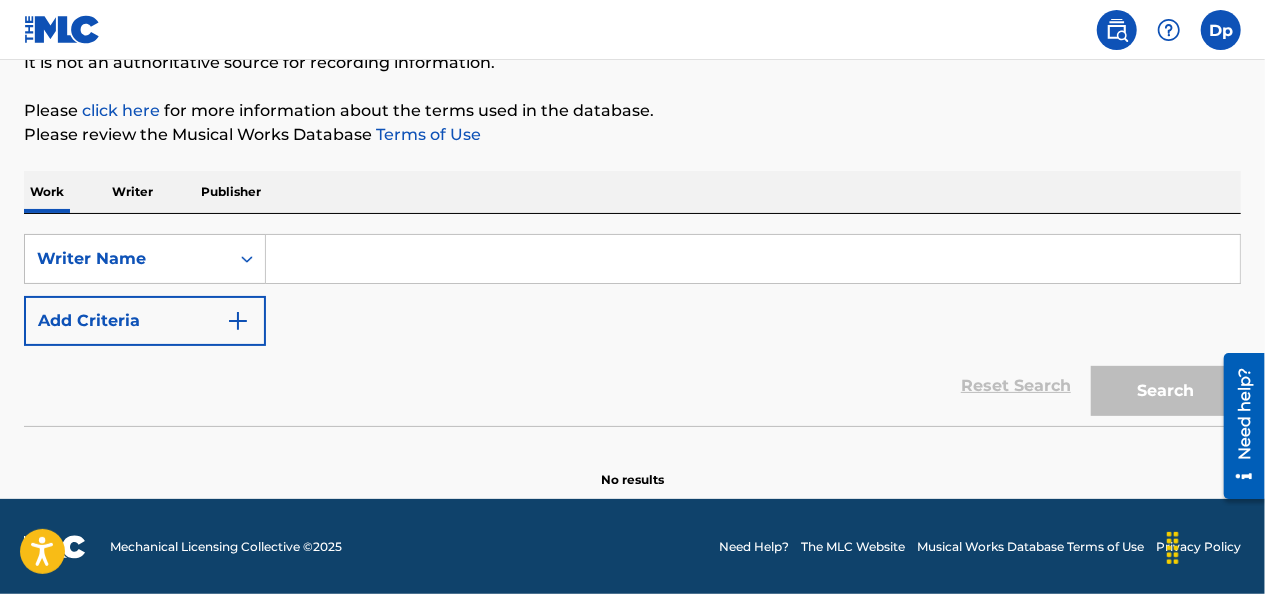 click at bounding box center (238, 321) 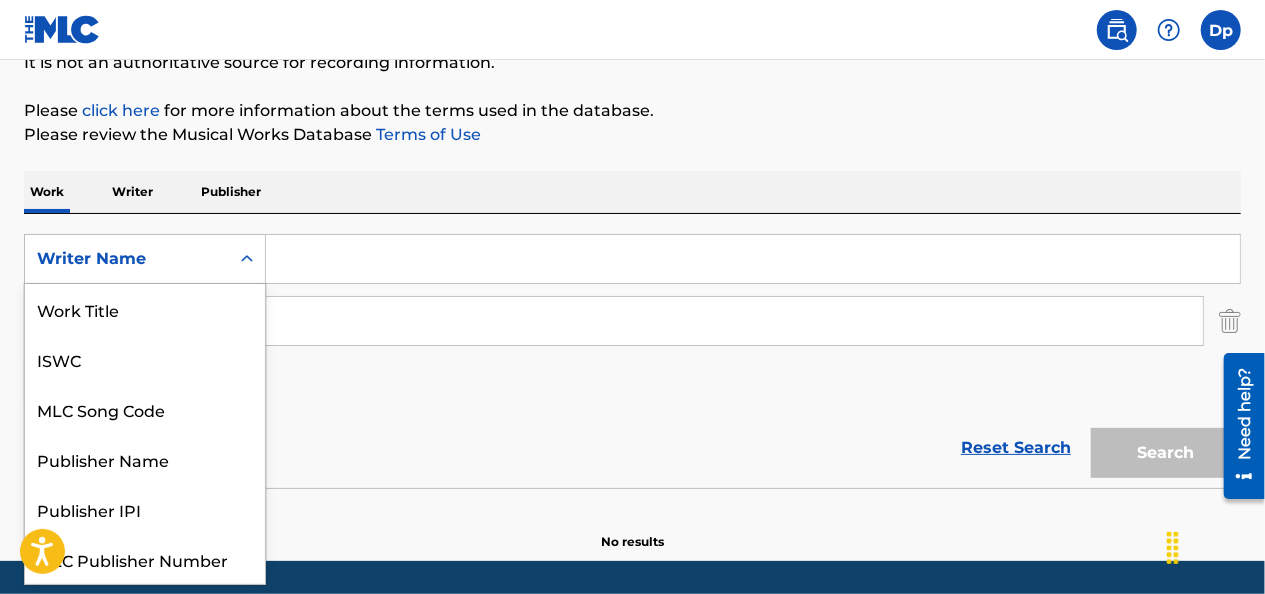 click on "Writer Name" at bounding box center [127, 259] 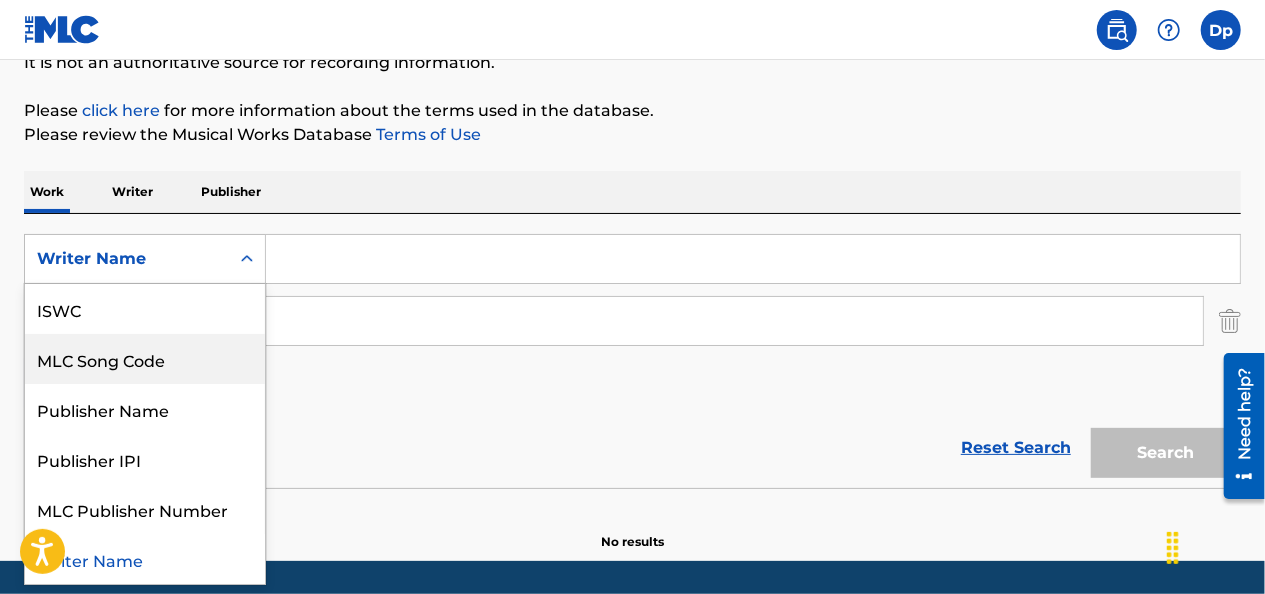 click on "MLC Song Code" at bounding box center [145, 359] 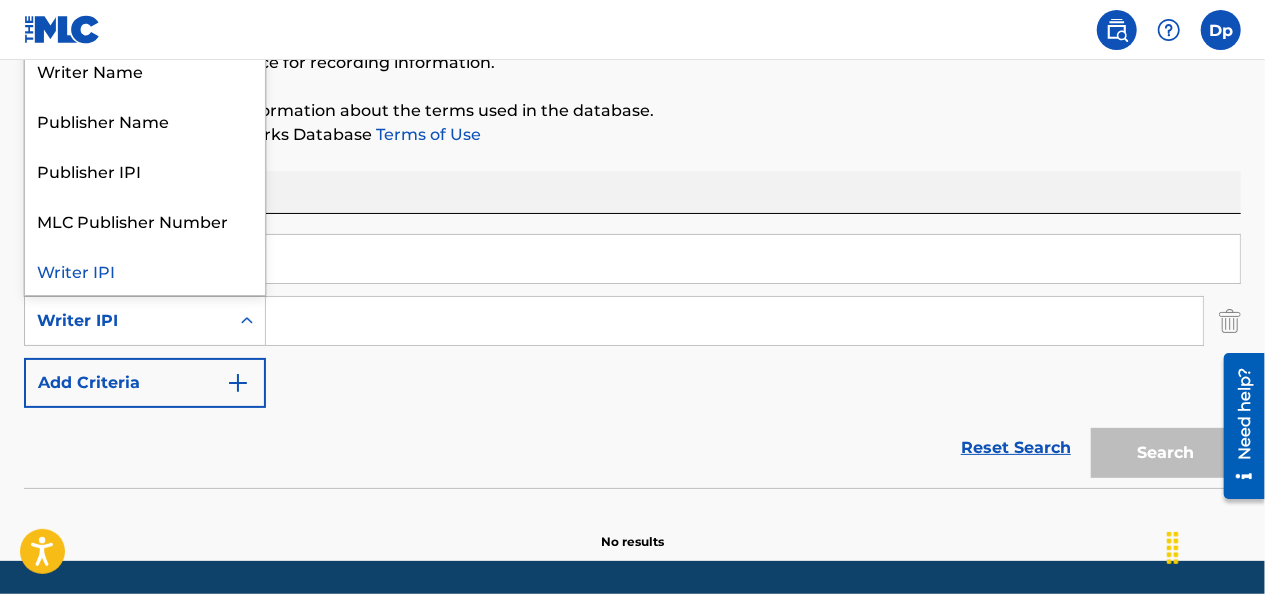 click 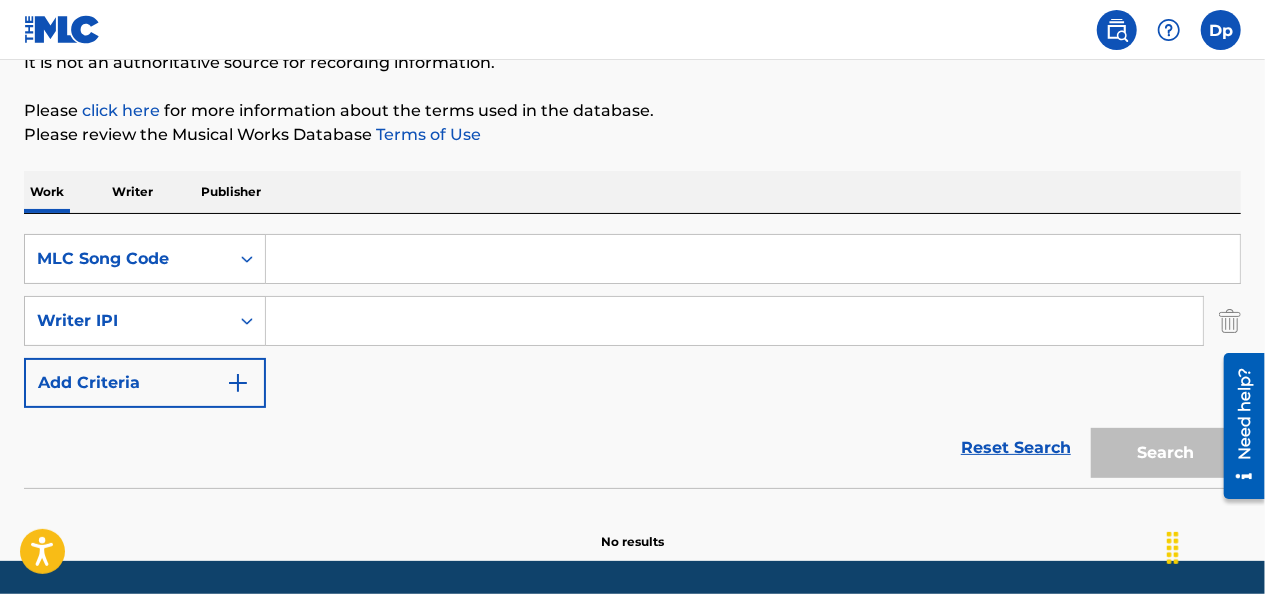 click on "Add Criteria" at bounding box center (145, 383) 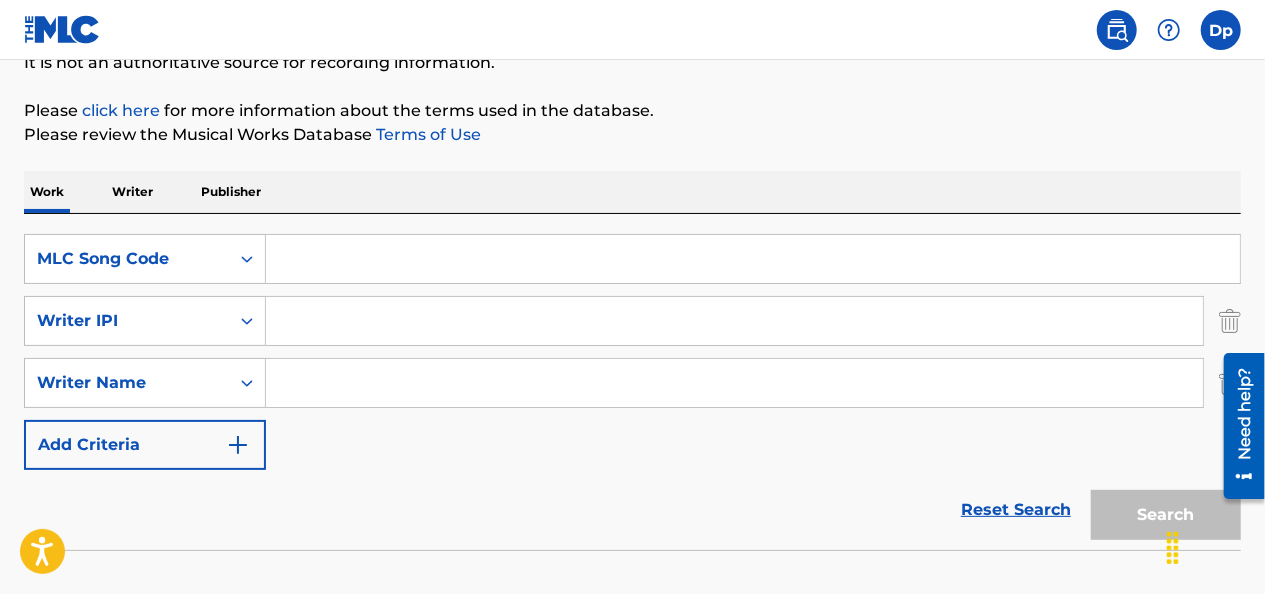 click on "Writer Name" at bounding box center [127, 383] 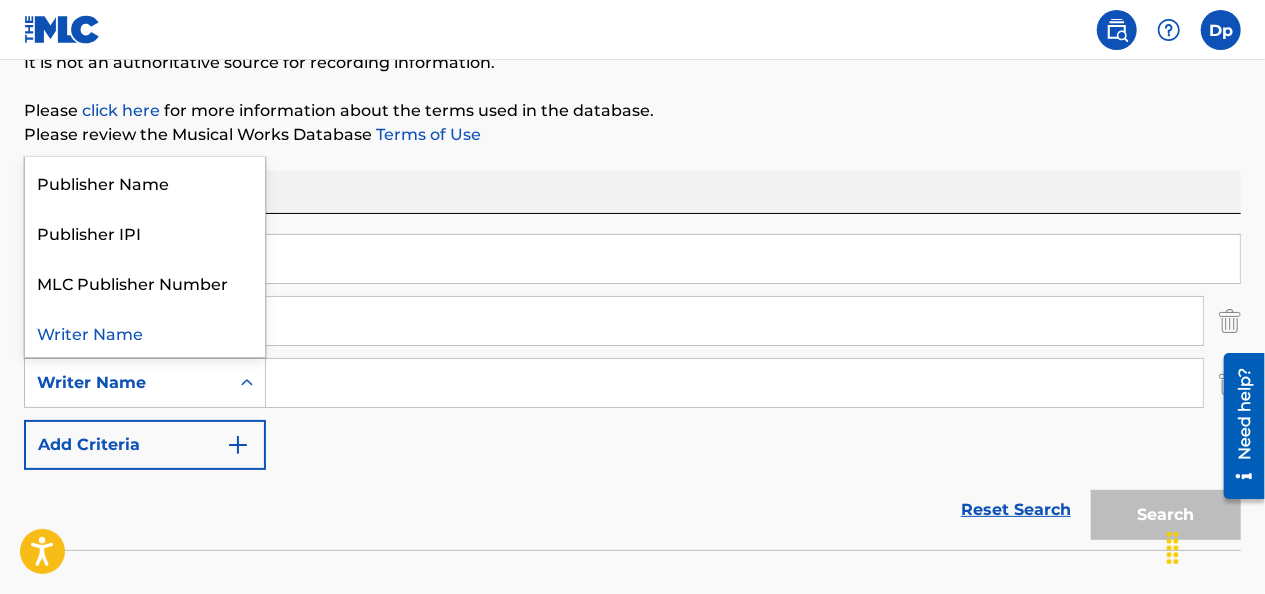 click on "Writer Name" at bounding box center (145, 332) 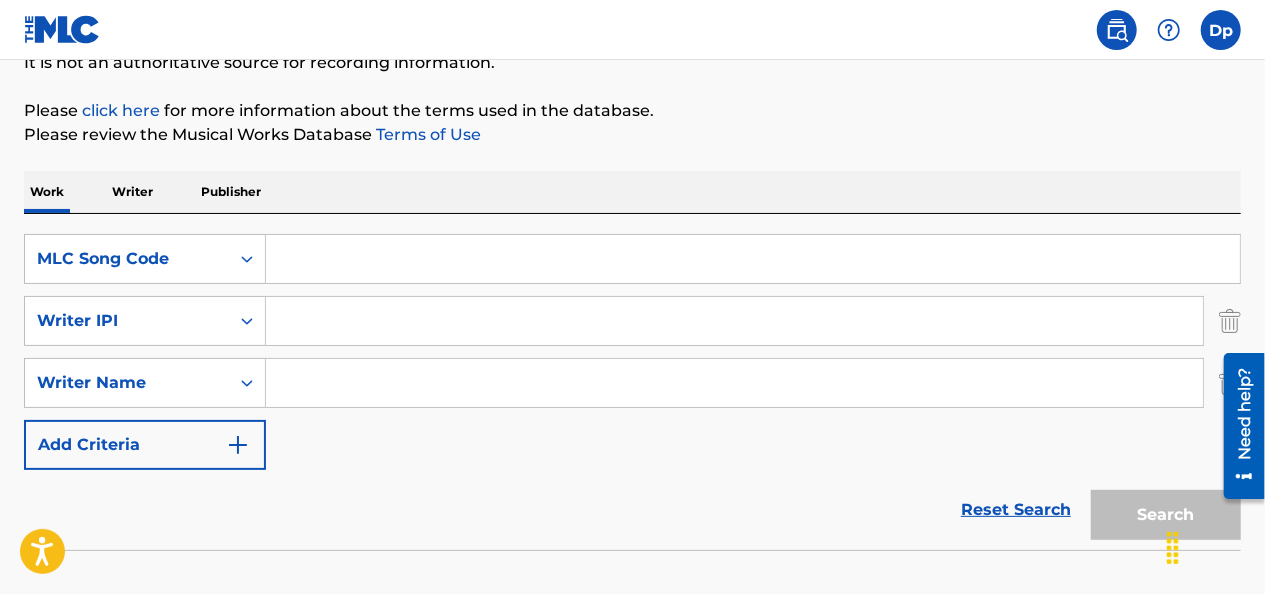 click on "Writer" at bounding box center [132, 192] 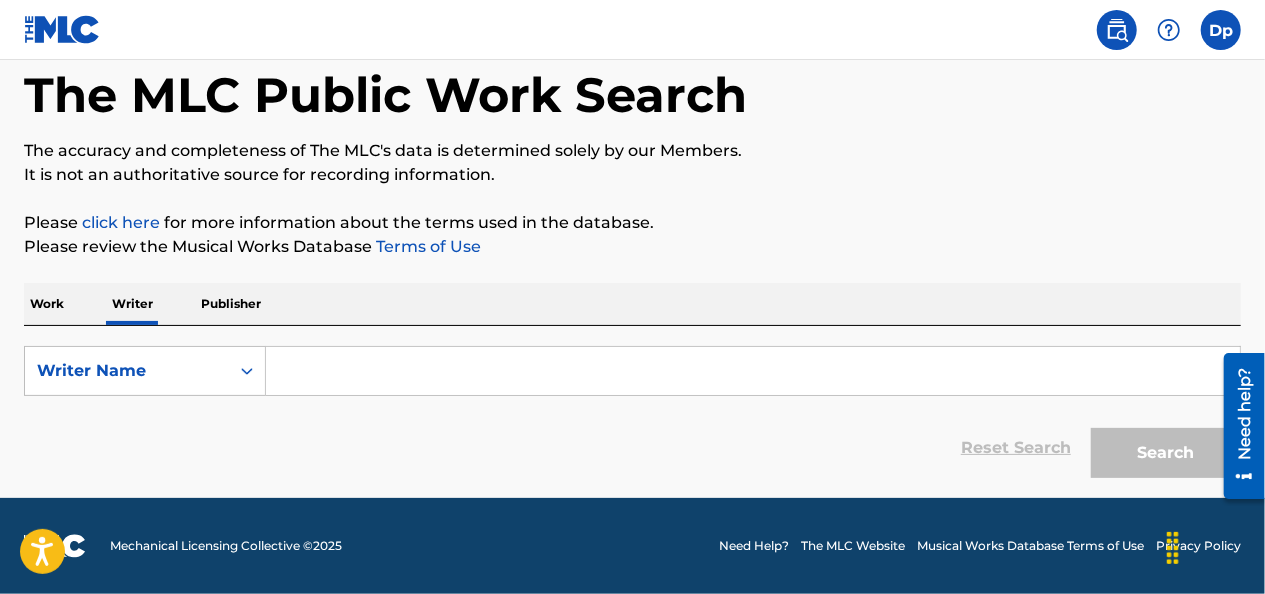 scroll, scrollTop: 0, scrollLeft: 0, axis: both 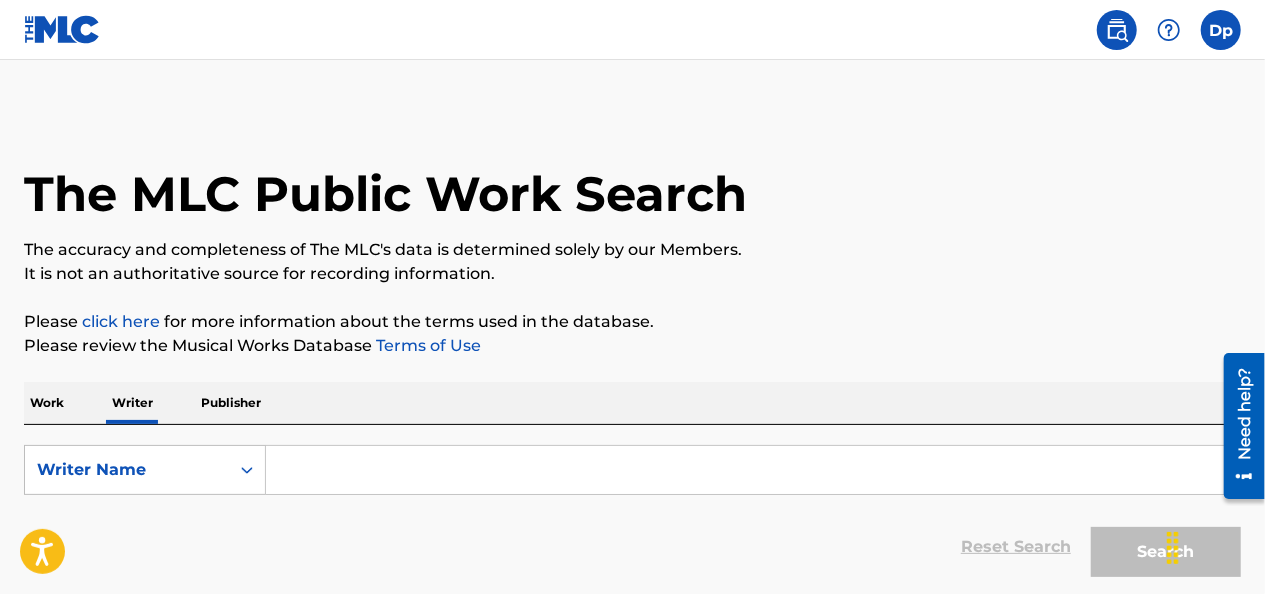click at bounding box center [753, 470] 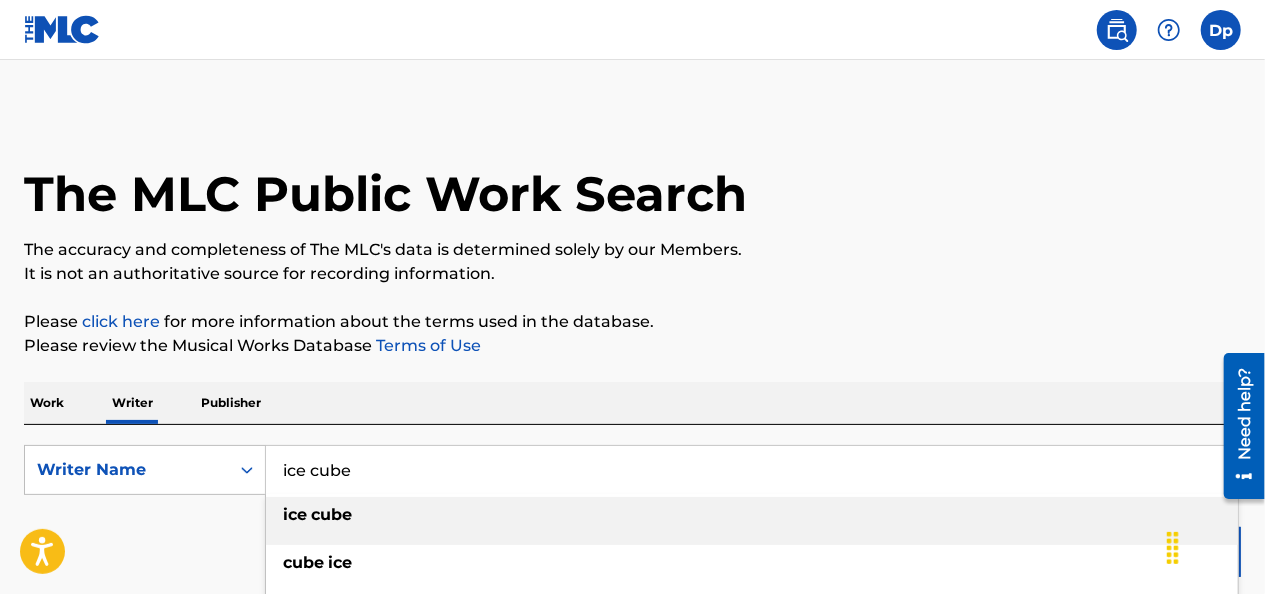 click on "ice   cube" at bounding box center (752, 515) 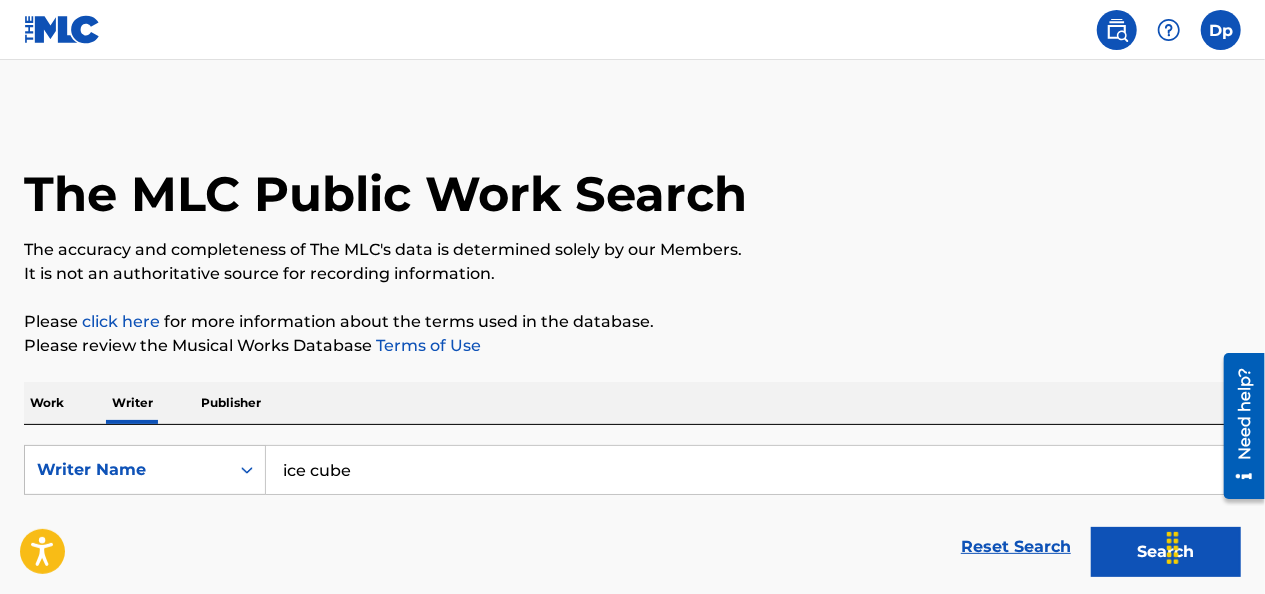 drag, startPoint x: 1150, startPoint y: 558, endPoint x: 817, endPoint y: 528, distance: 334.34863 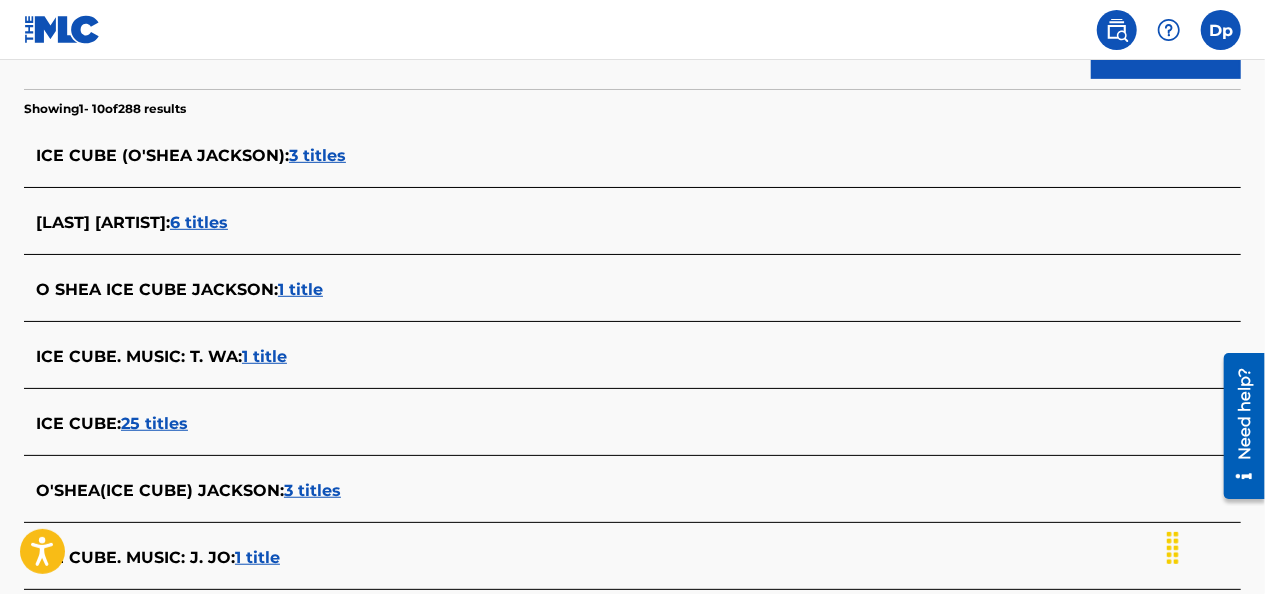 scroll, scrollTop: 307, scrollLeft: 0, axis: vertical 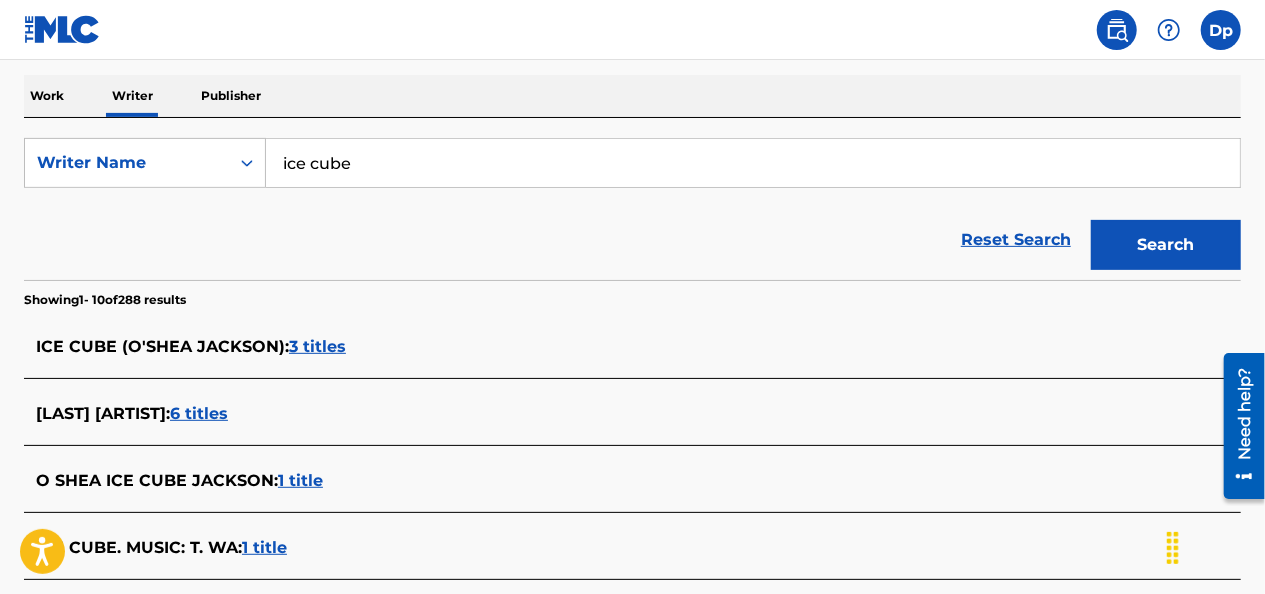 click on "3 titles" at bounding box center (317, 346) 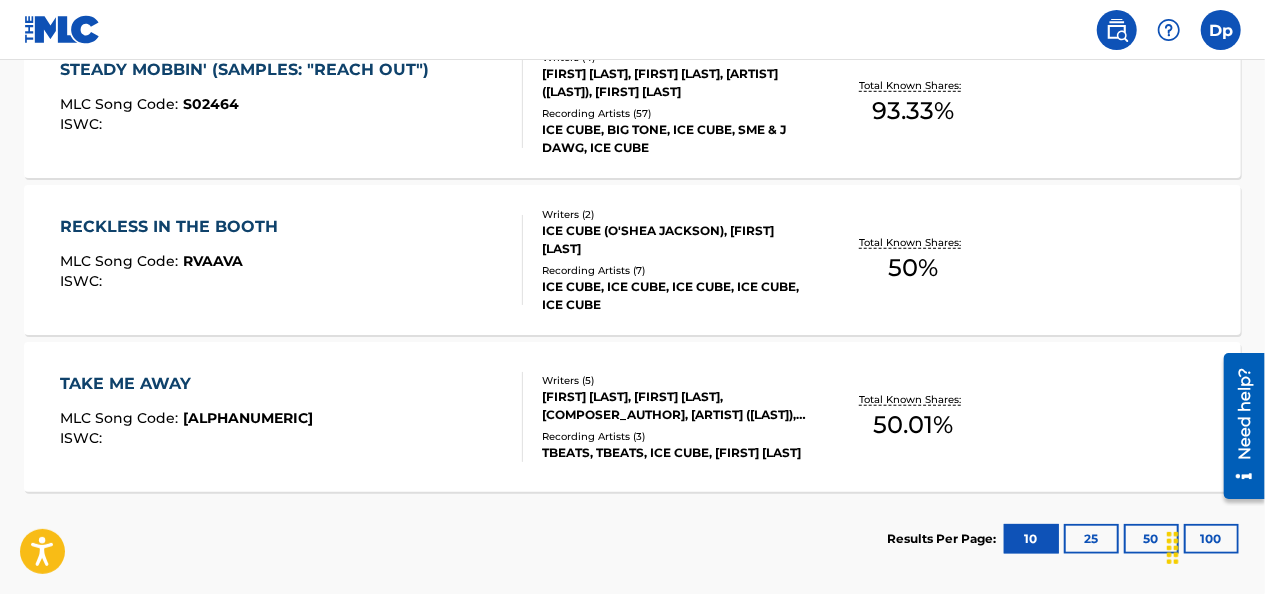 scroll, scrollTop: 745, scrollLeft: 0, axis: vertical 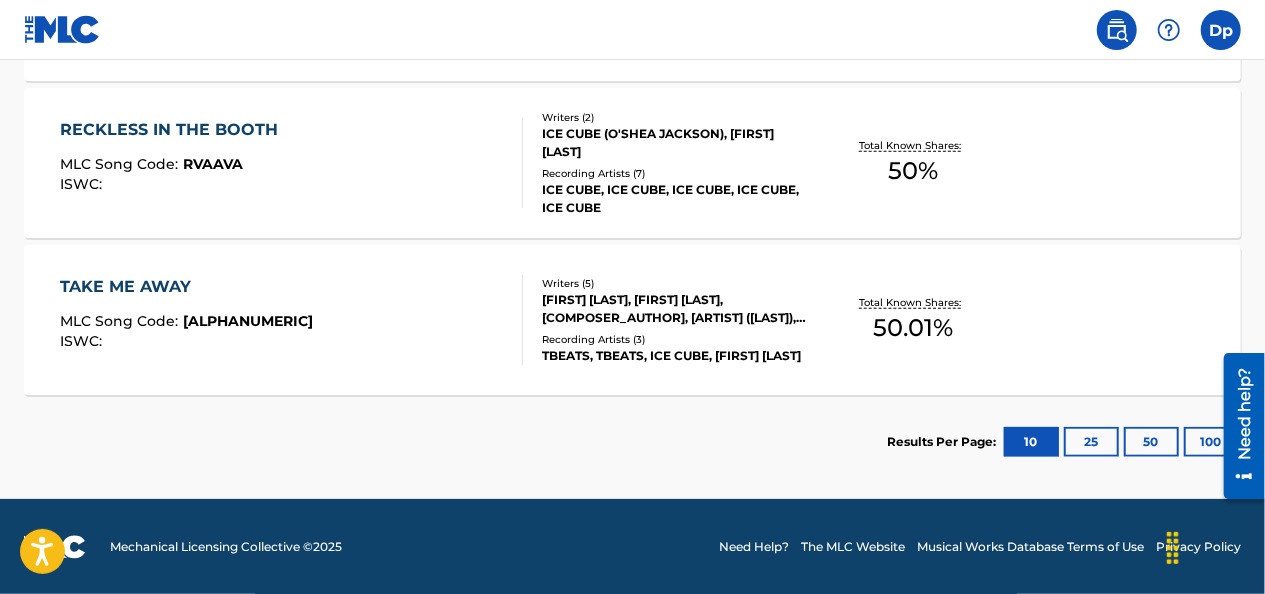click on "25" at bounding box center (1091, 442) 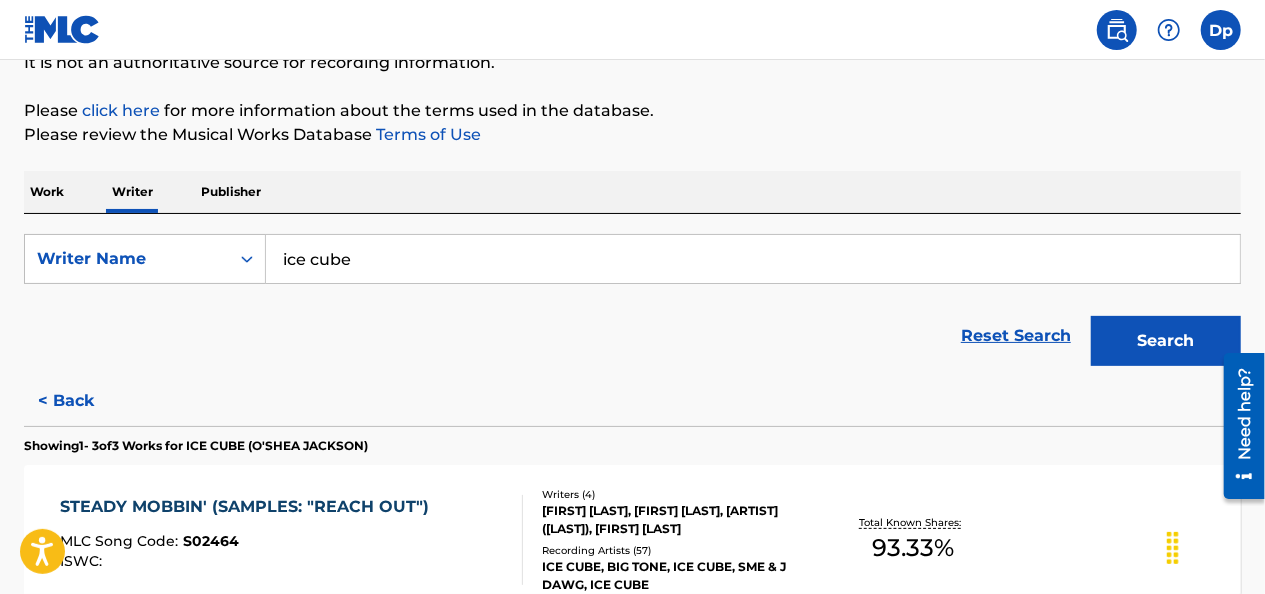 scroll, scrollTop: 745, scrollLeft: 0, axis: vertical 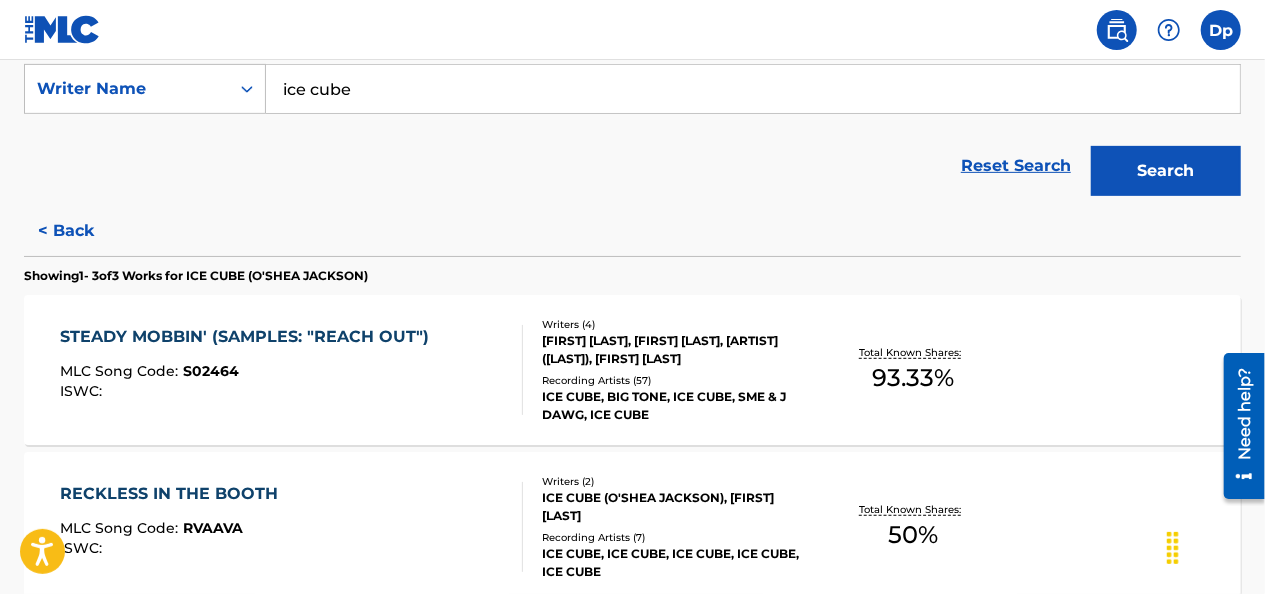 click on "< Back" at bounding box center [84, 231] 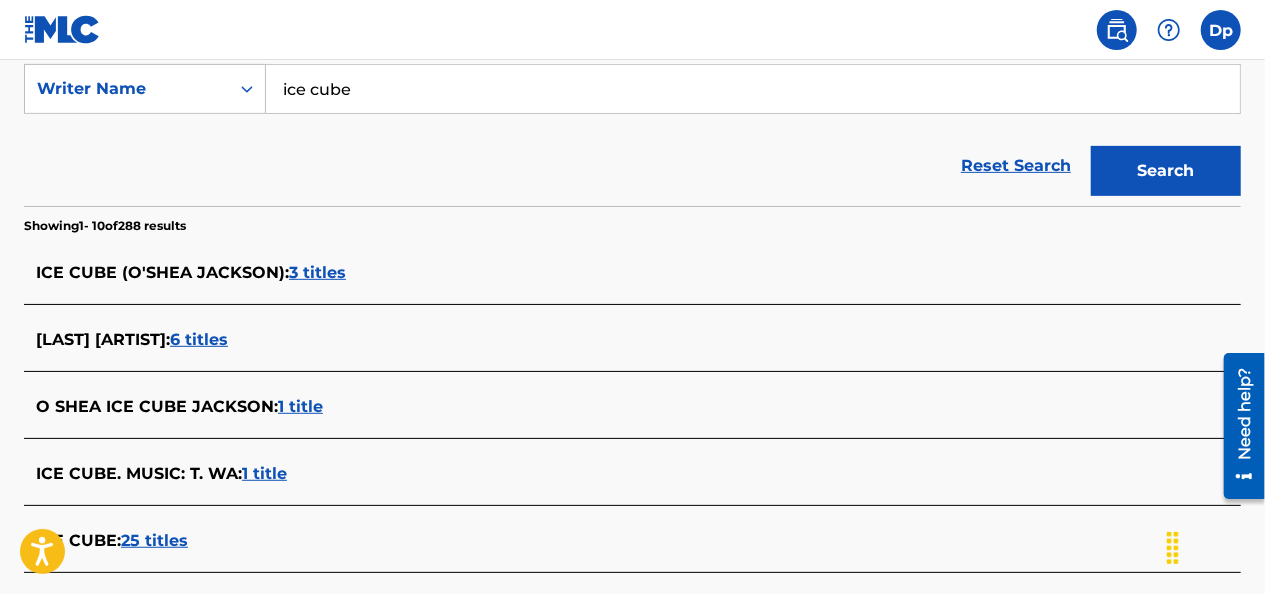 click on "6 titles" at bounding box center [199, 339] 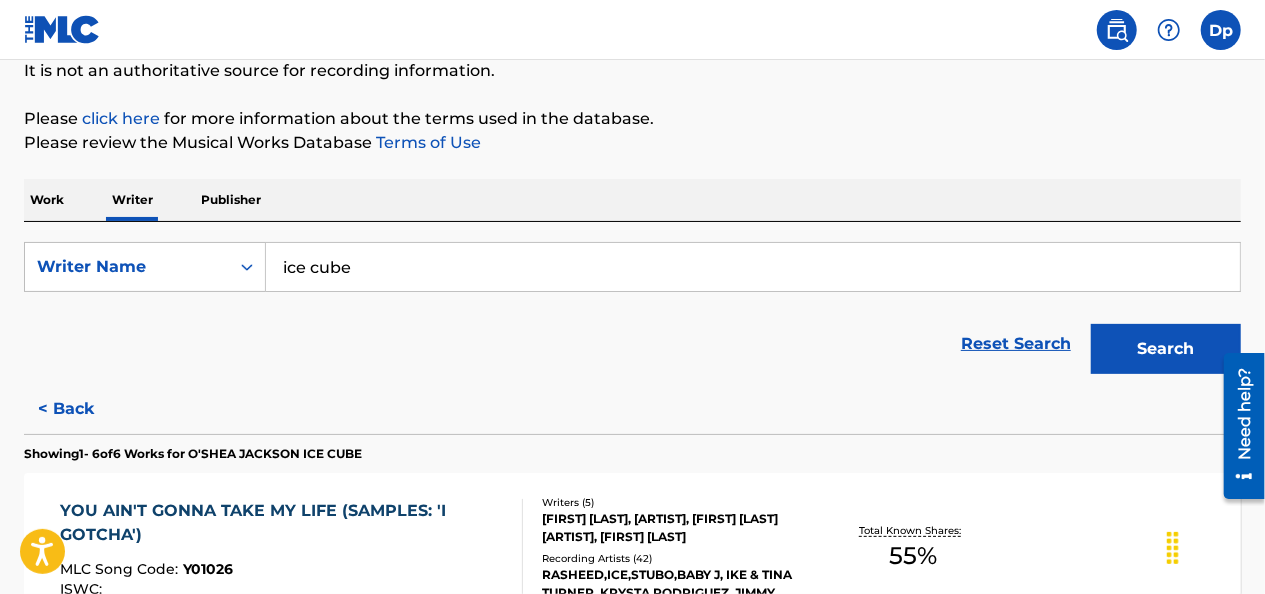 scroll, scrollTop: 158, scrollLeft: 0, axis: vertical 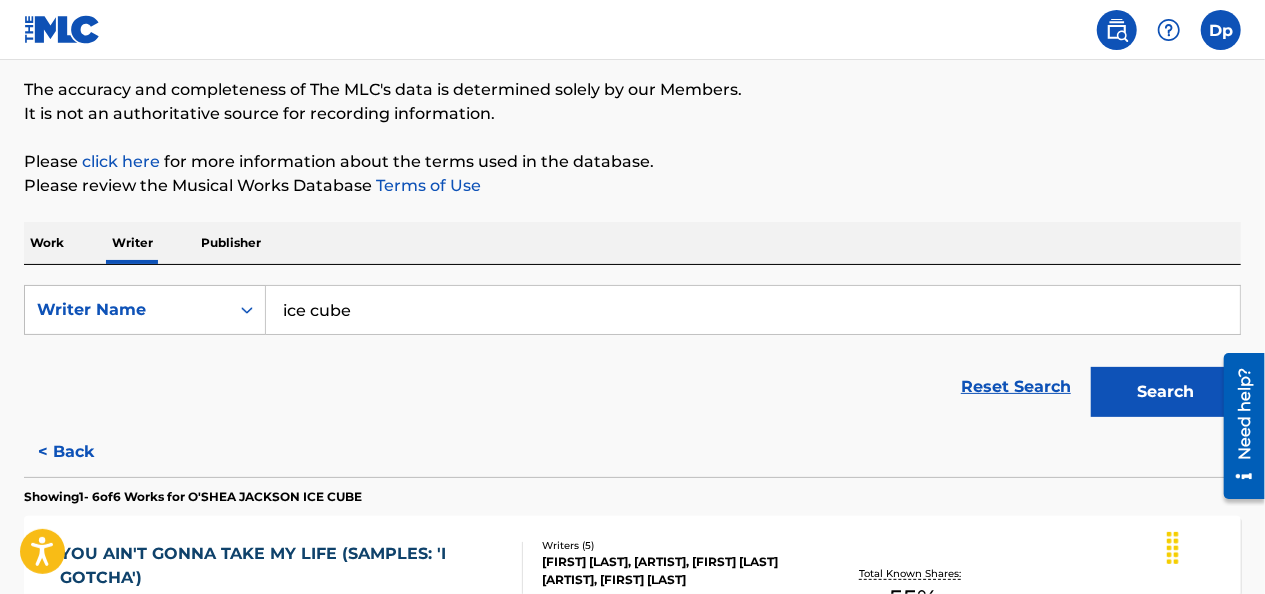 click on "< Back" at bounding box center [84, 452] 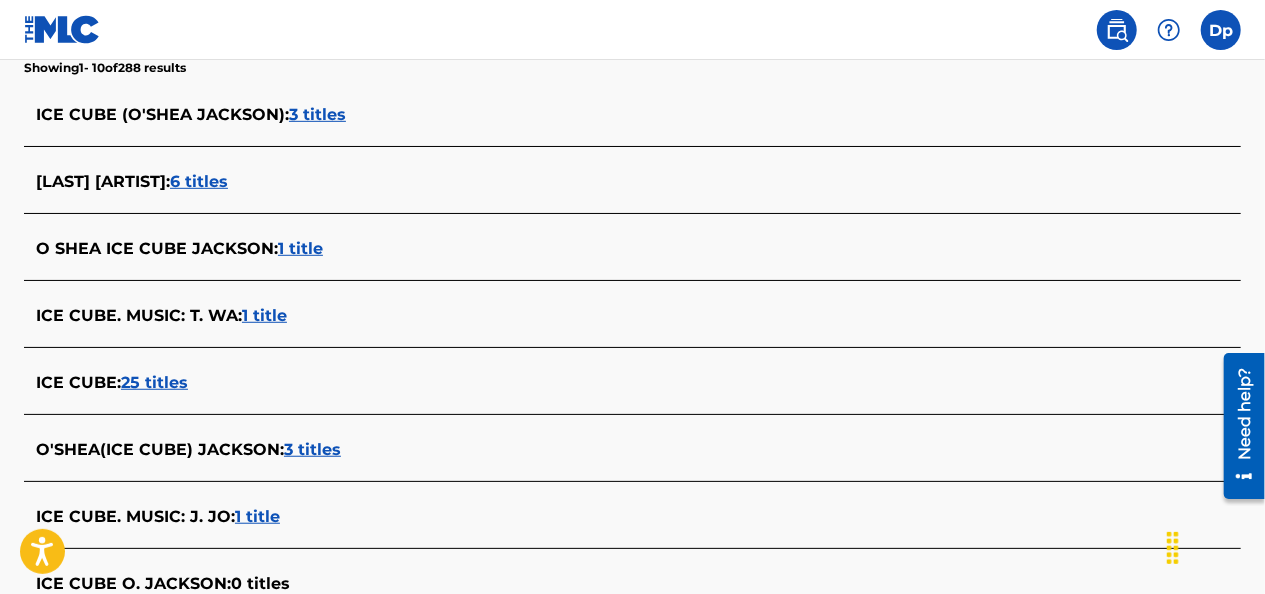 scroll, scrollTop: 544, scrollLeft: 0, axis: vertical 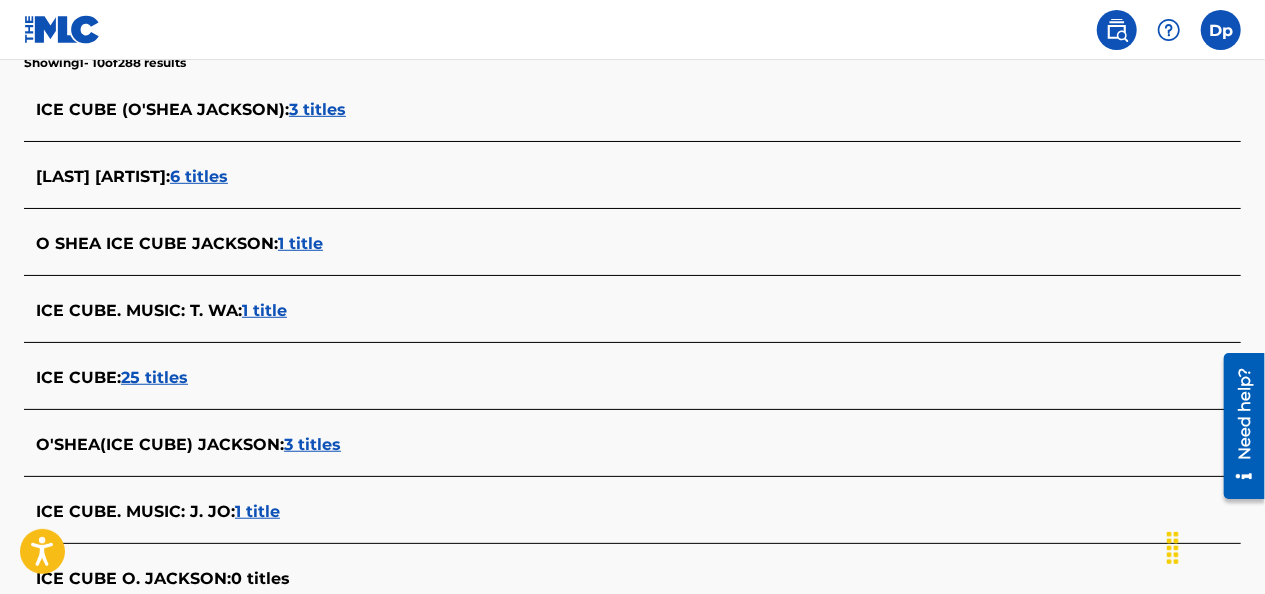 click on "1 title" at bounding box center (300, 243) 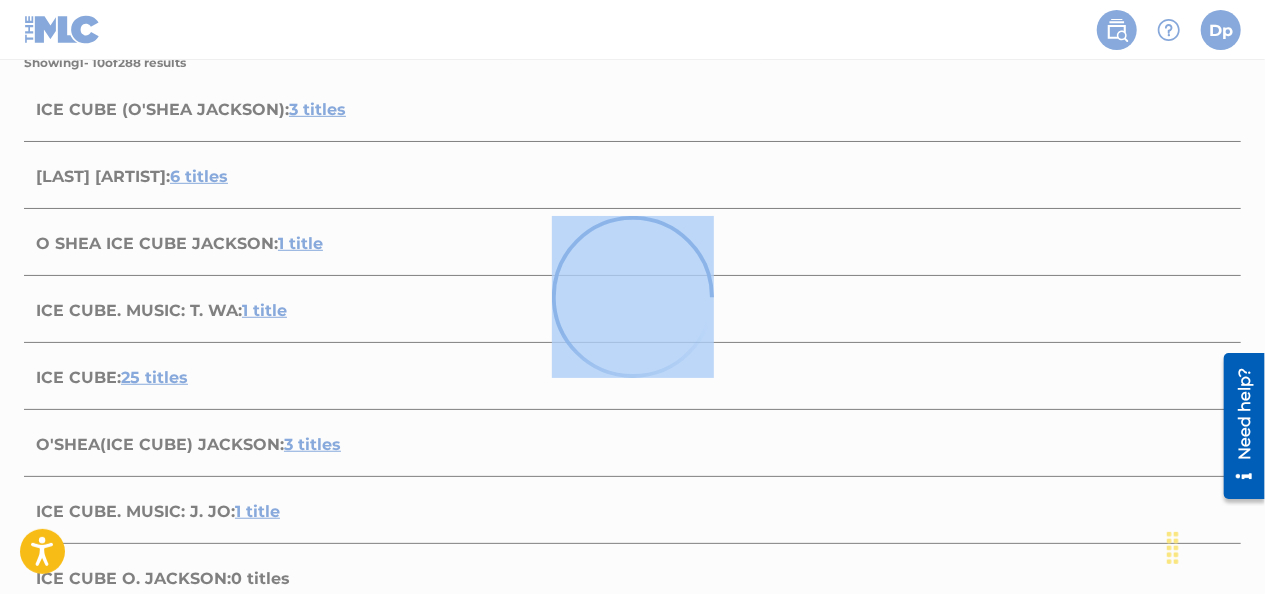 scroll, scrollTop: 431, scrollLeft: 0, axis: vertical 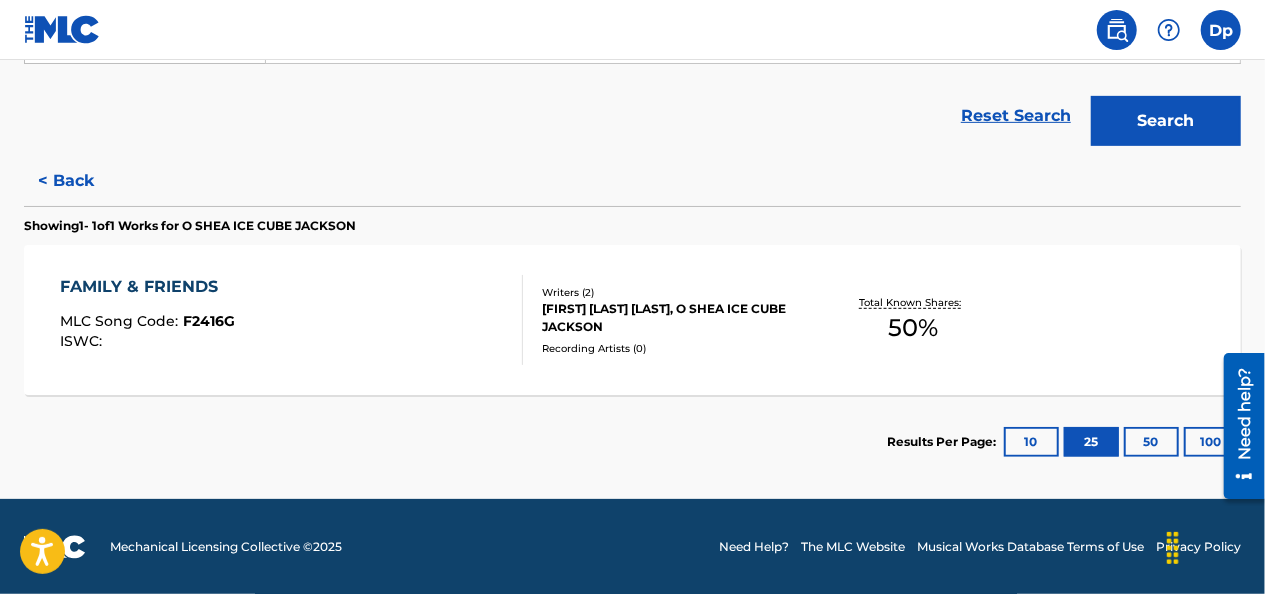 click on "< Back" at bounding box center (84, 181) 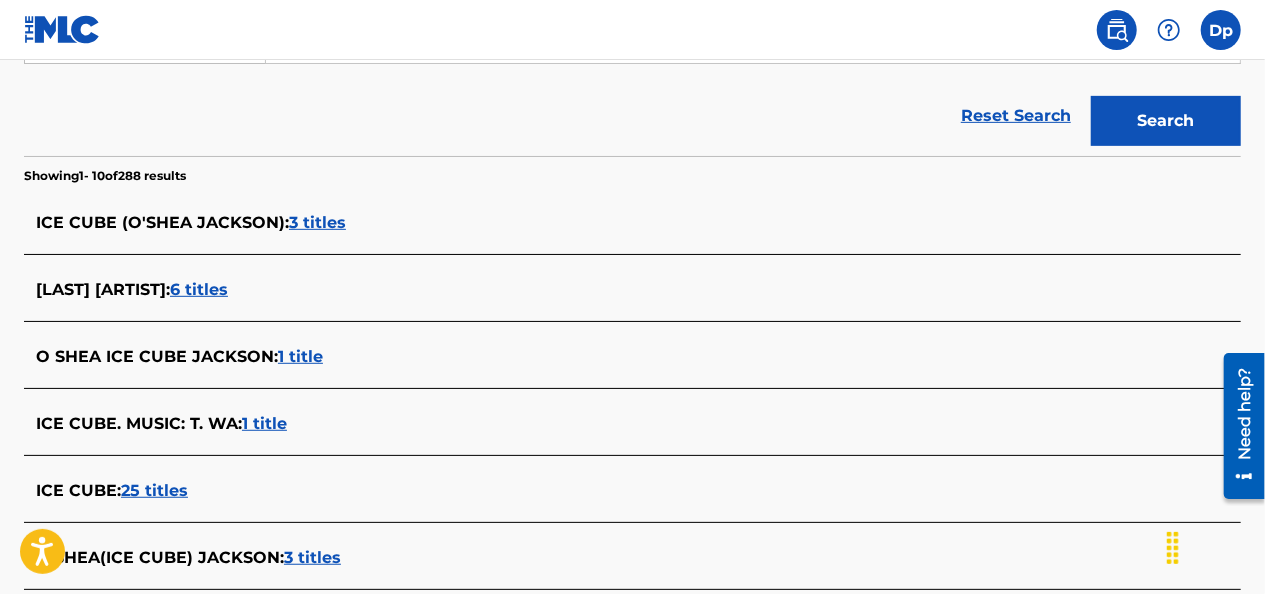 click on "25 titles" at bounding box center [154, 490] 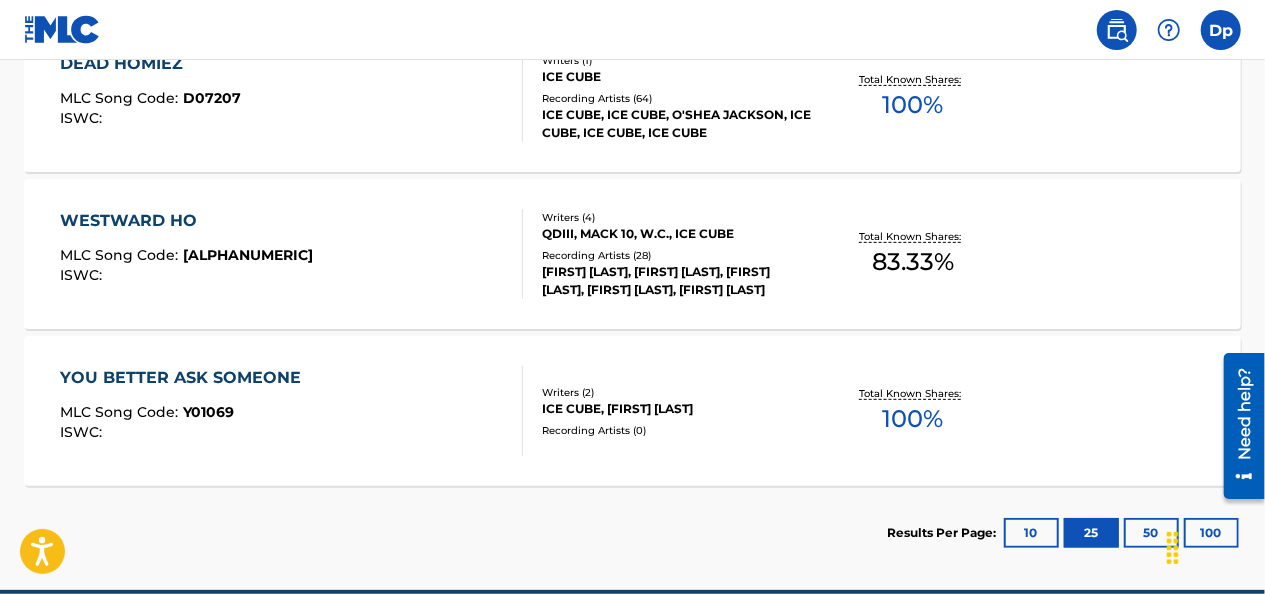 scroll, scrollTop: 4199, scrollLeft: 0, axis: vertical 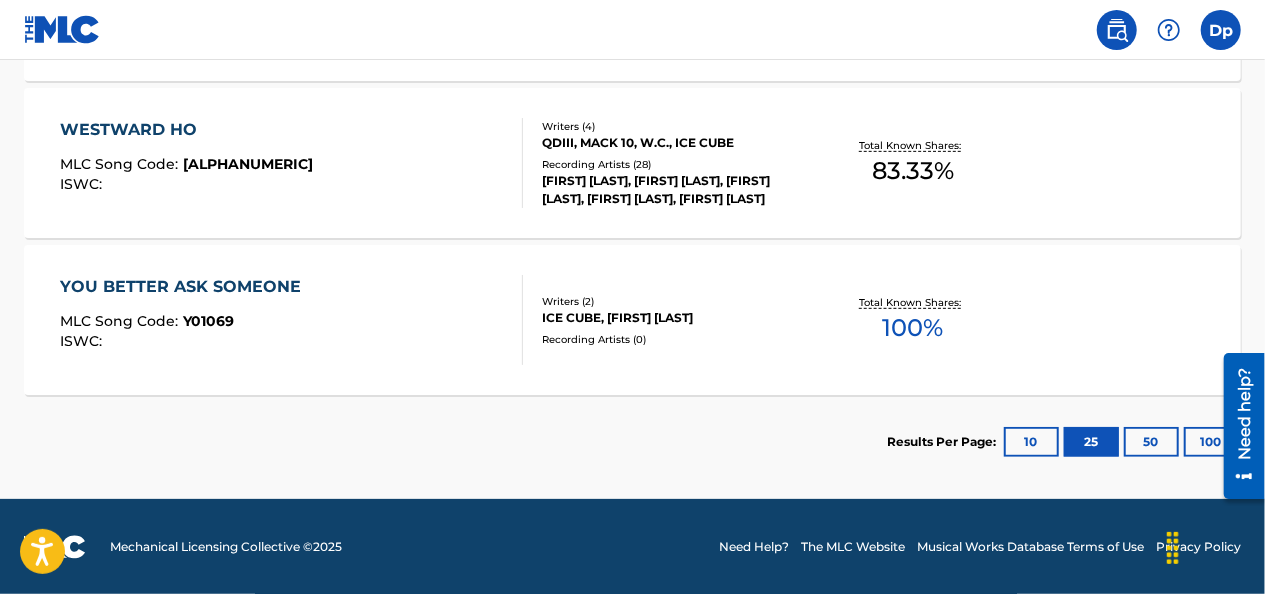 click on "50" at bounding box center (1151, 442) 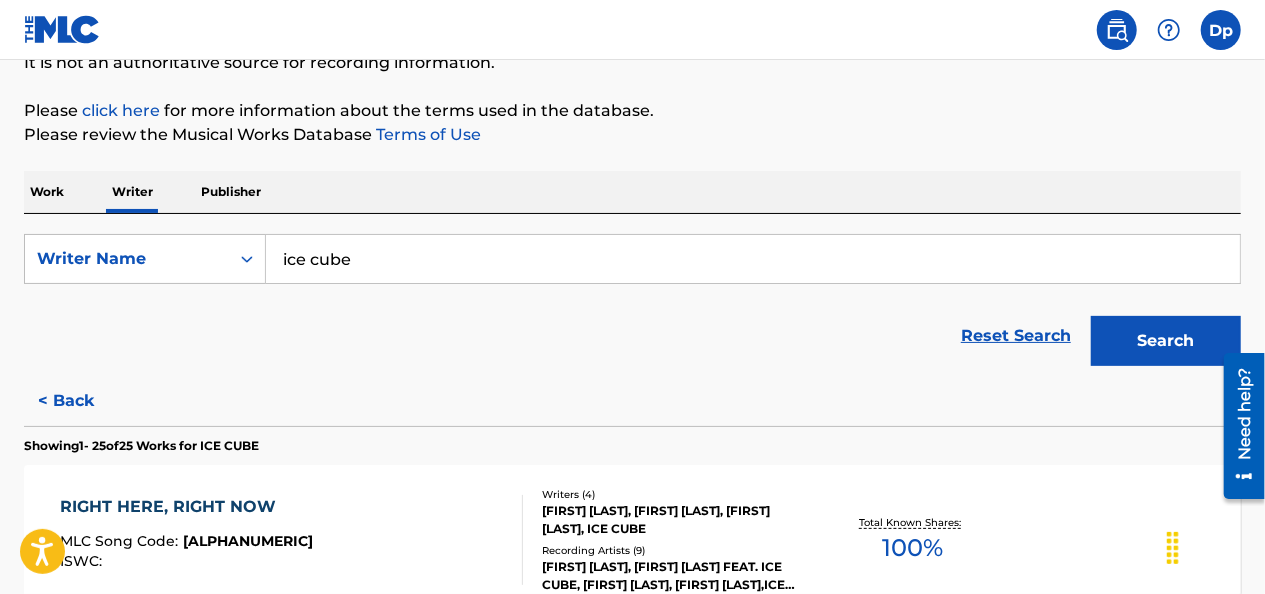 scroll, scrollTop: 4199, scrollLeft: 0, axis: vertical 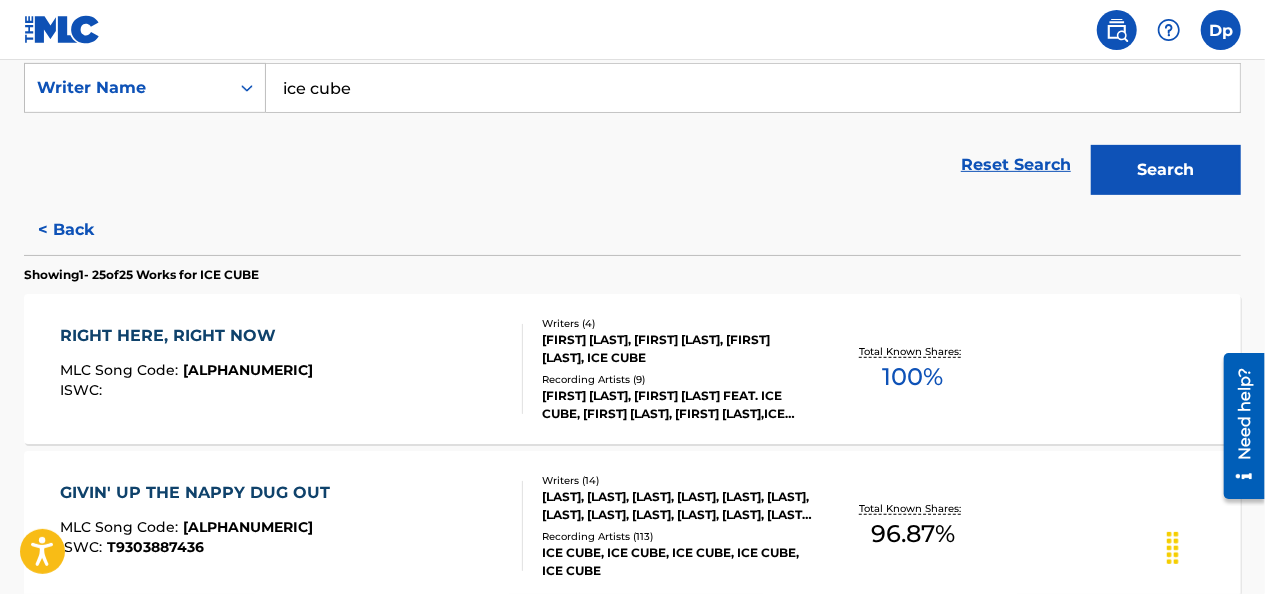 click on "< Back" at bounding box center (84, 230) 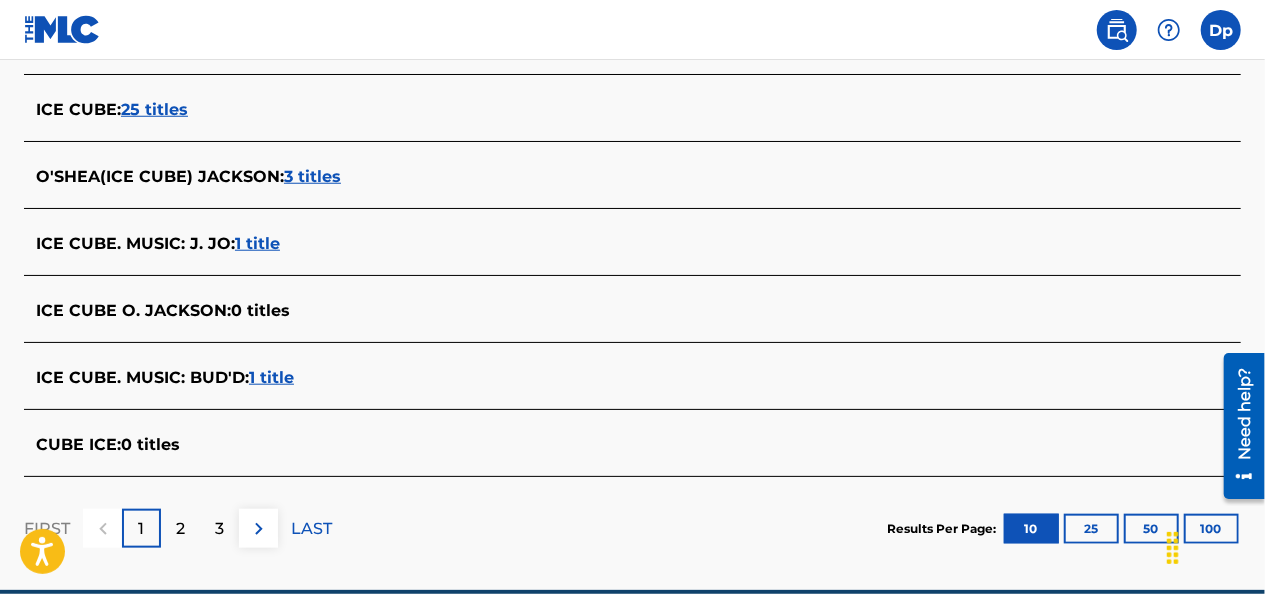 scroll, scrollTop: 822, scrollLeft: 0, axis: vertical 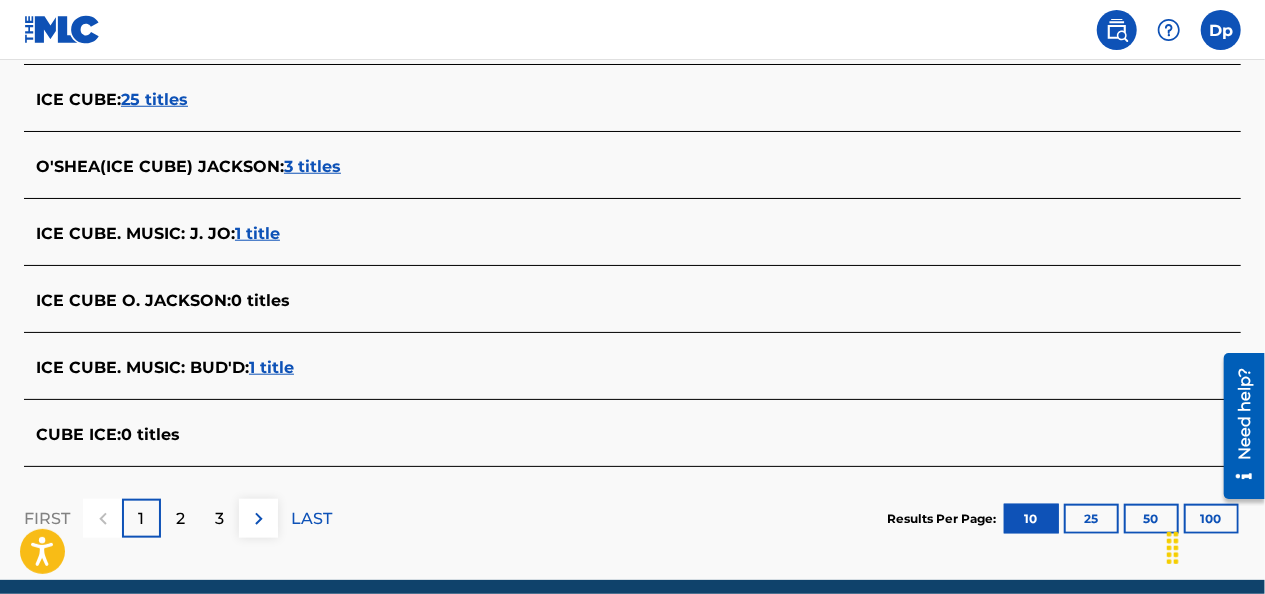 click on "1 title" at bounding box center [257, 233] 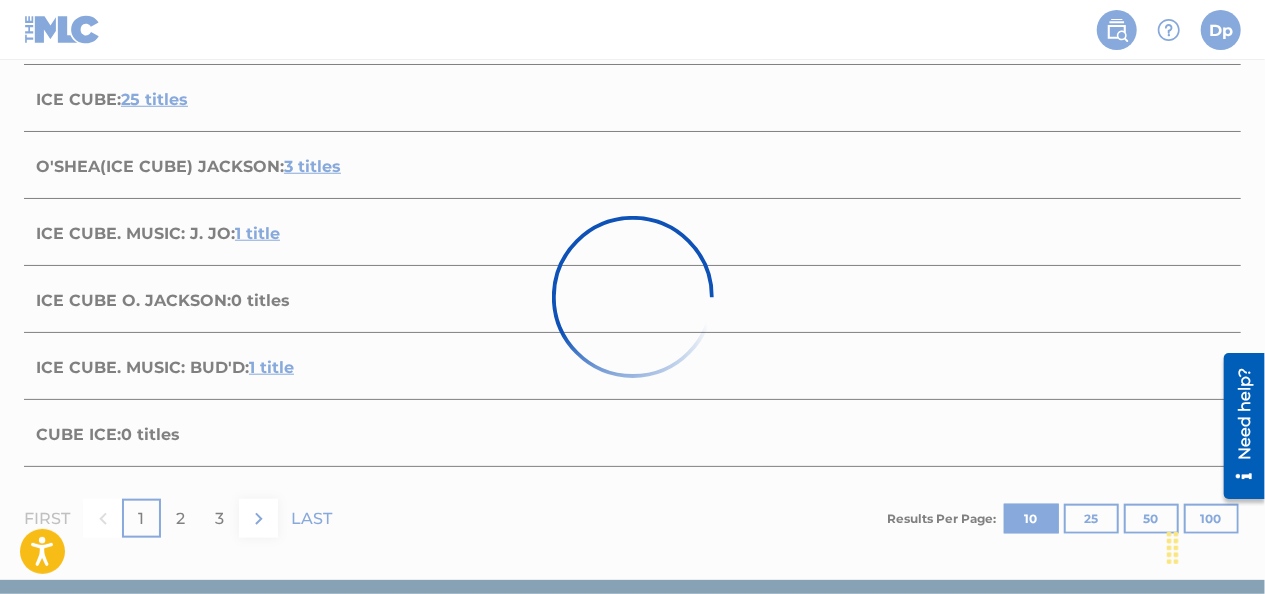 scroll, scrollTop: 431, scrollLeft: 0, axis: vertical 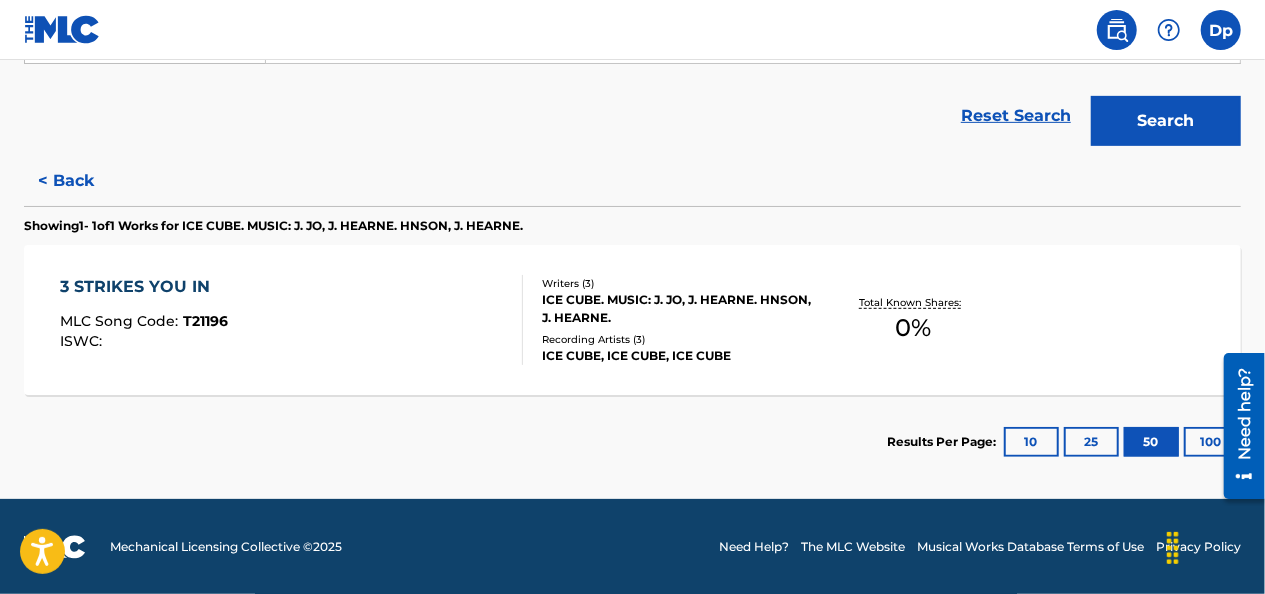 click on "< Back" at bounding box center (84, 181) 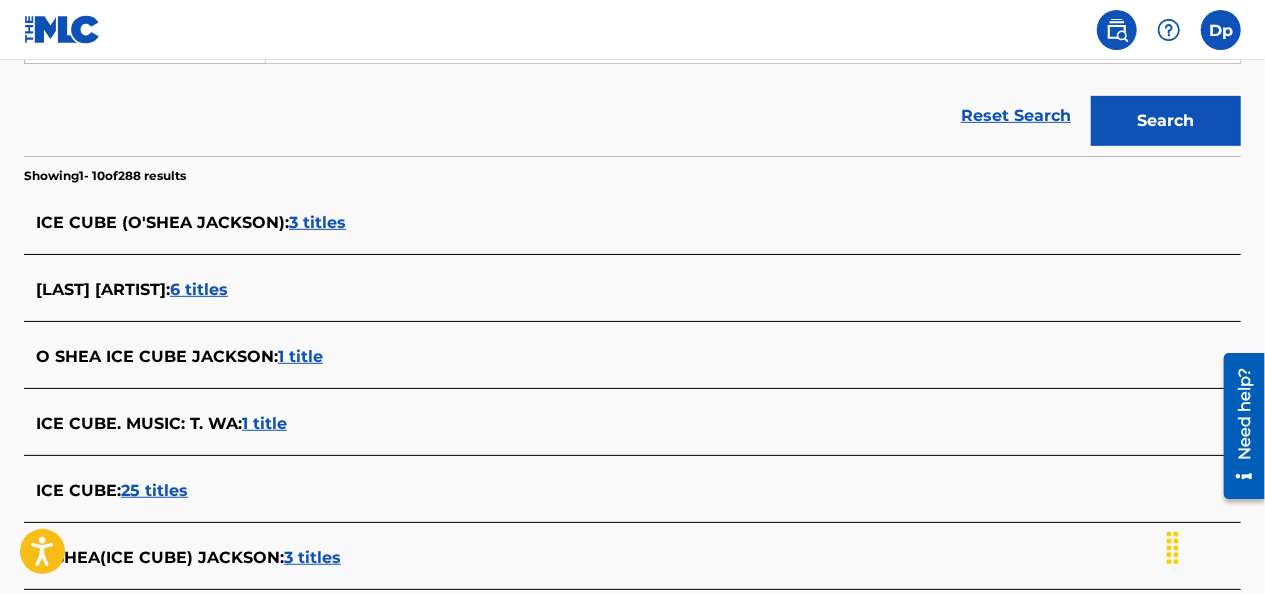 click on "1 title" at bounding box center (300, 356) 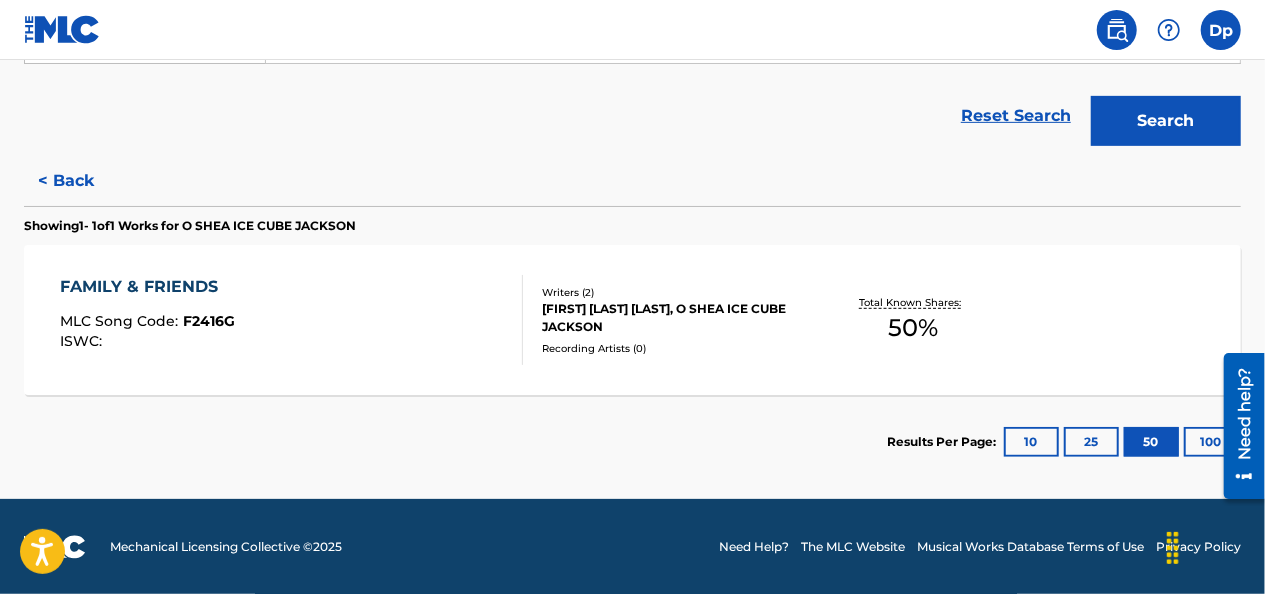 click on "< Back" at bounding box center [84, 181] 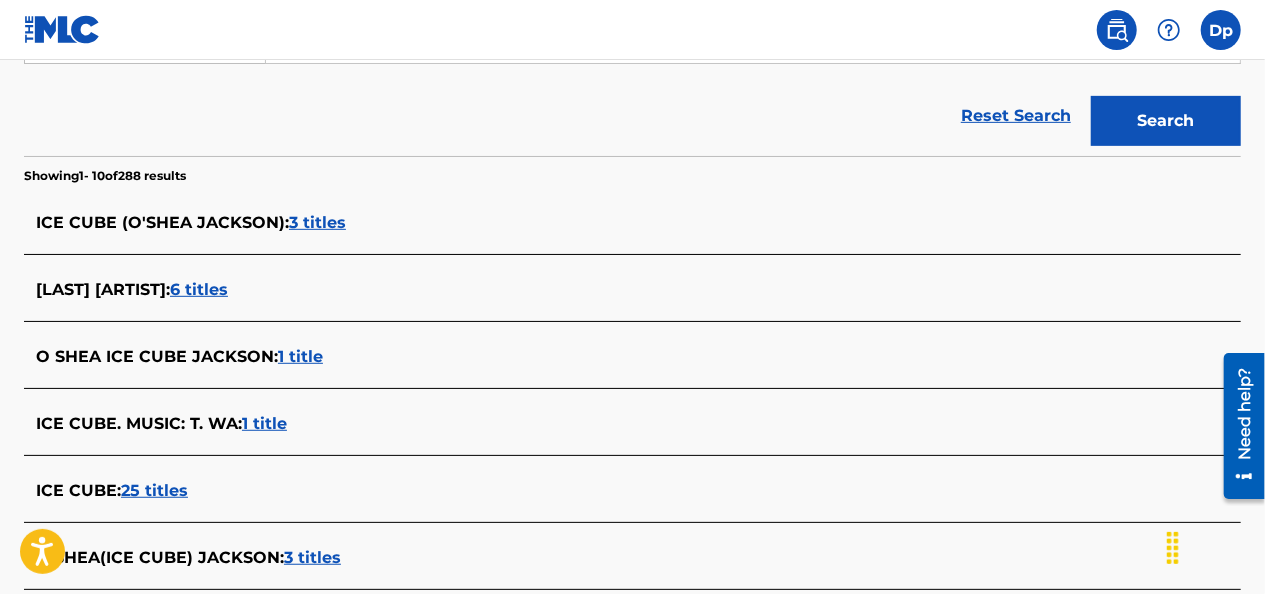 click on "6 titles" at bounding box center (199, 289) 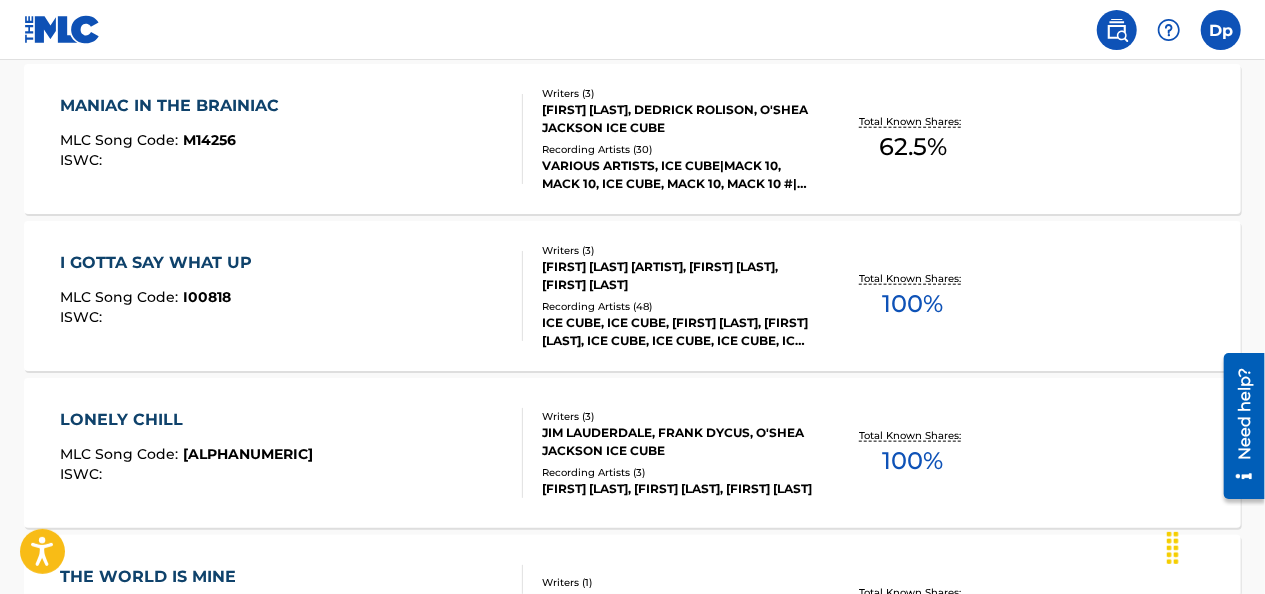 scroll, scrollTop: 1210, scrollLeft: 0, axis: vertical 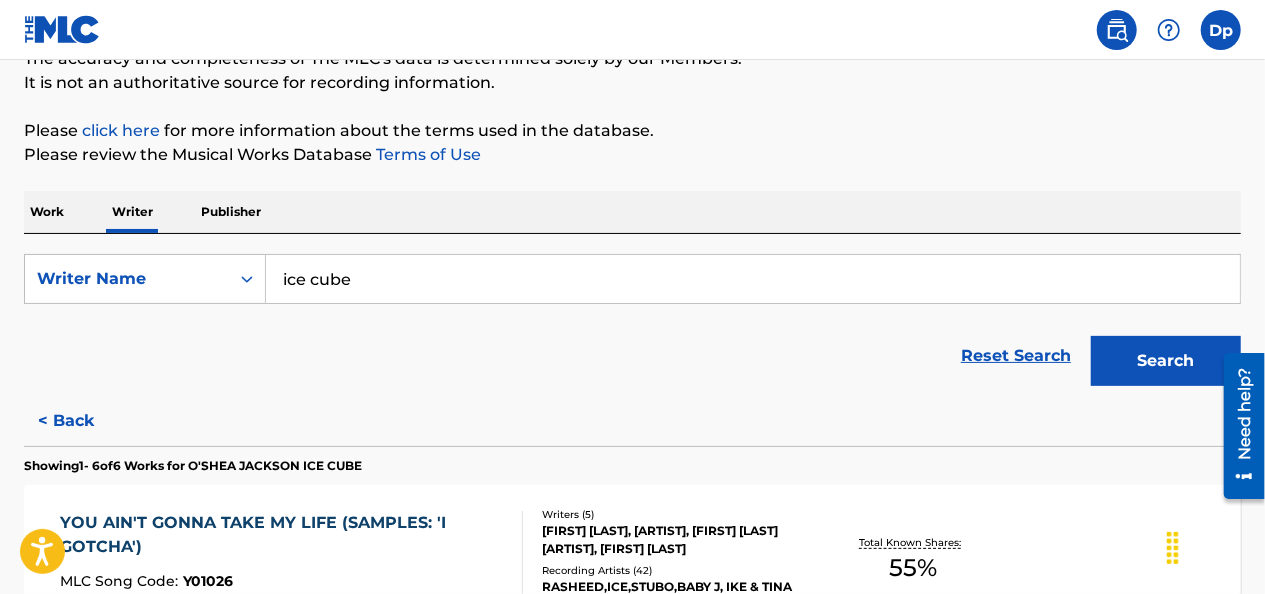 click on "Publisher" at bounding box center (231, 212) 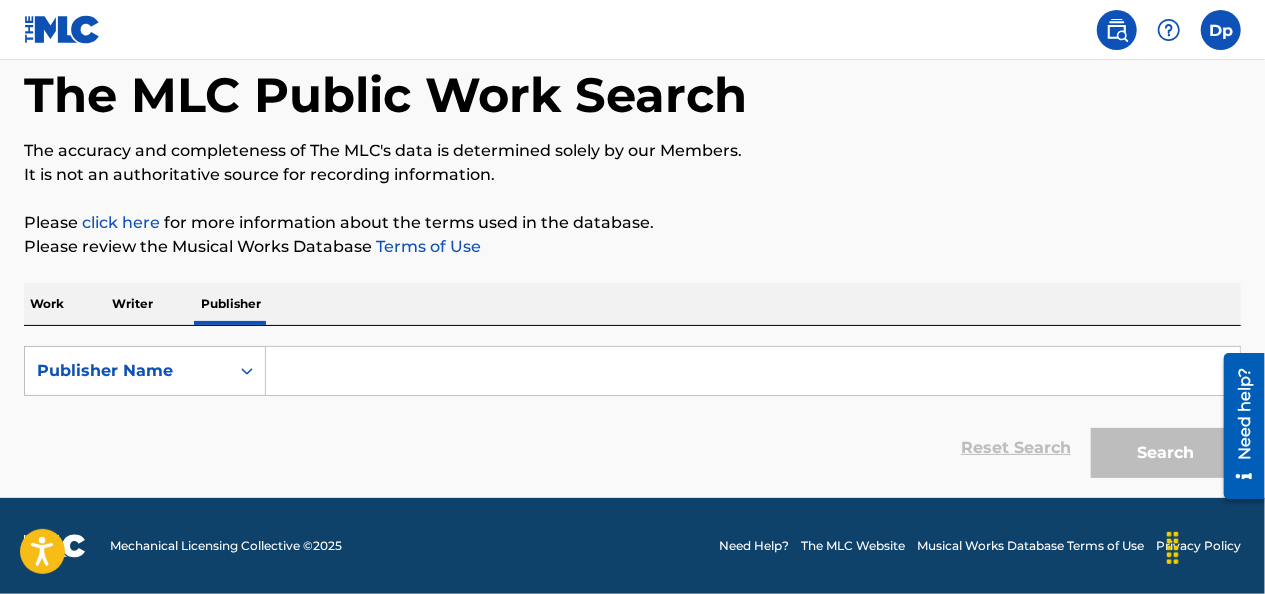 scroll, scrollTop: 0, scrollLeft: 0, axis: both 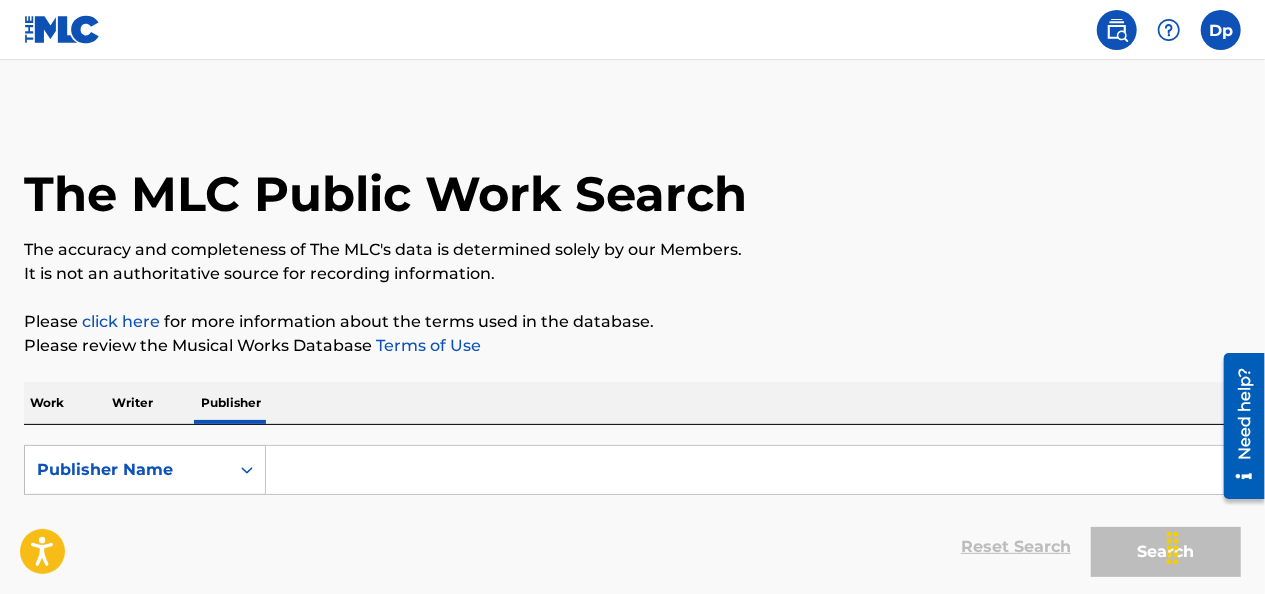 click at bounding box center [753, 470] 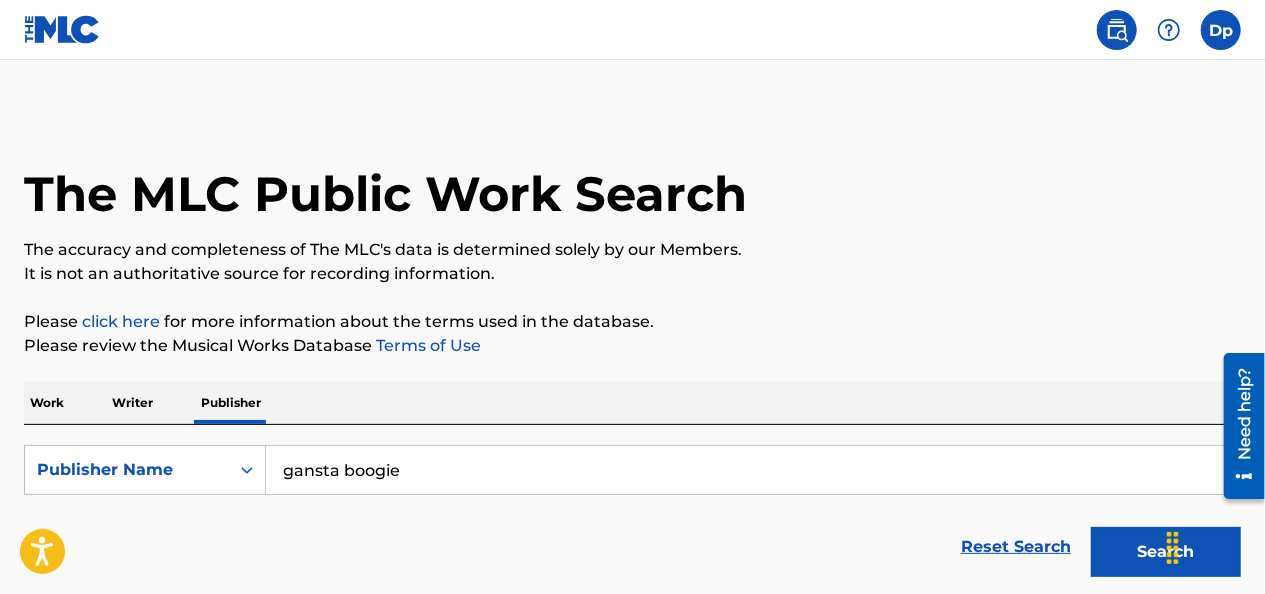 click on "Search" at bounding box center (1166, 552) 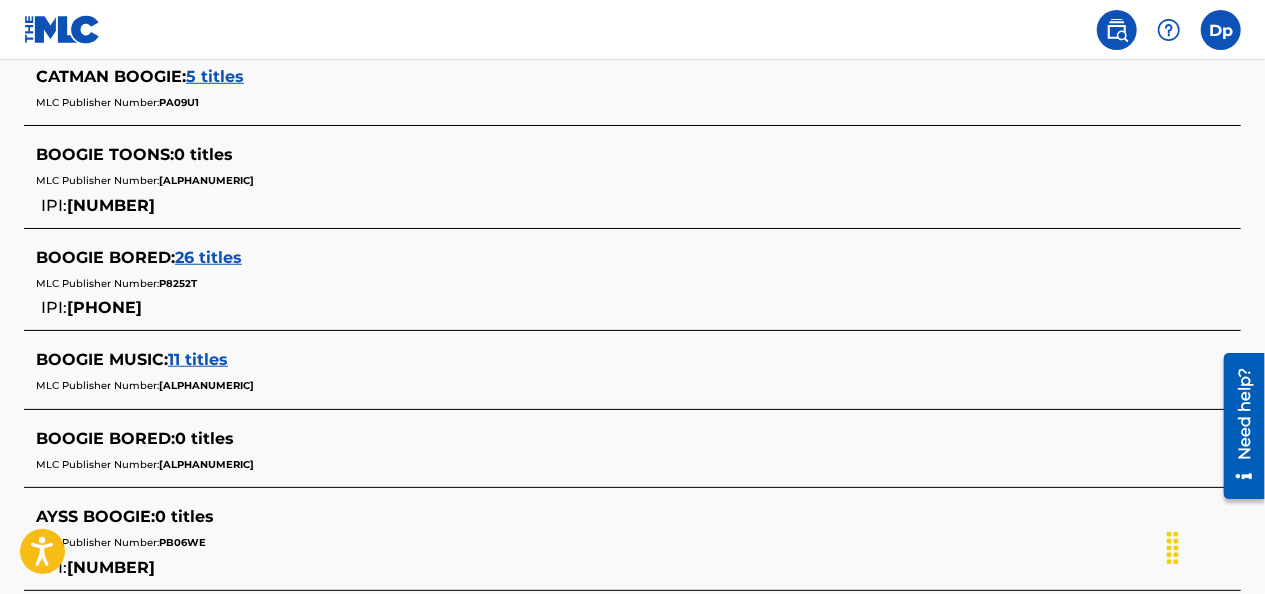 scroll, scrollTop: 719, scrollLeft: 0, axis: vertical 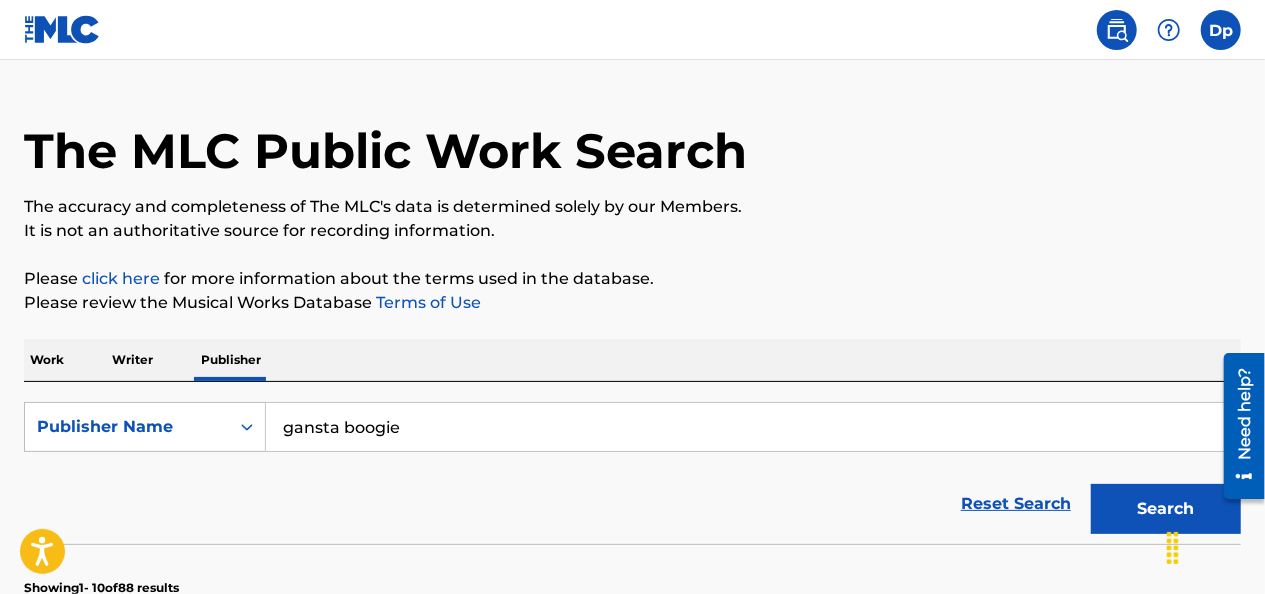 click on "gansta boogie" at bounding box center (753, 427) 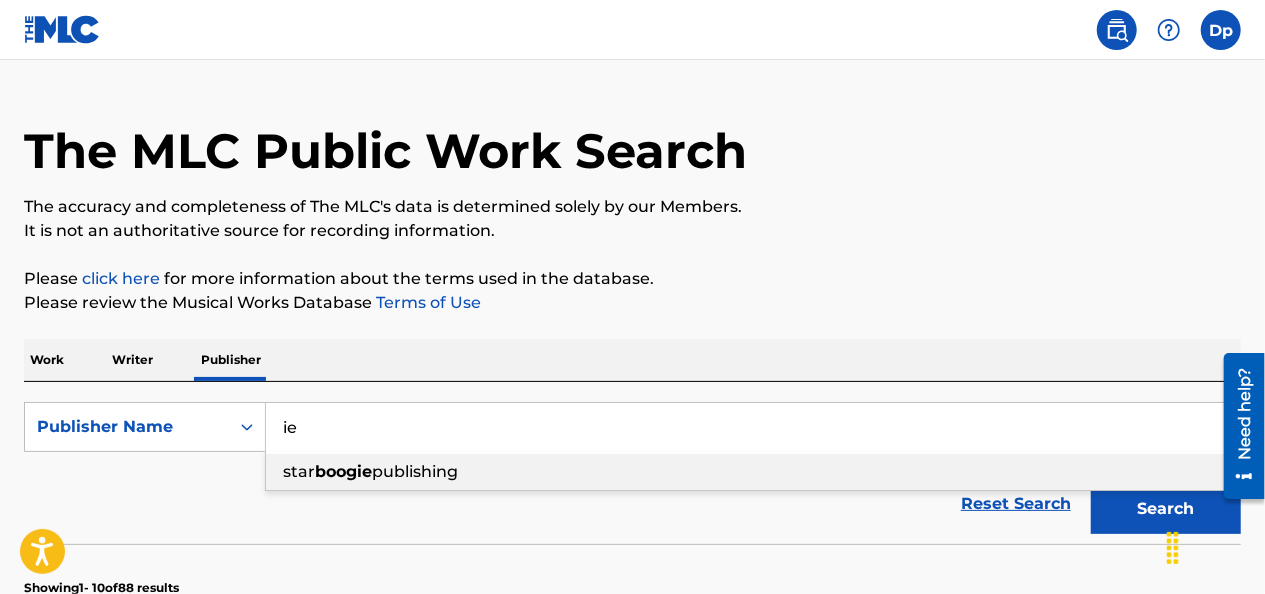 type on "e" 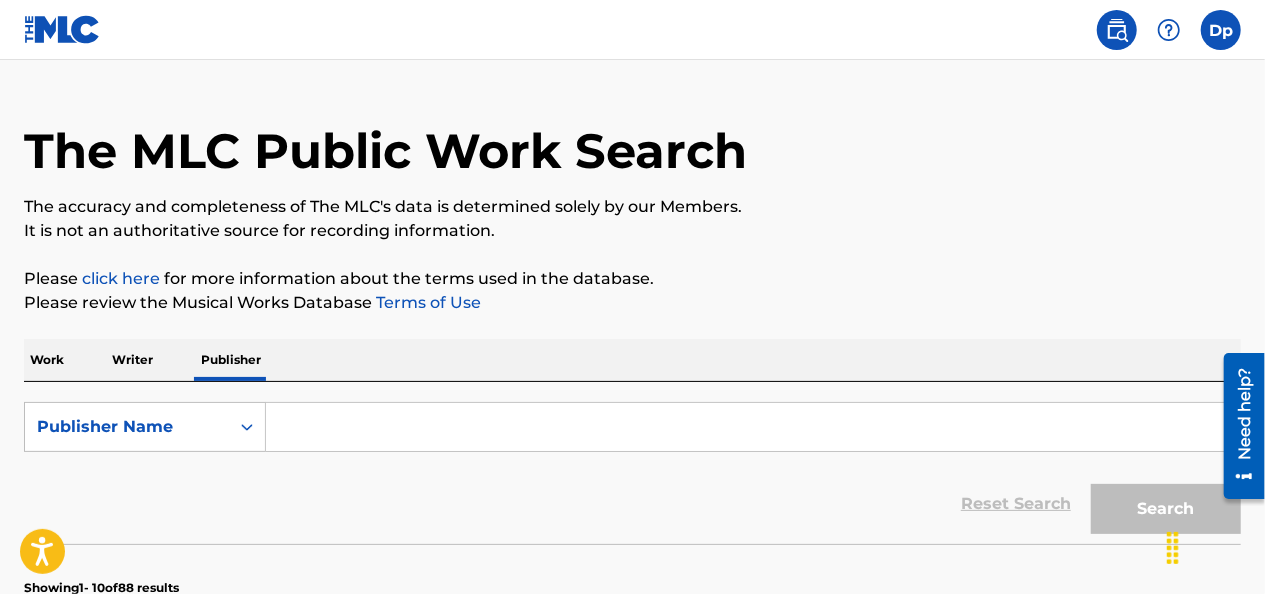 type 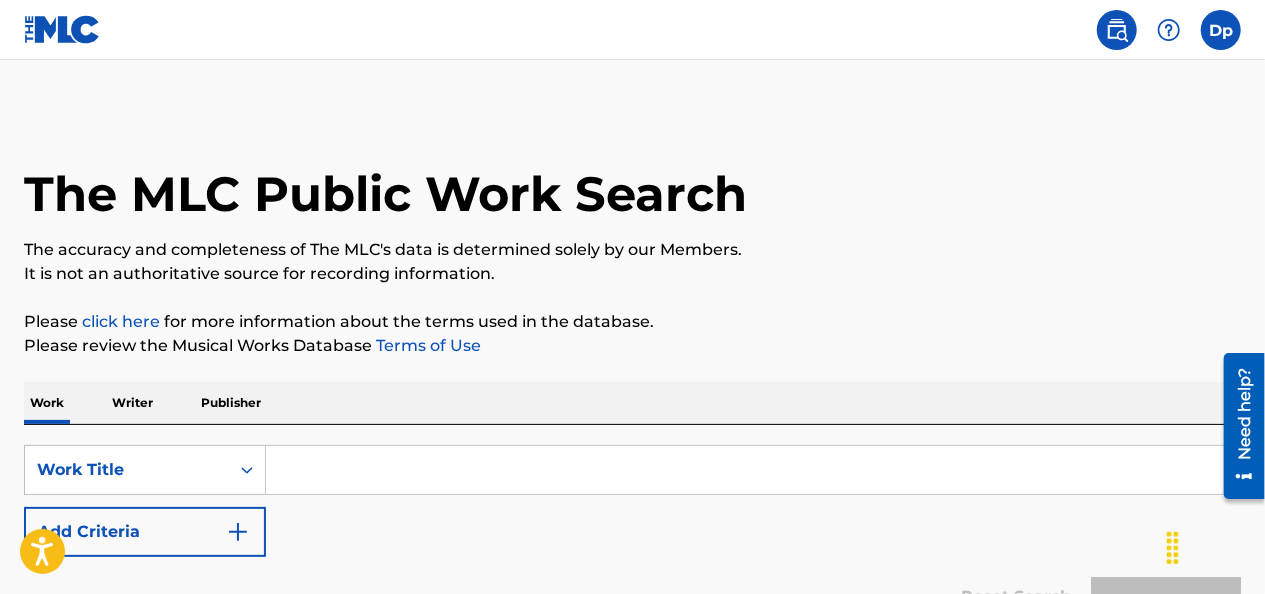 click at bounding box center (753, 470) 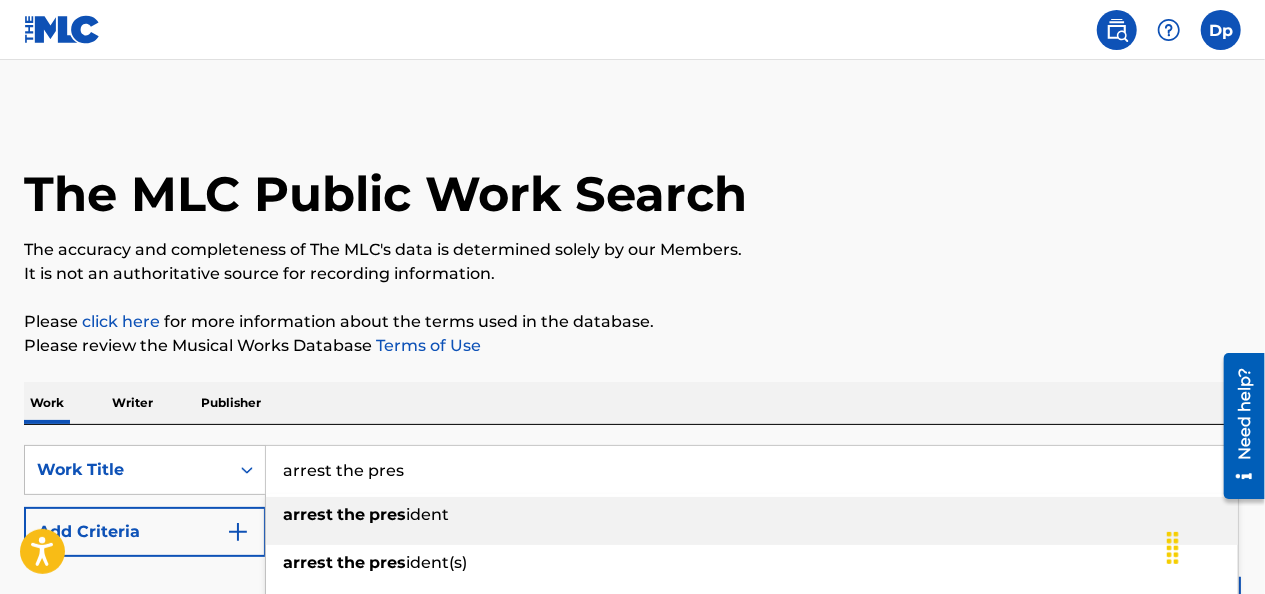 click on "pres" at bounding box center [387, 514] 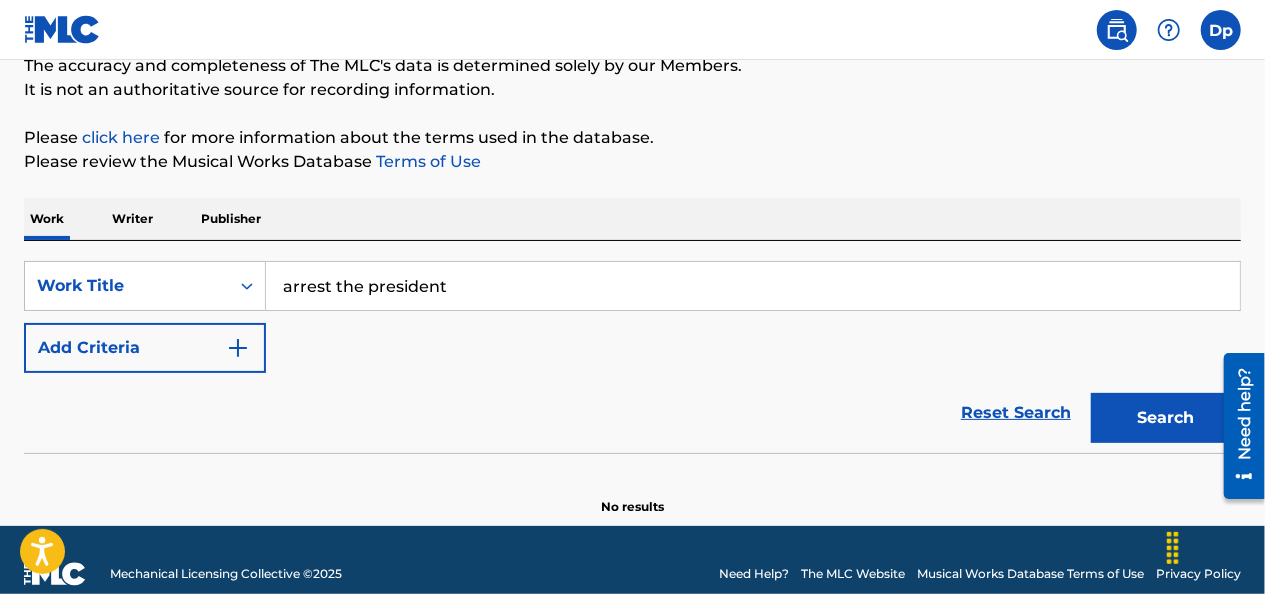 scroll, scrollTop: 211, scrollLeft: 0, axis: vertical 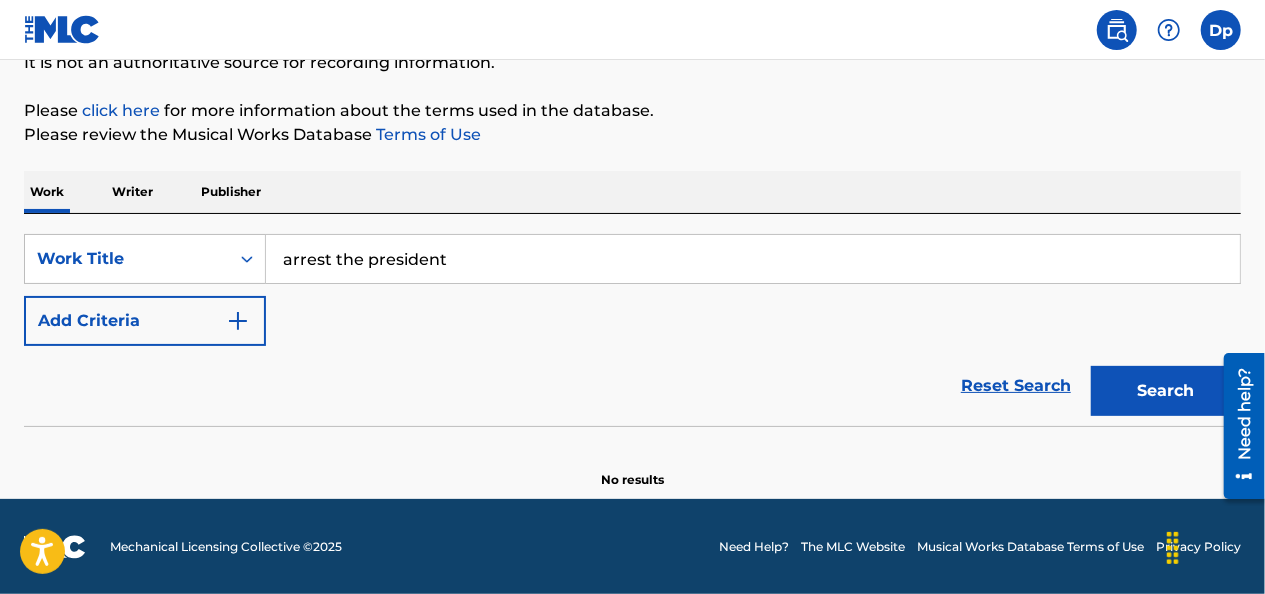 click on "Search" at bounding box center [1166, 391] 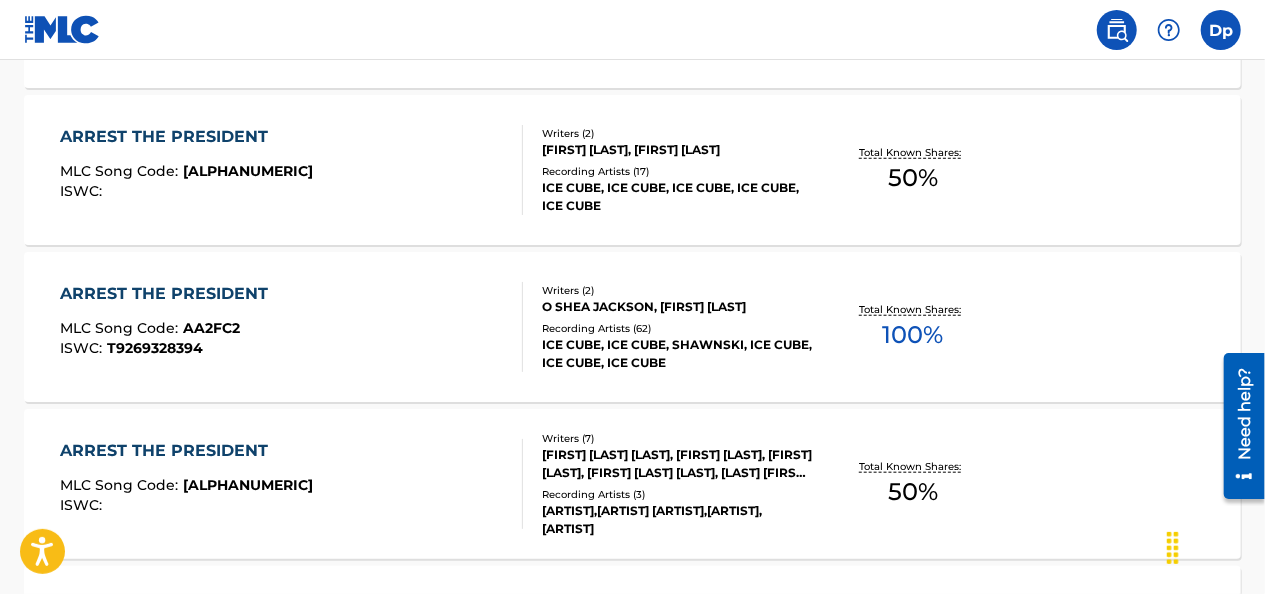 scroll, scrollTop: 741, scrollLeft: 0, axis: vertical 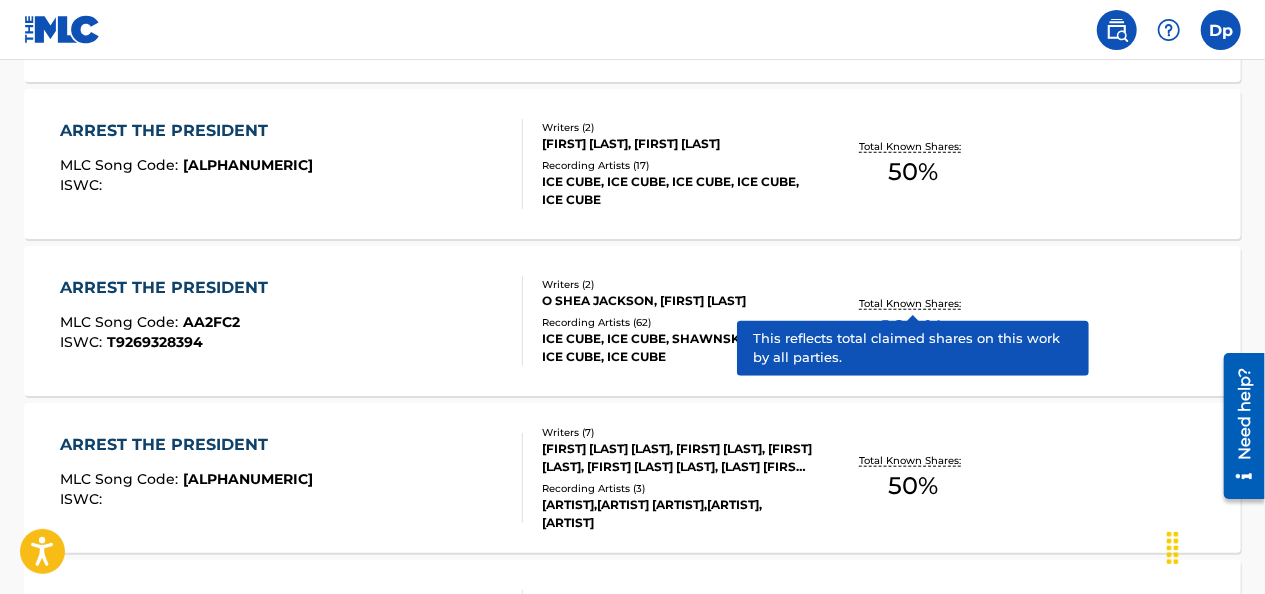 click on "Total Known Shares:" at bounding box center (913, 303) 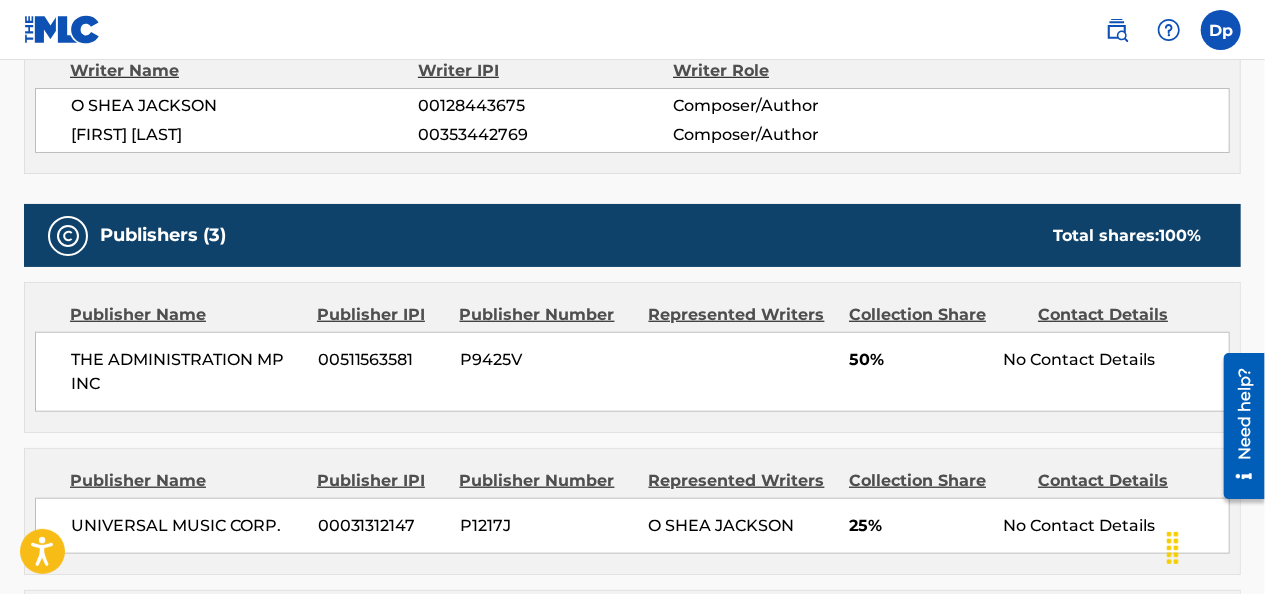 scroll, scrollTop: 0, scrollLeft: 0, axis: both 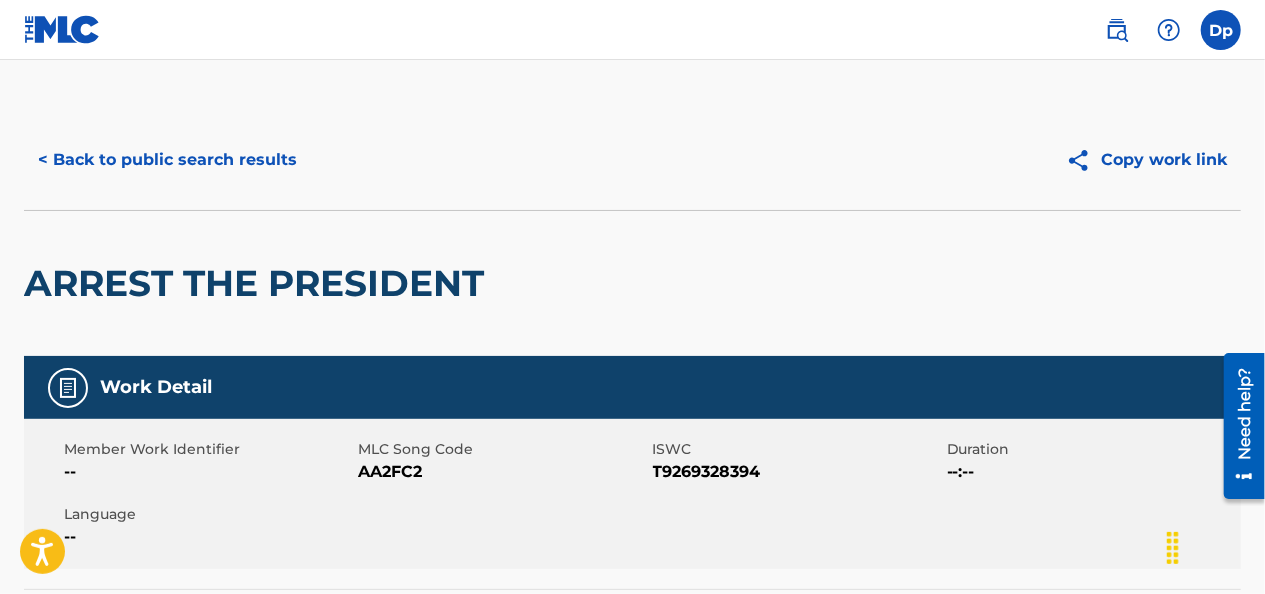 click on "< Back to public search results" at bounding box center [167, 160] 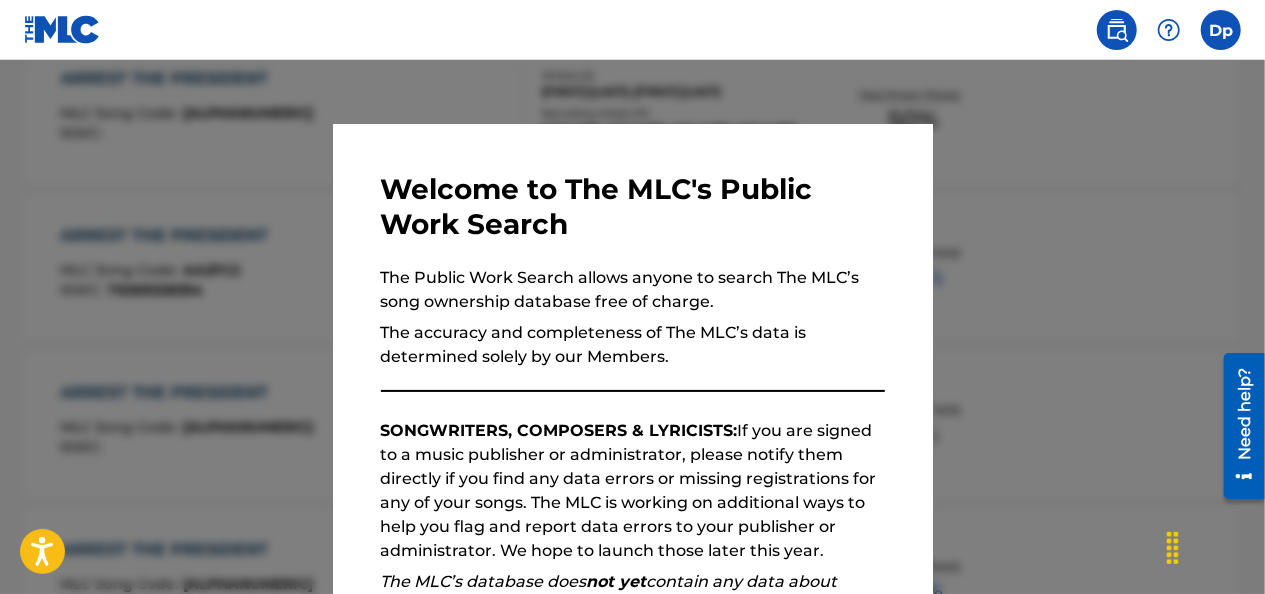 scroll, scrollTop: 1853, scrollLeft: 0, axis: vertical 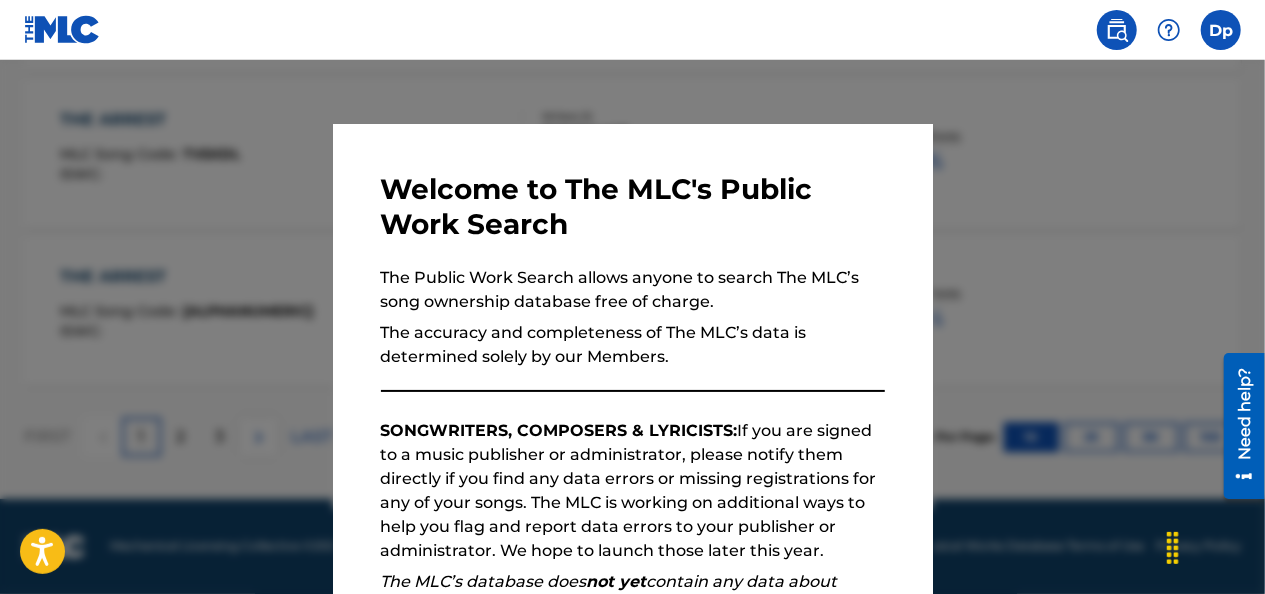 click at bounding box center [632, 357] 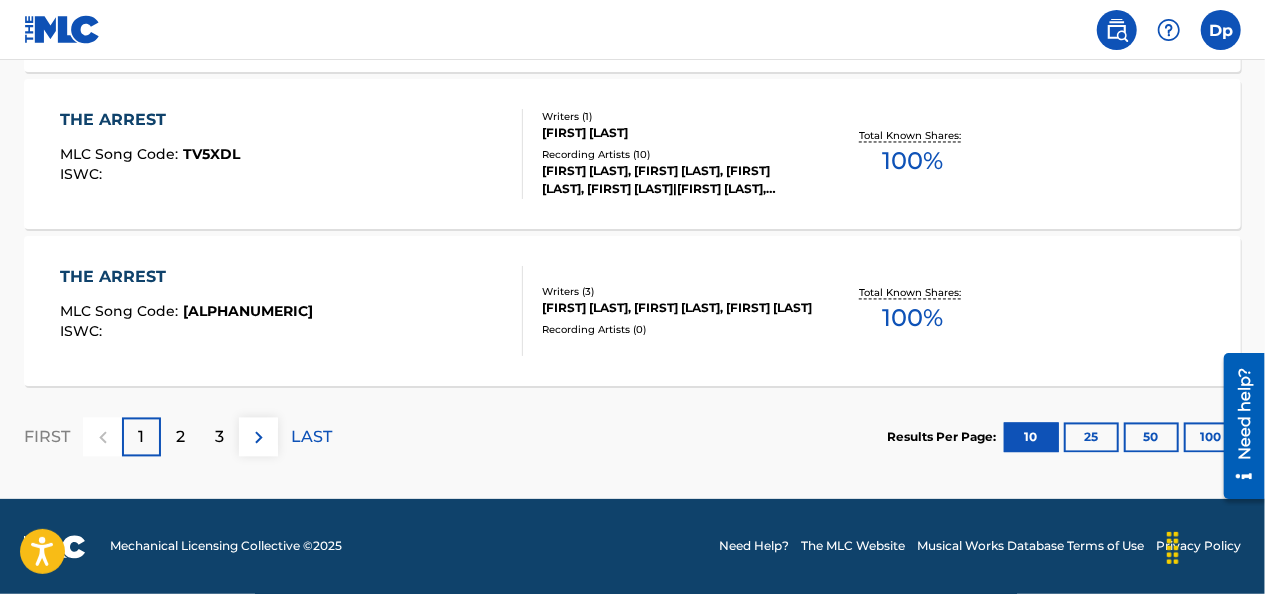 drag, startPoint x: 1033, startPoint y: 266, endPoint x: 1216, endPoint y: 124, distance: 231.63118 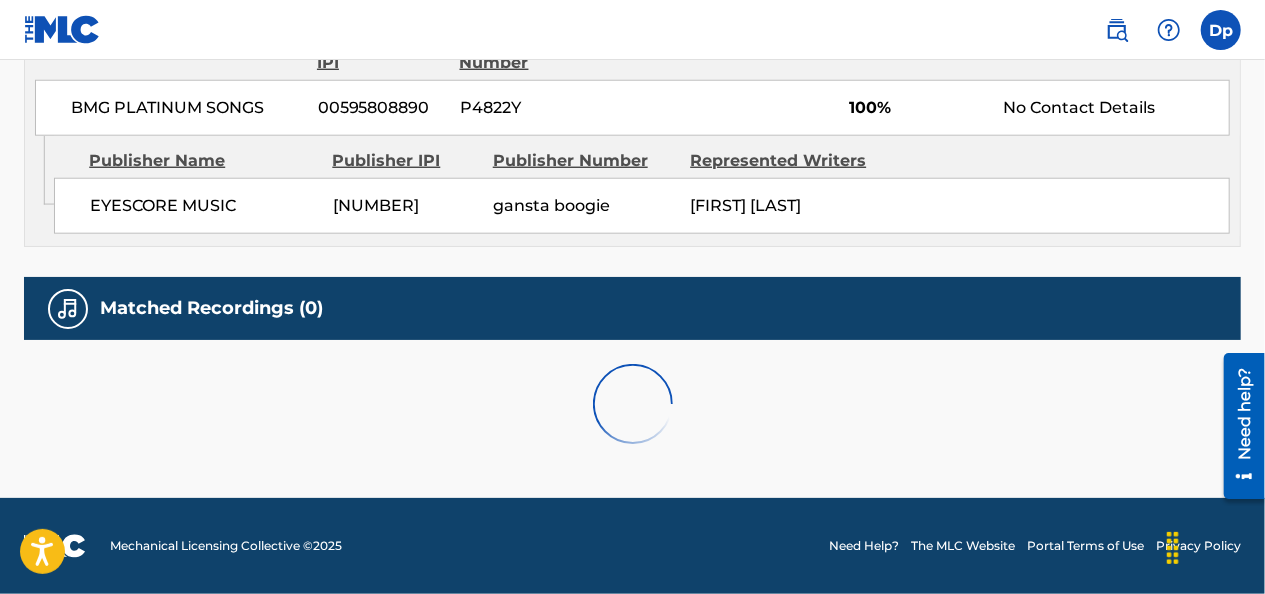 scroll, scrollTop: 0, scrollLeft: 0, axis: both 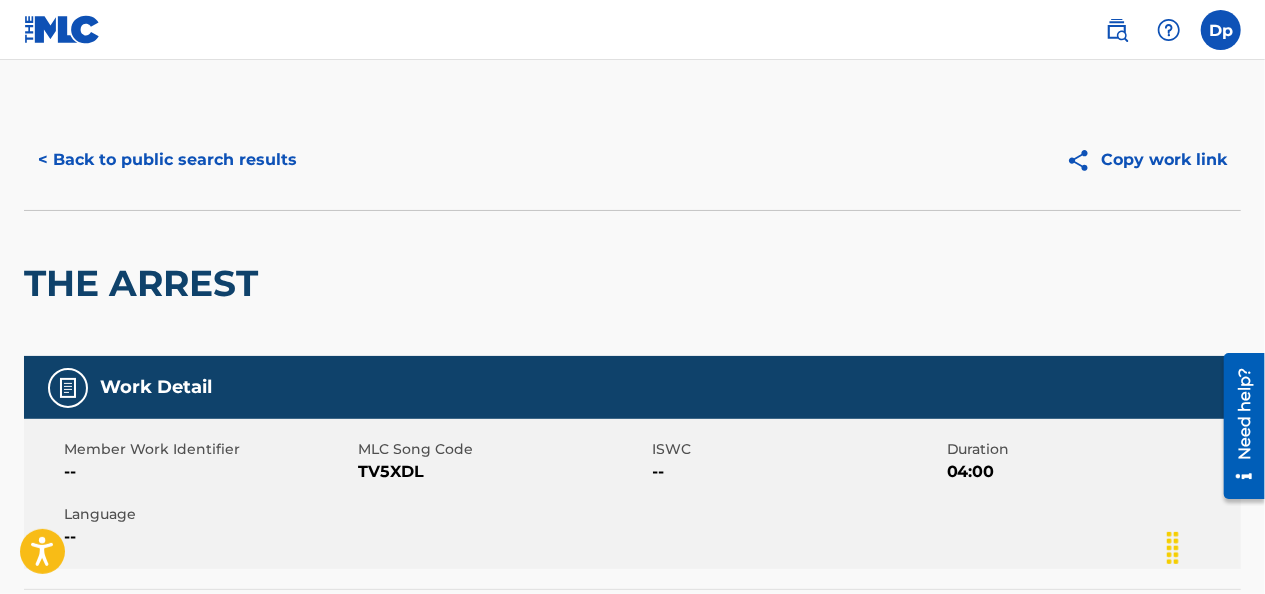 click on "< Back to public search results" at bounding box center (167, 160) 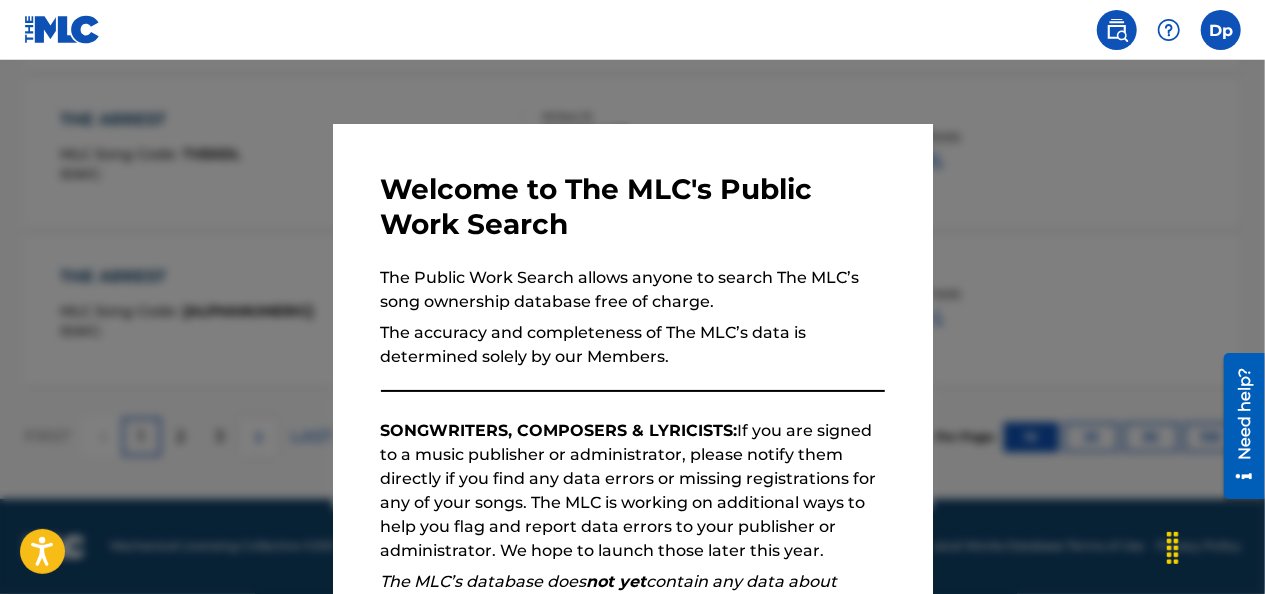 click at bounding box center (632, 357) 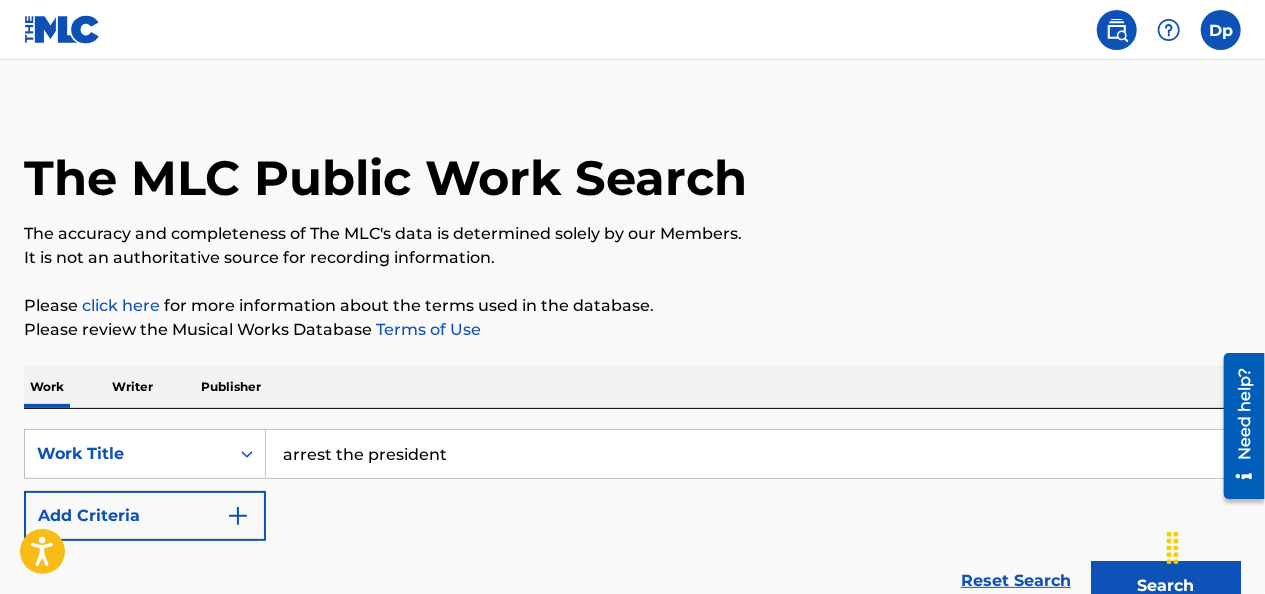scroll, scrollTop: 0, scrollLeft: 0, axis: both 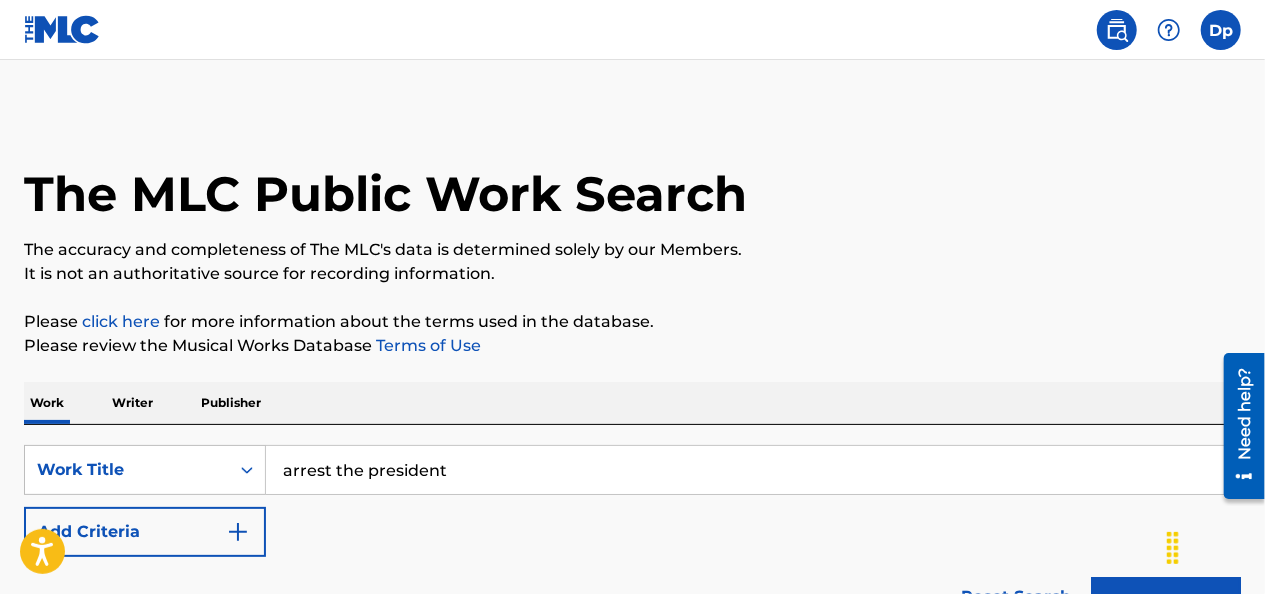 click on "arrest the president" at bounding box center (753, 470) 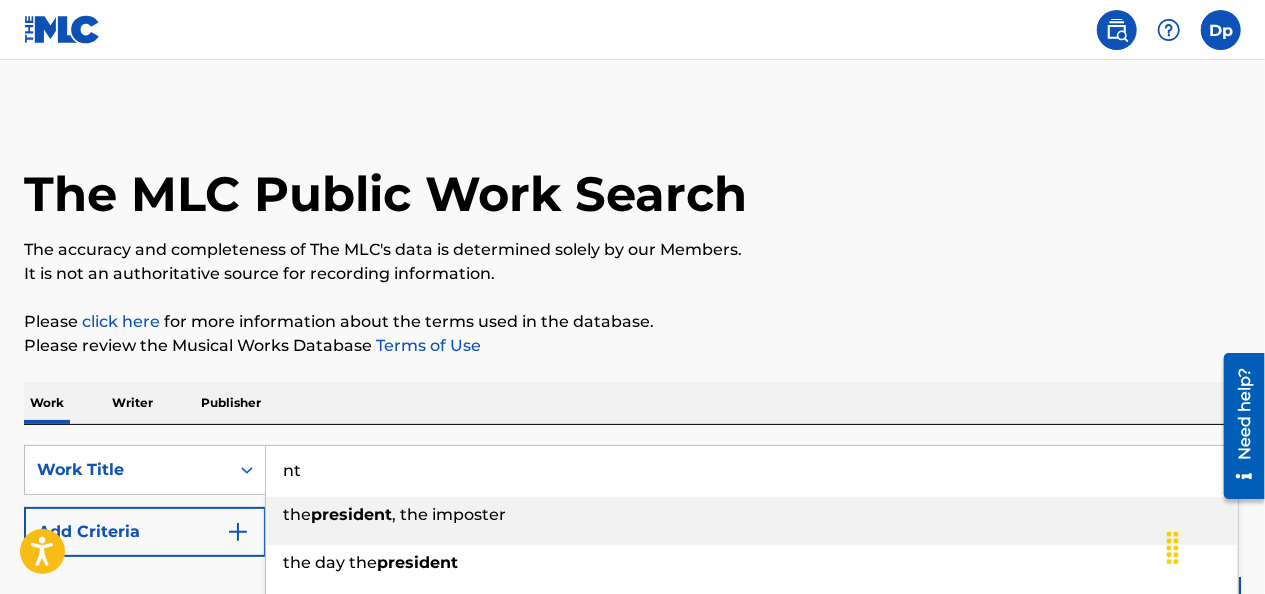 type on "t" 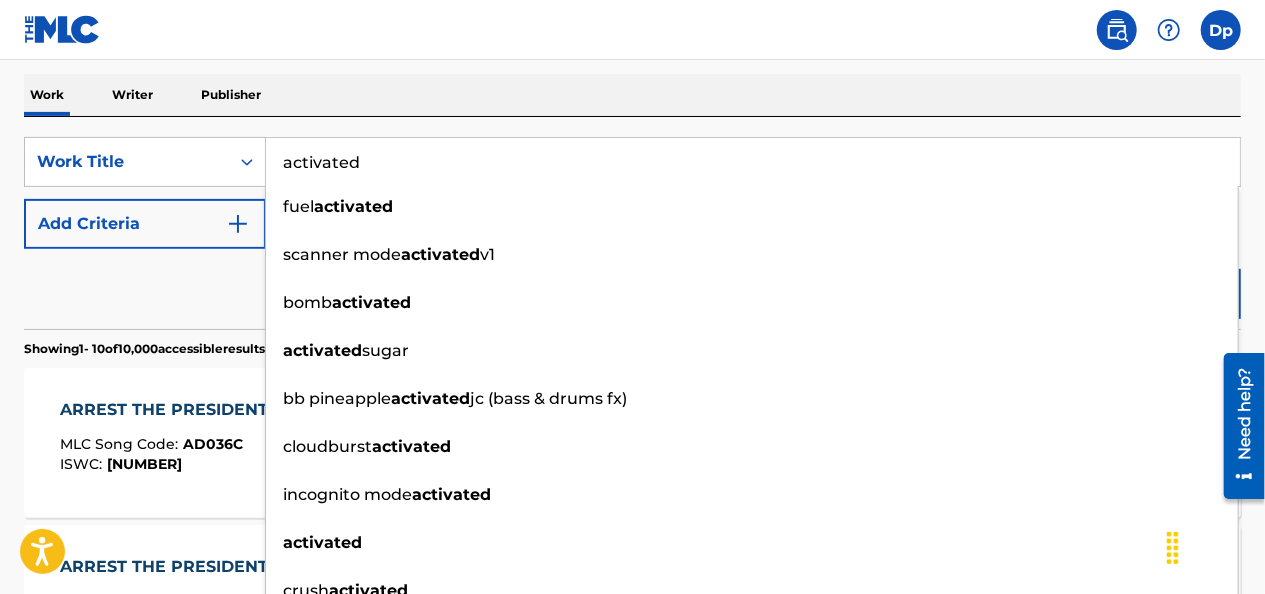 scroll, scrollTop: 304, scrollLeft: 0, axis: vertical 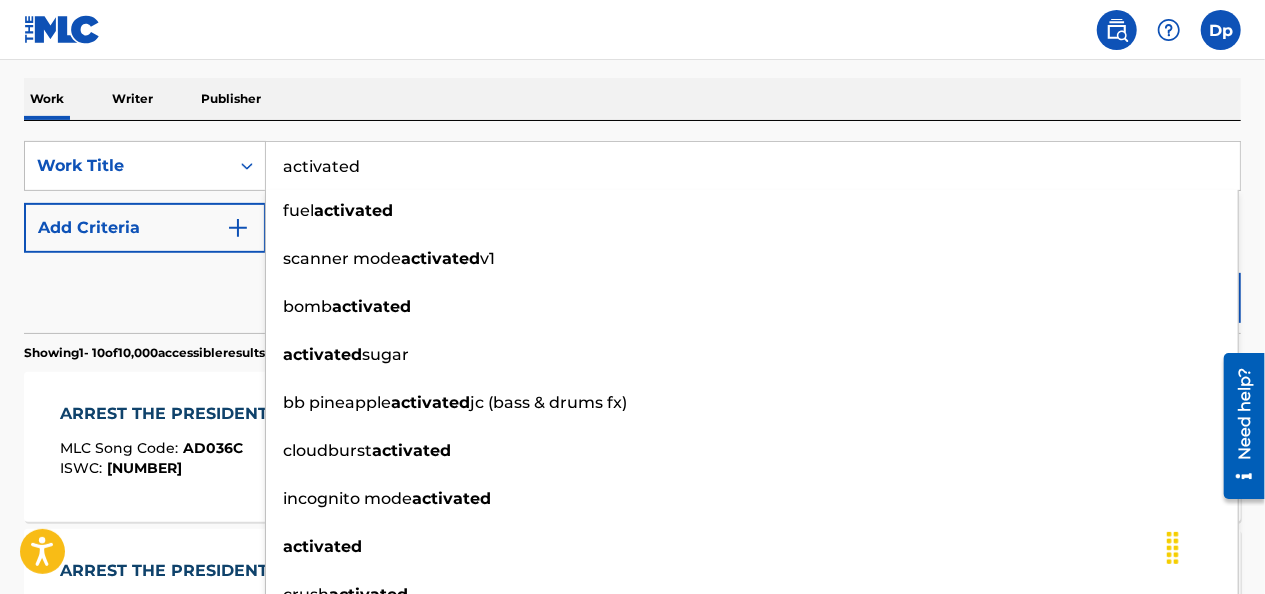 click on "activated" at bounding box center (753, 166) 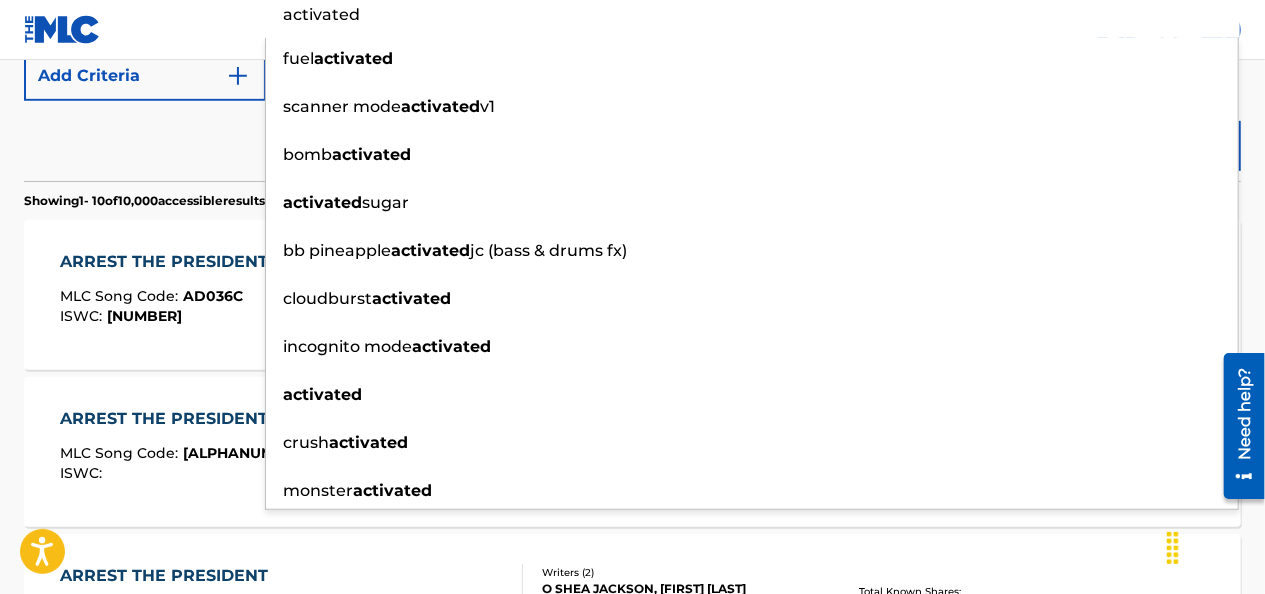 scroll, scrollTop: 304, scrollLeft: 0, axis: vertical 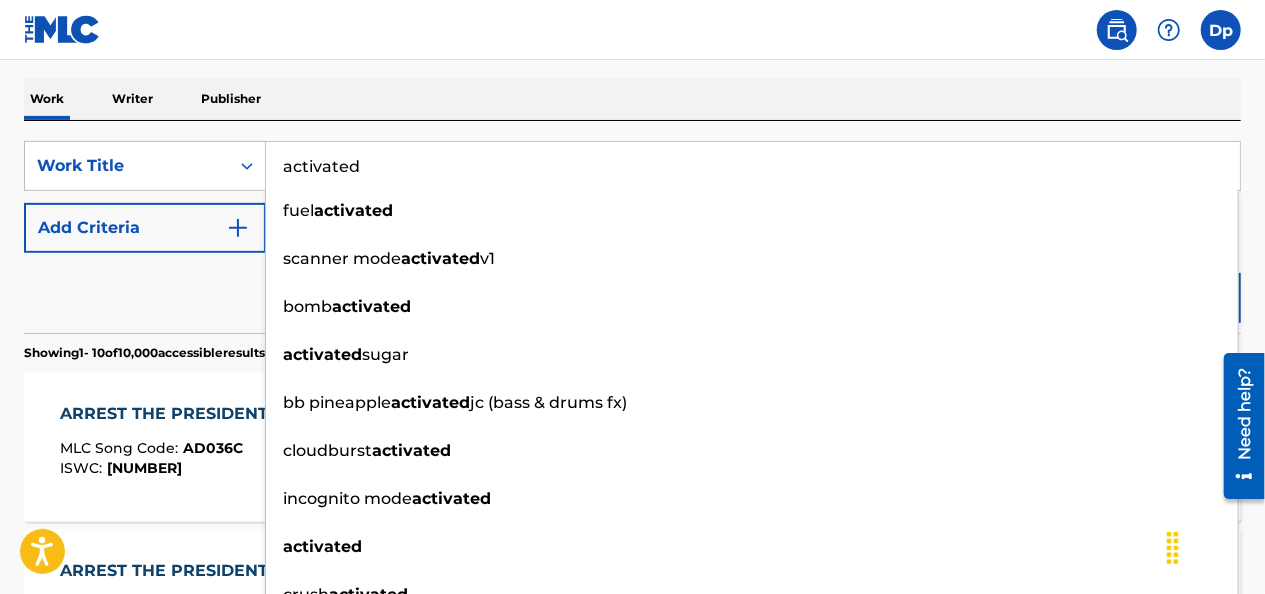click on "activated" at bounding box center [753, 166] 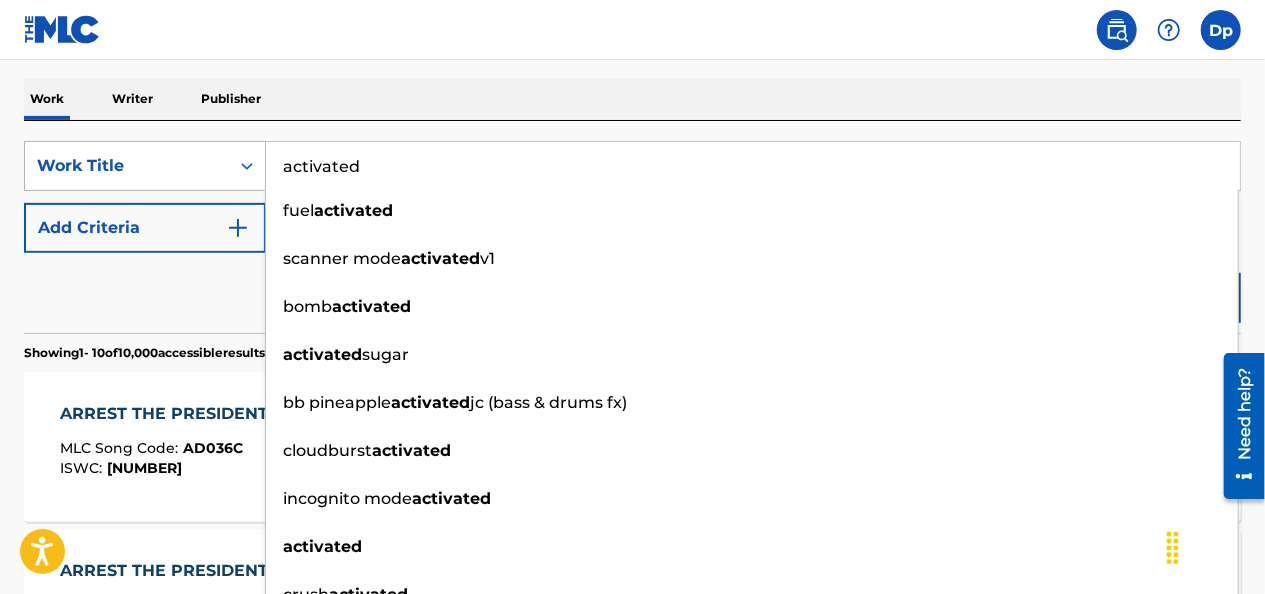 type on "activated" 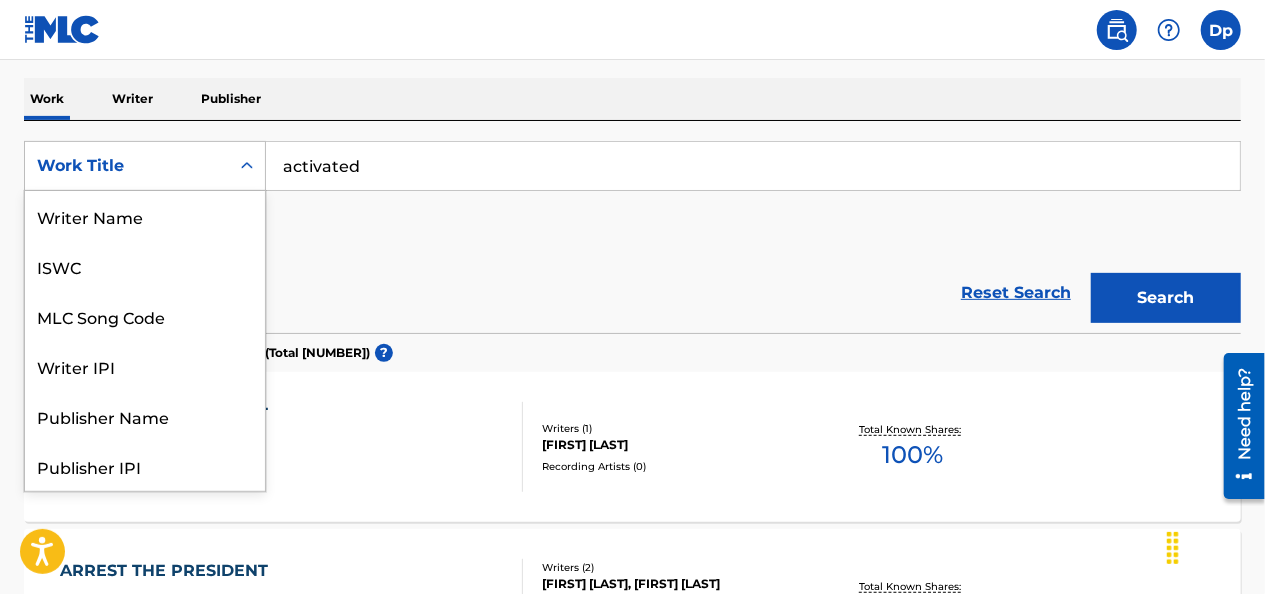 scroll, scrollTop: 100, scrollLeft: 0, axis: vertical 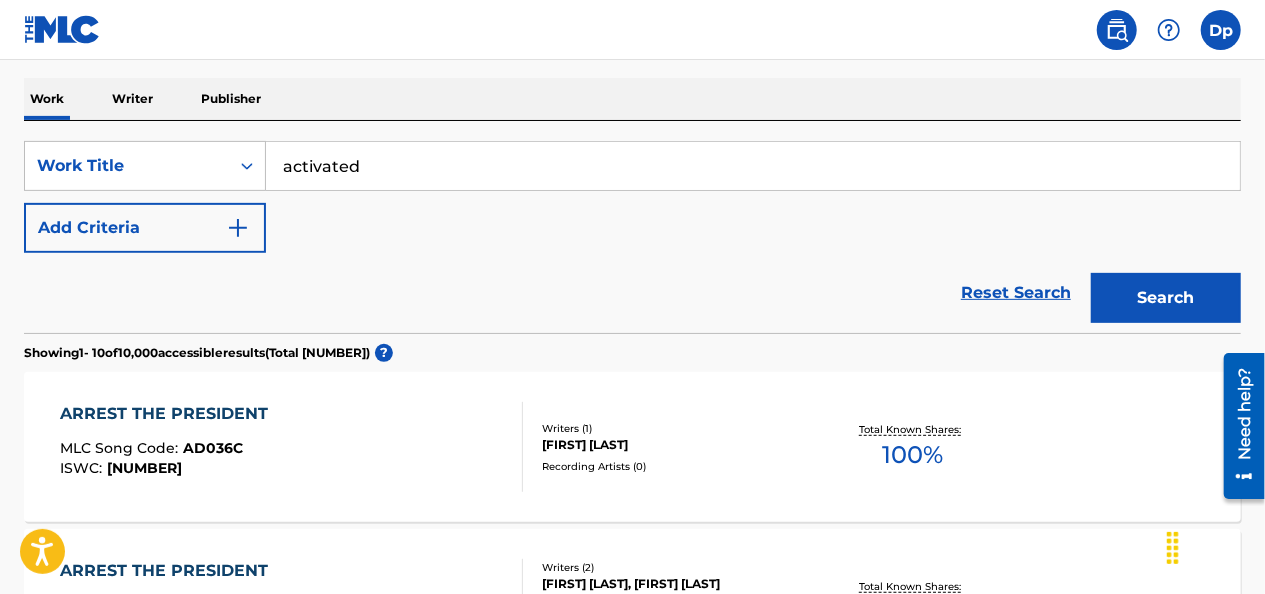 click on "Search" at bounding box center (1166, 298) 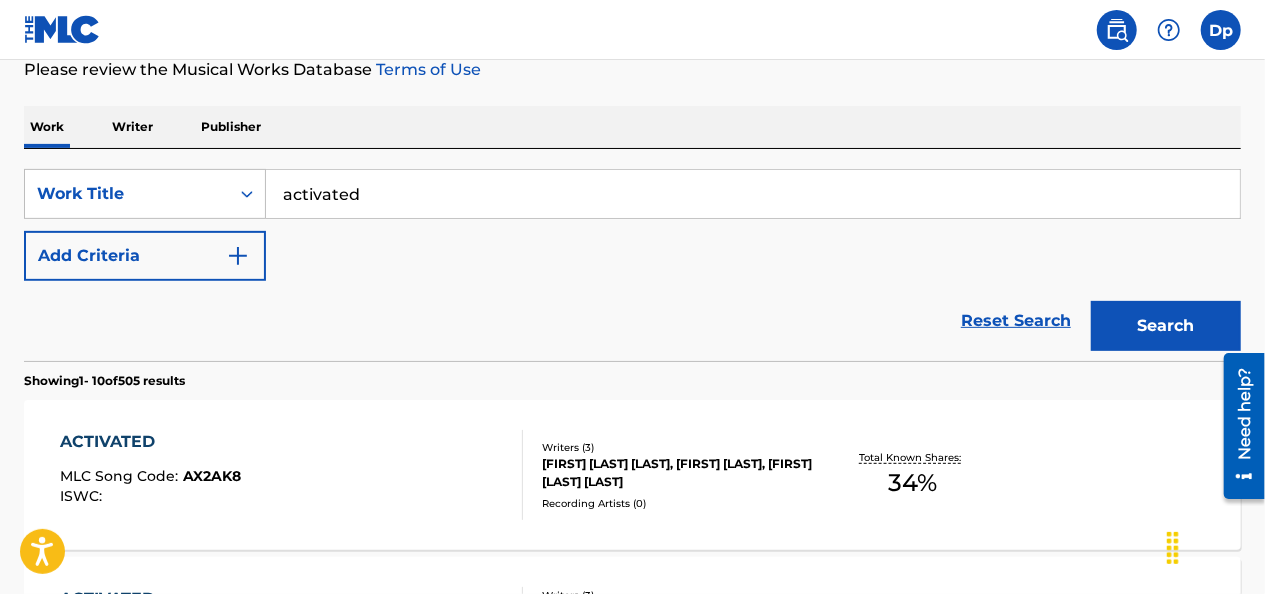 scroll, scrollTop: 304, scrollLeft: 0, axis: vertical 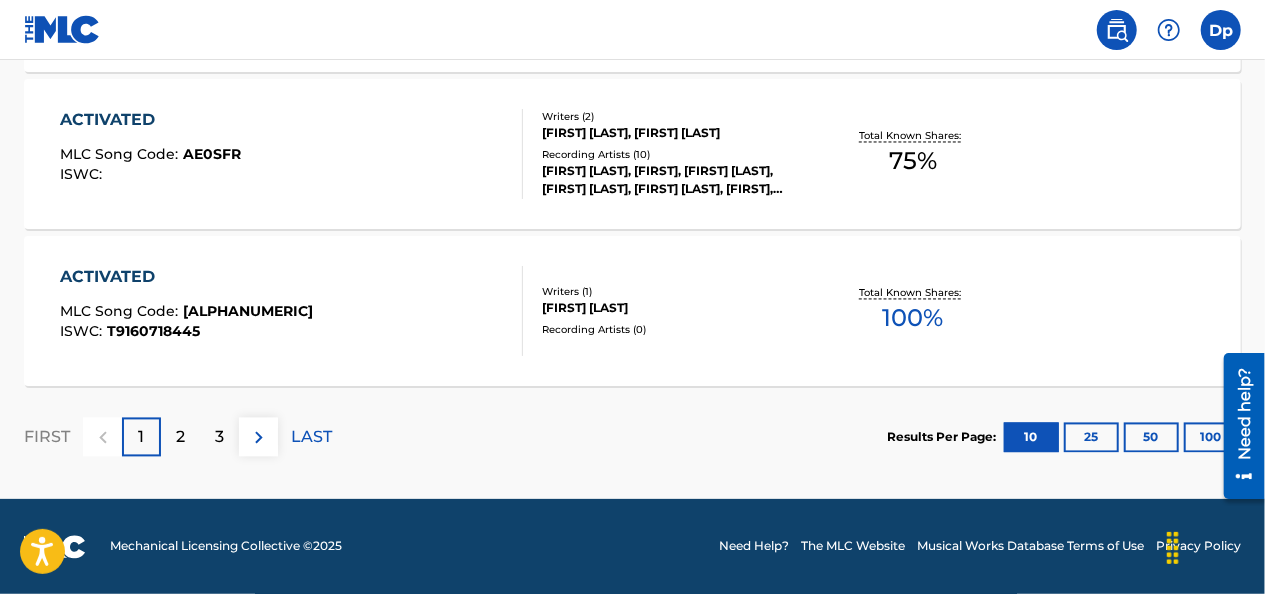 click on "25" at bounding box center (1091, 438) 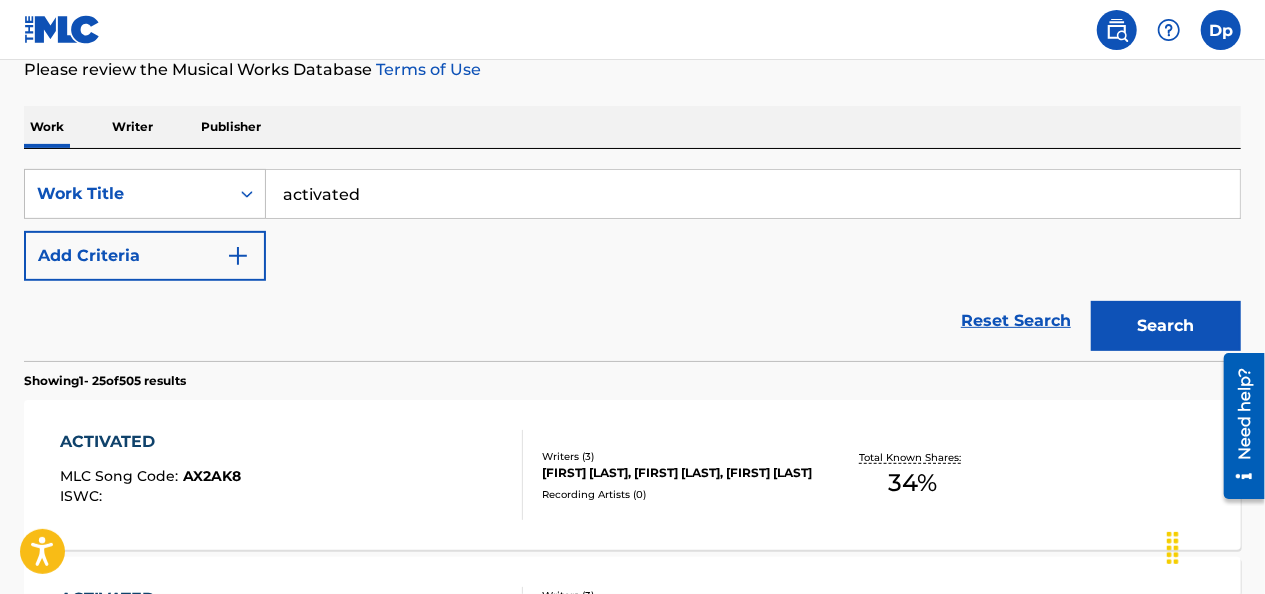 scroll, scrollTop: 1853, scrollLeft: 0, axis: vertical 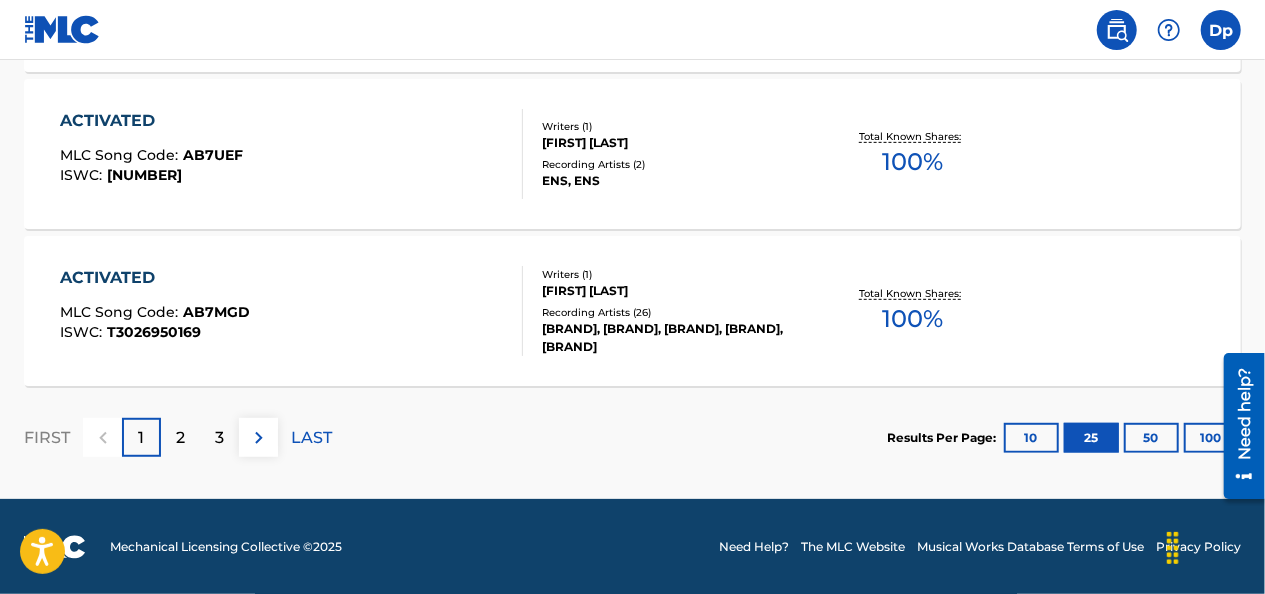 click on "50" at bounding box center (1151, 438) 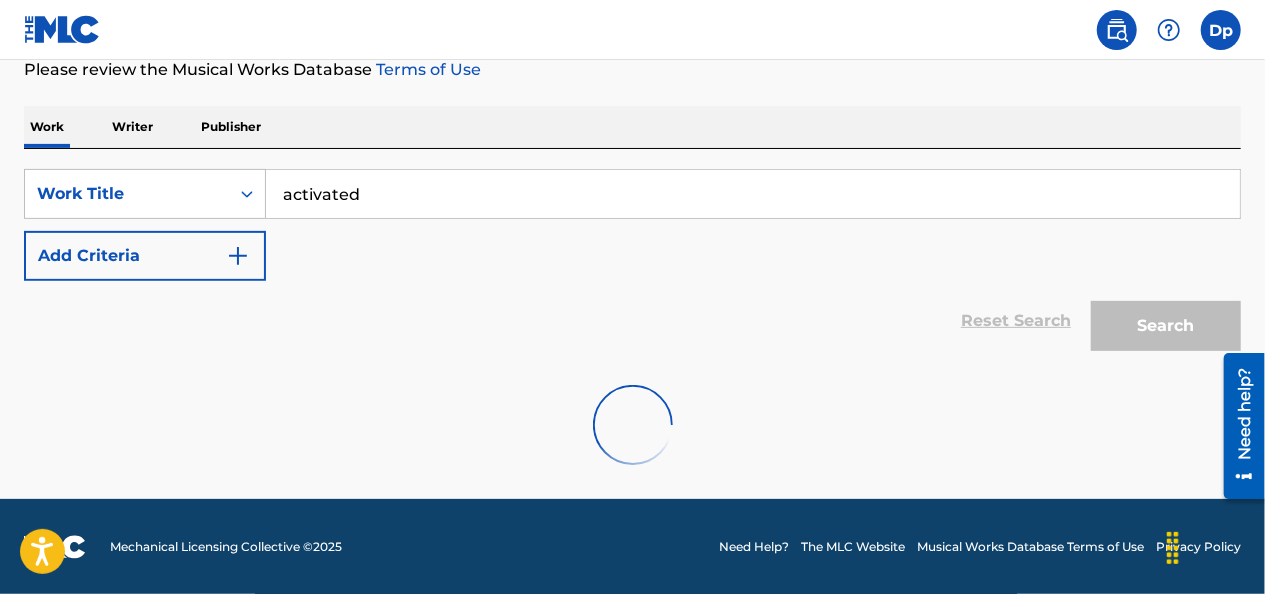 scroll, scrollTop: 4208, scrollLeft: 0, axis: vertical 